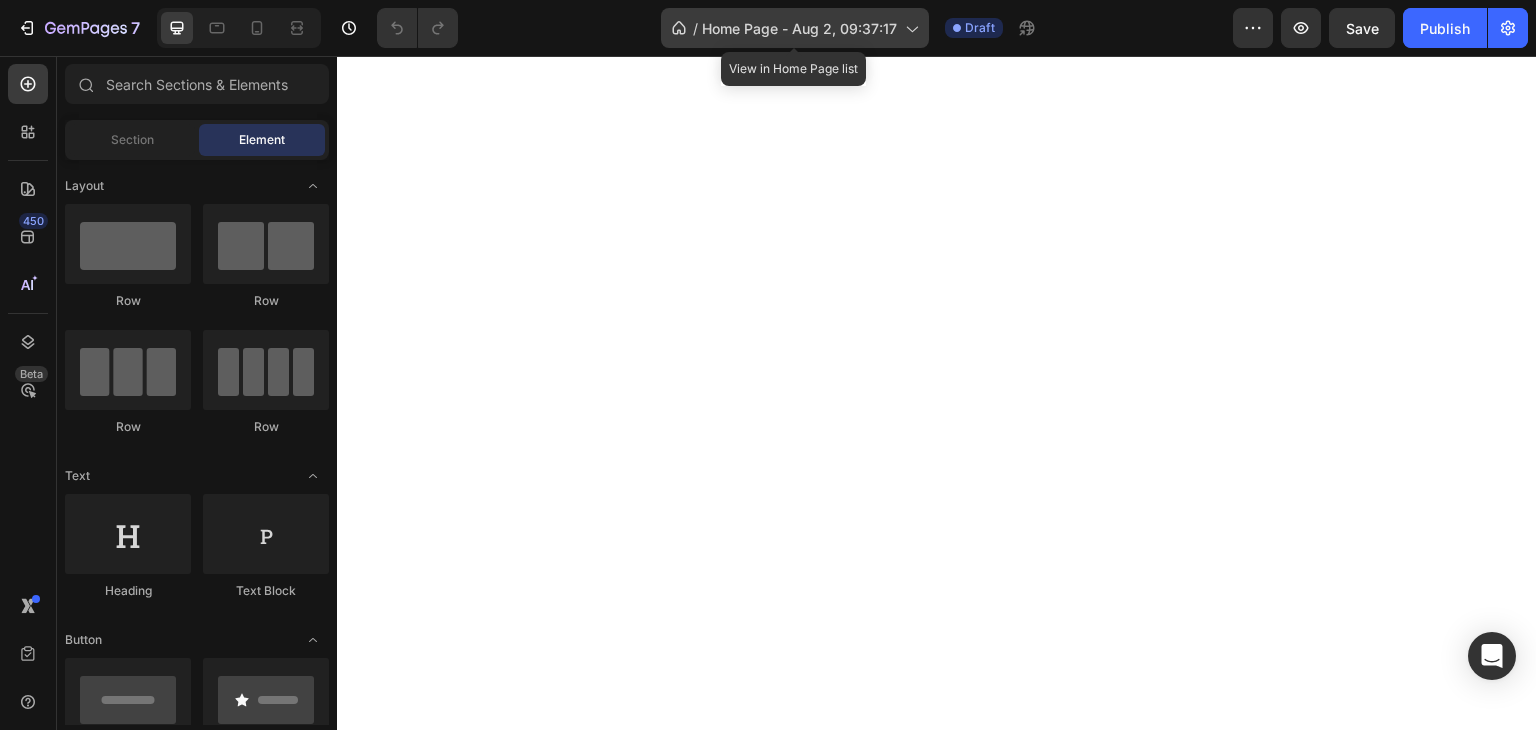 scroll, scrollTop: 0, scrollLeft: 0, axis: both 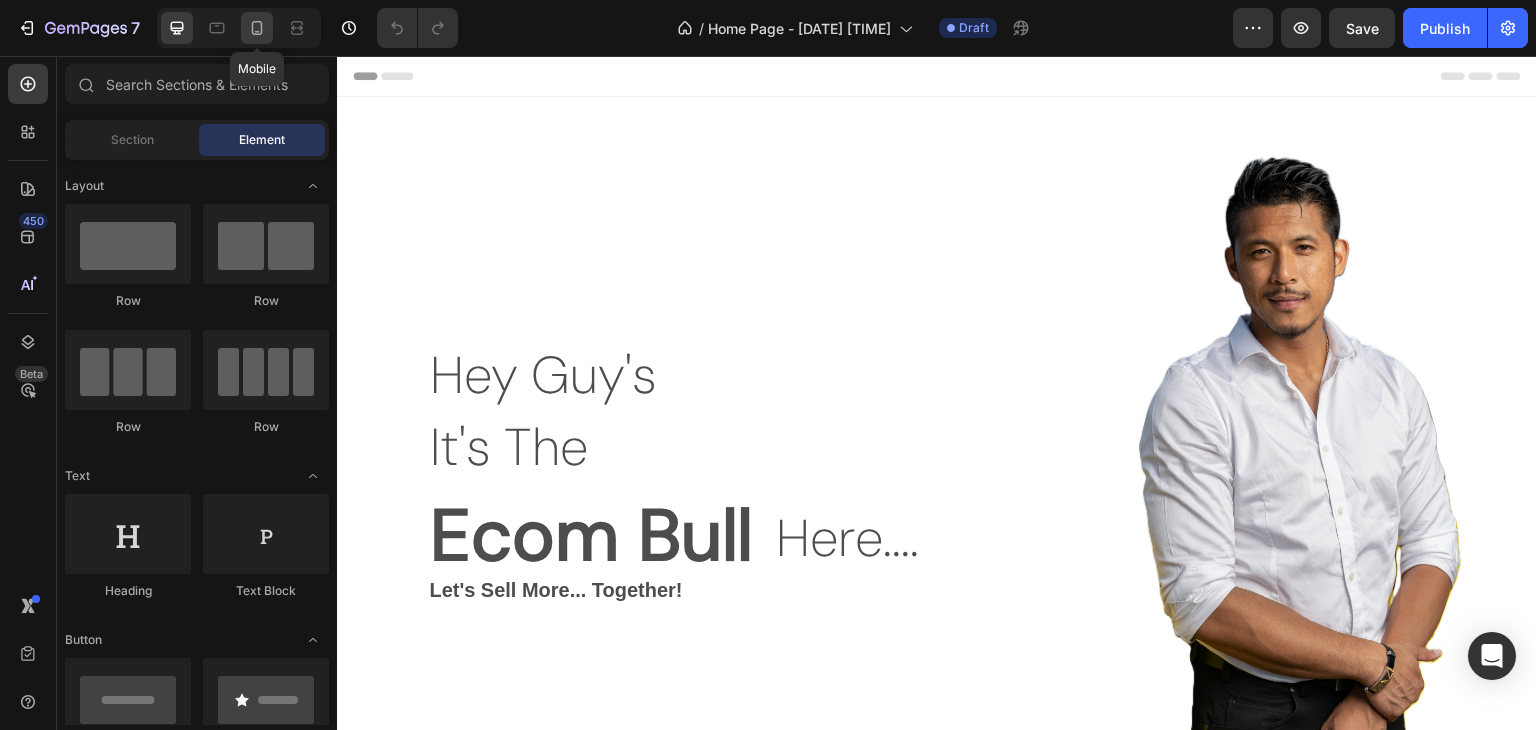 click 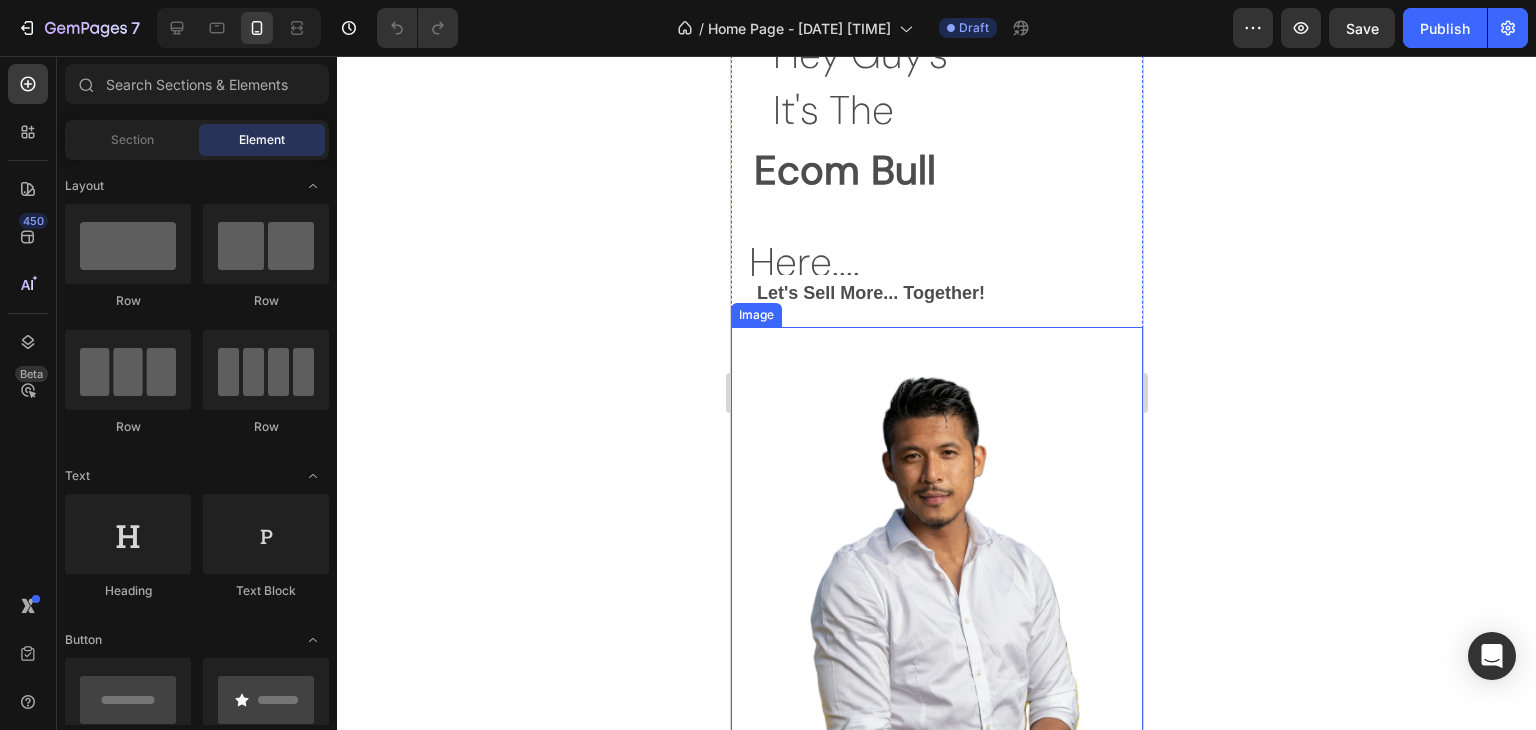 scroll, scrollTop: 0, scrollLeft: 0, axis: both 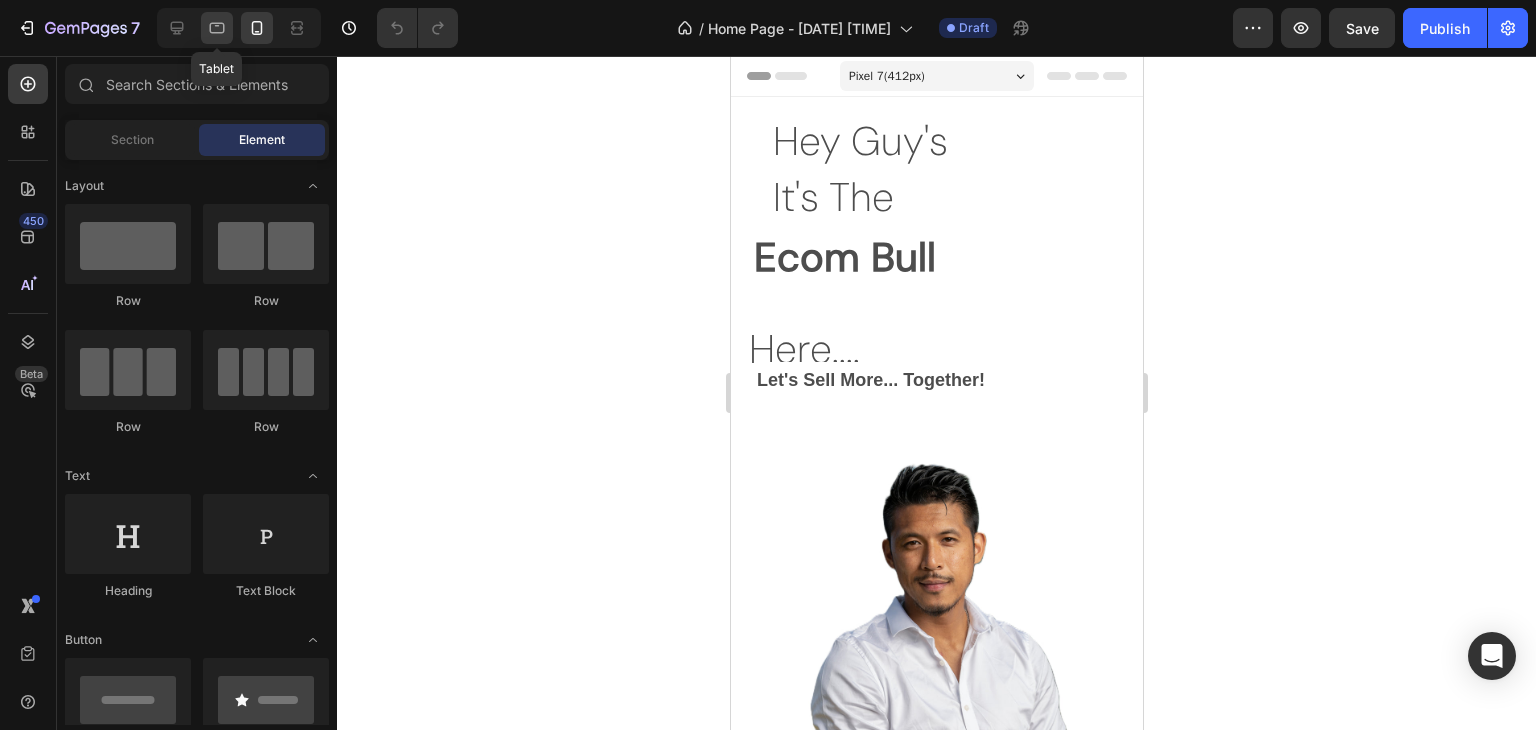 click 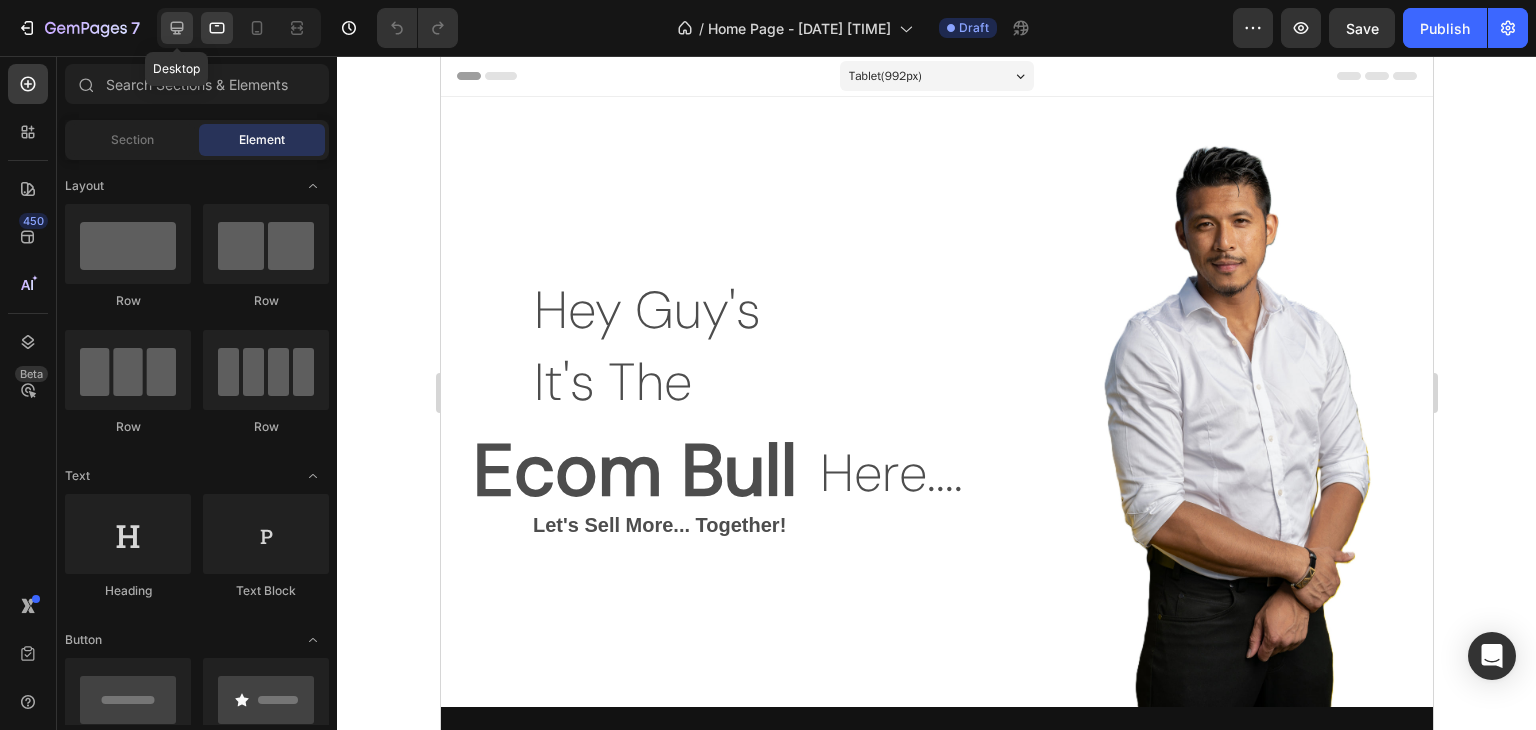 click 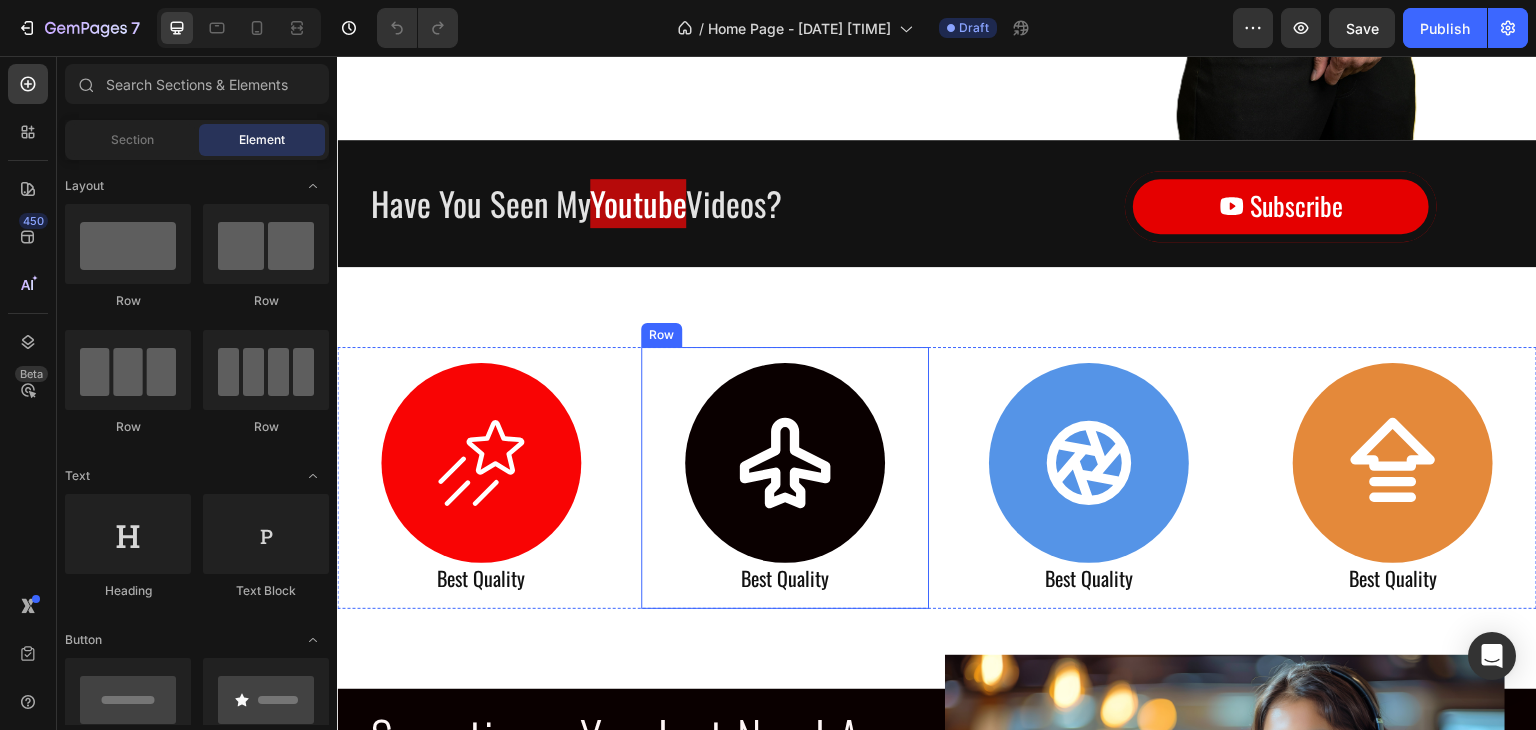 scroll, scrollTop: 700, scrollLeft: 0, axis: vertical 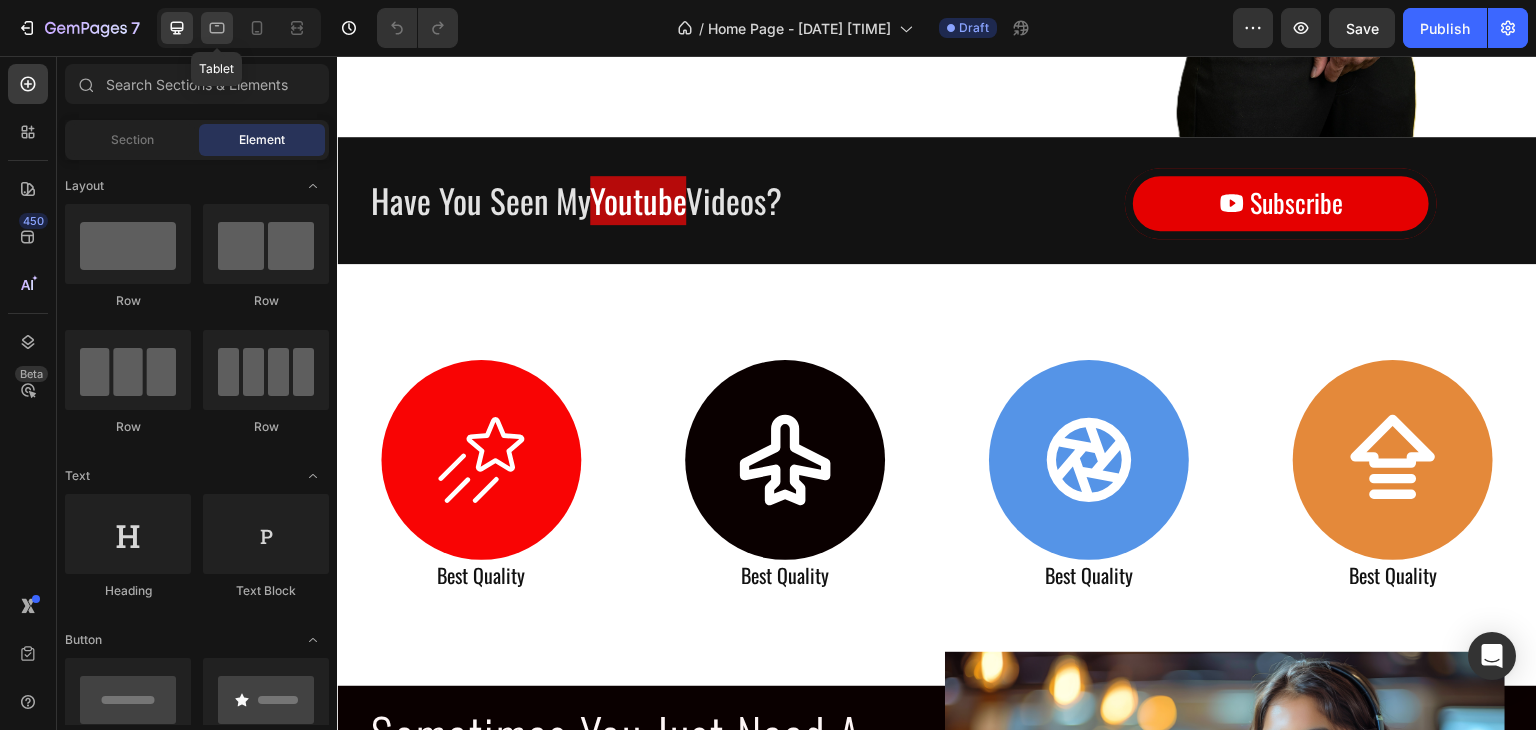 click 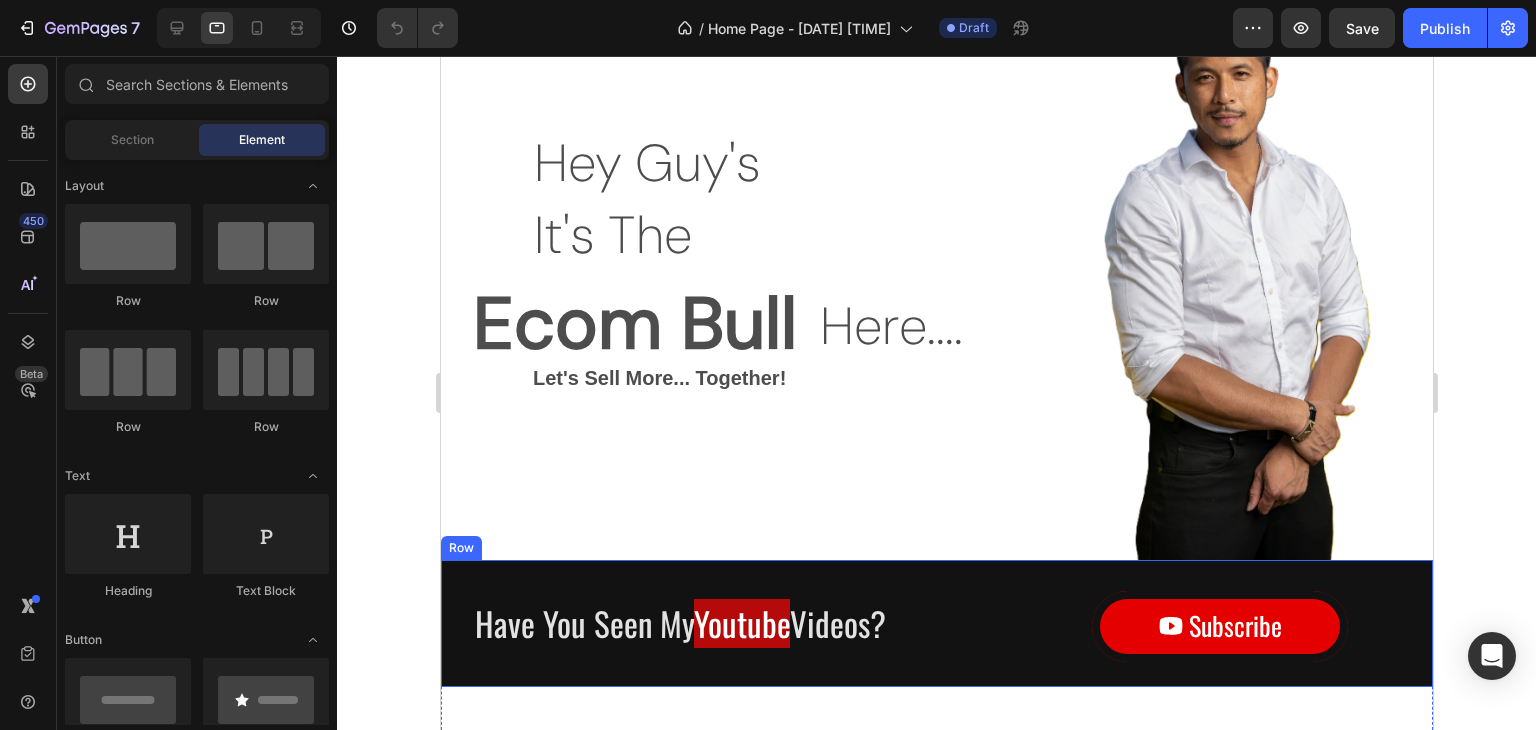 scroll, scrollTop: 0, scrollLeft: 0, axis: both 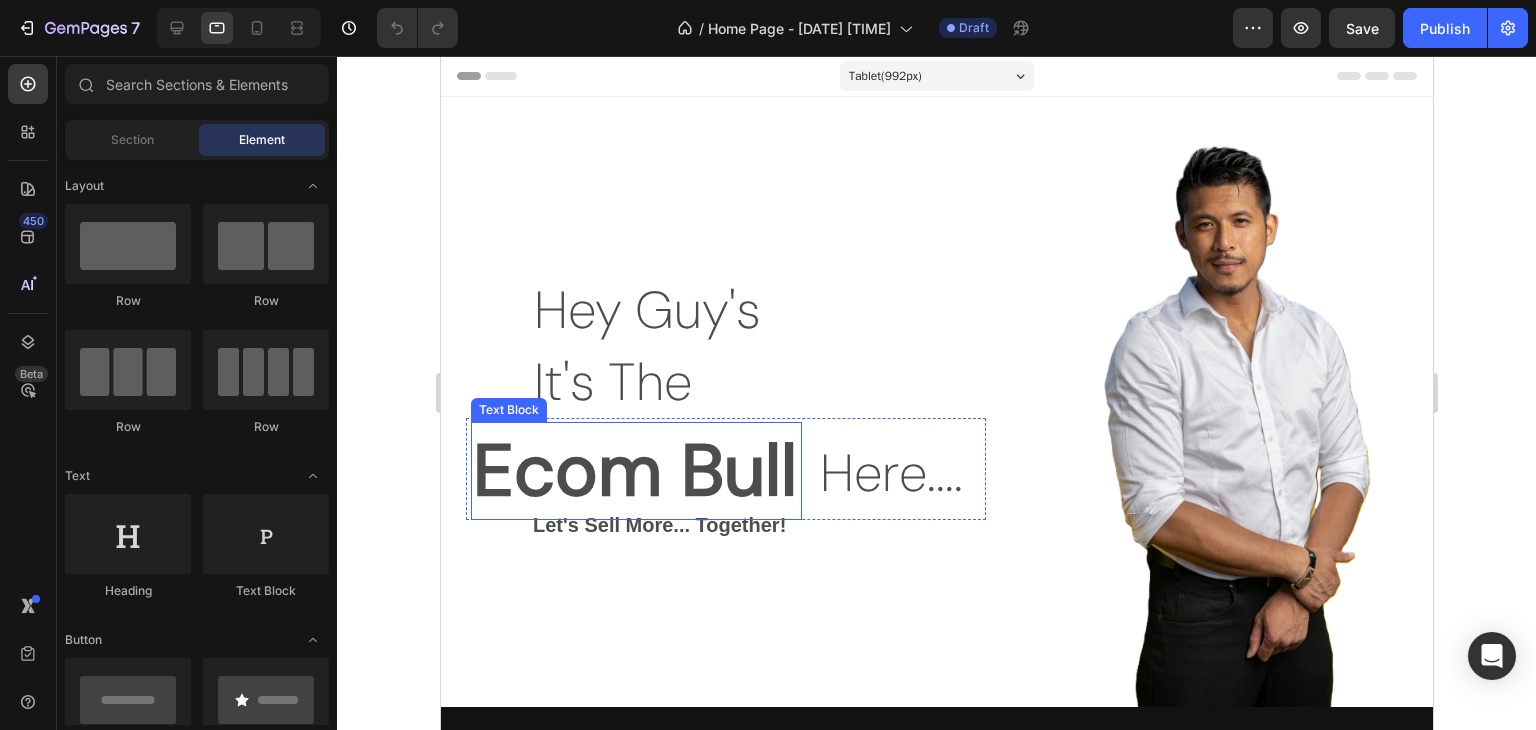 click on "Ecom Bull" at bounding box center [635, 471] 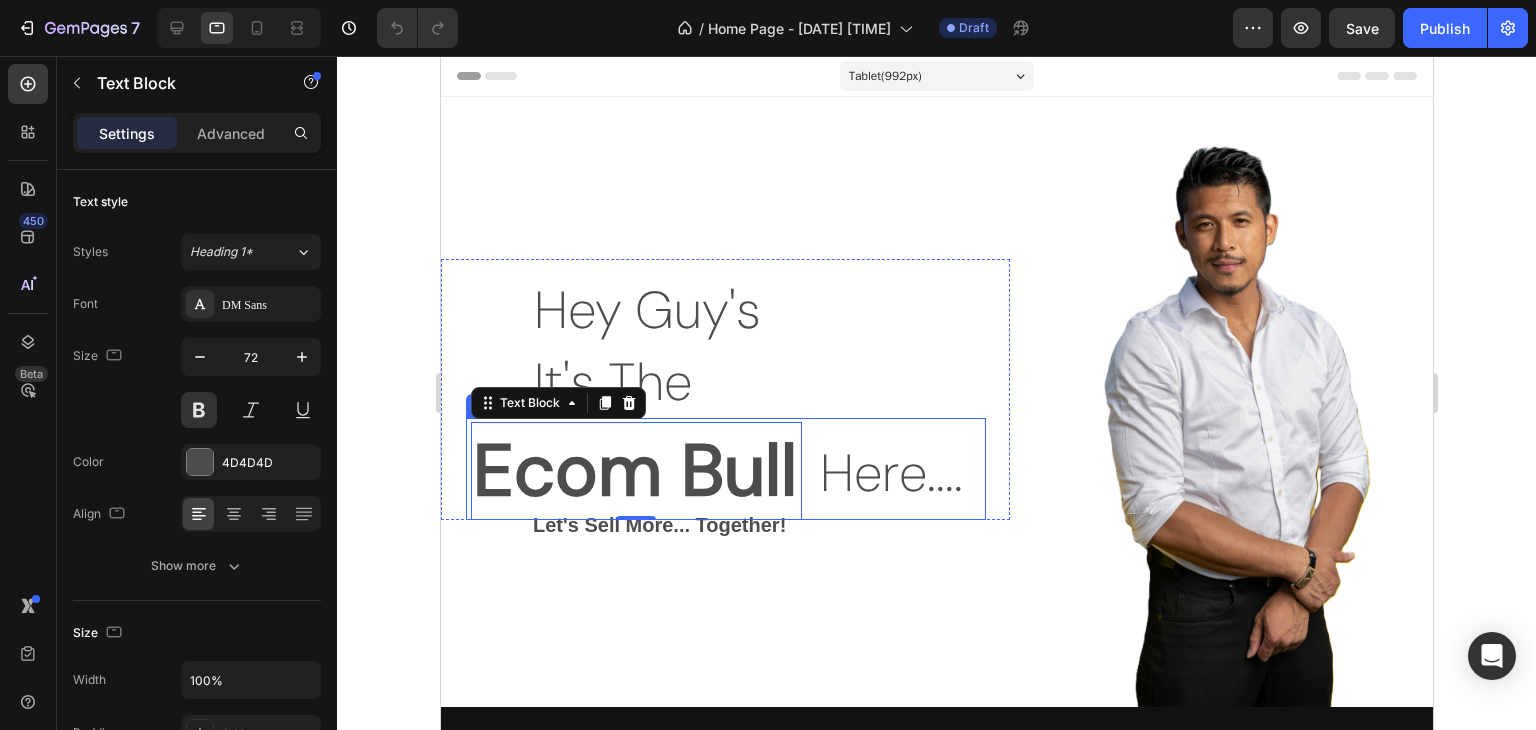 click on "Here.... Text Block" at bounding box center (901, 469) 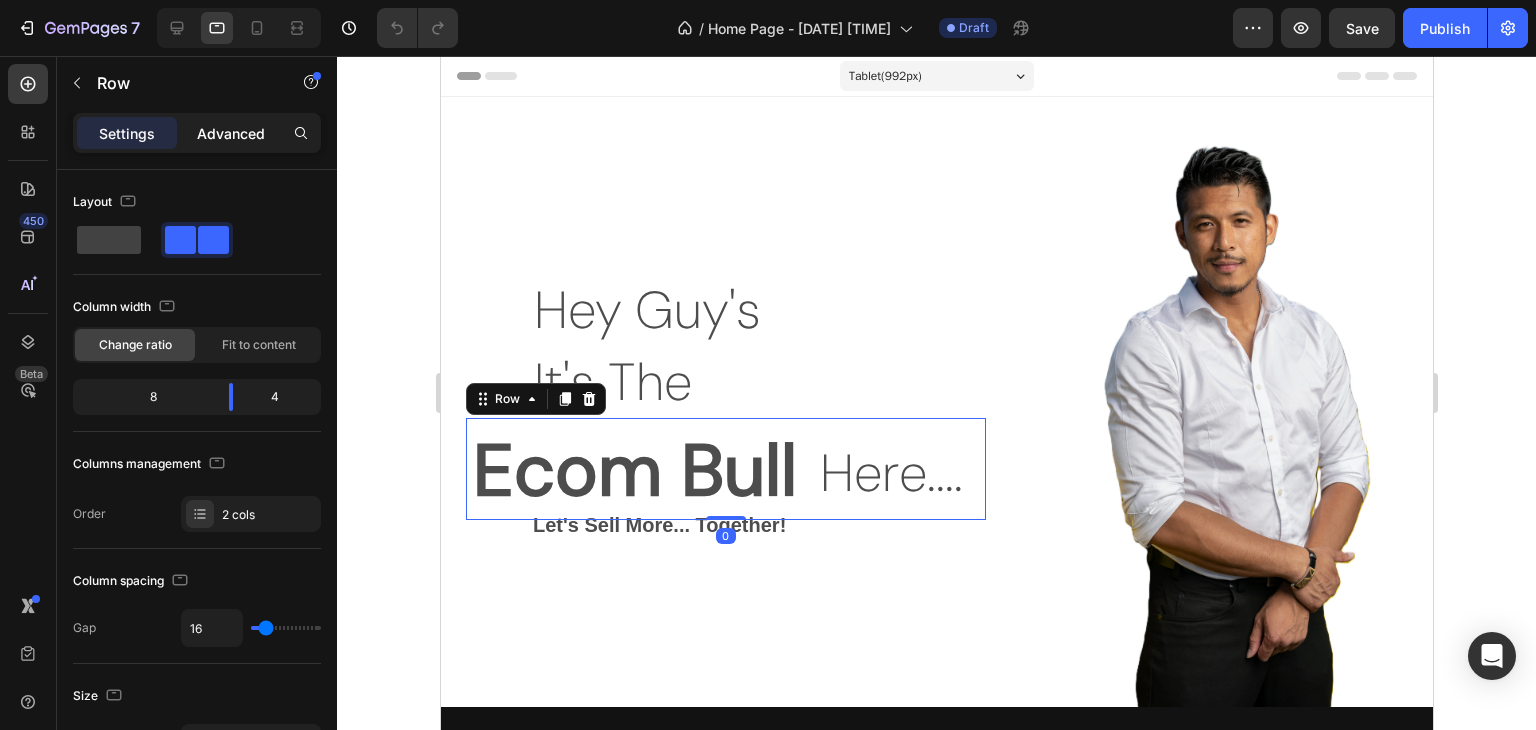 click on "Advanced" at bounding box center [231, 133] 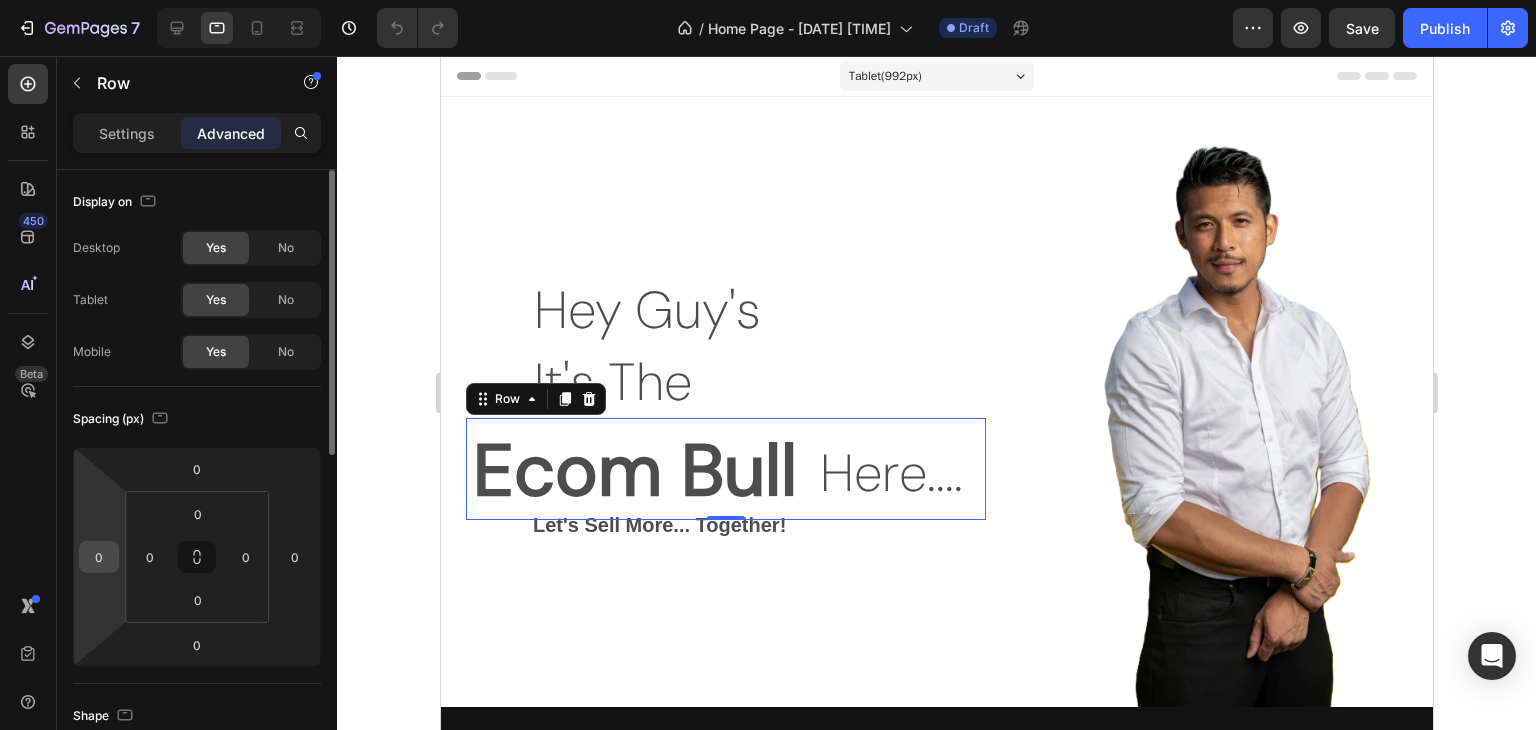 click on "0" at bounding box center [99, 557] 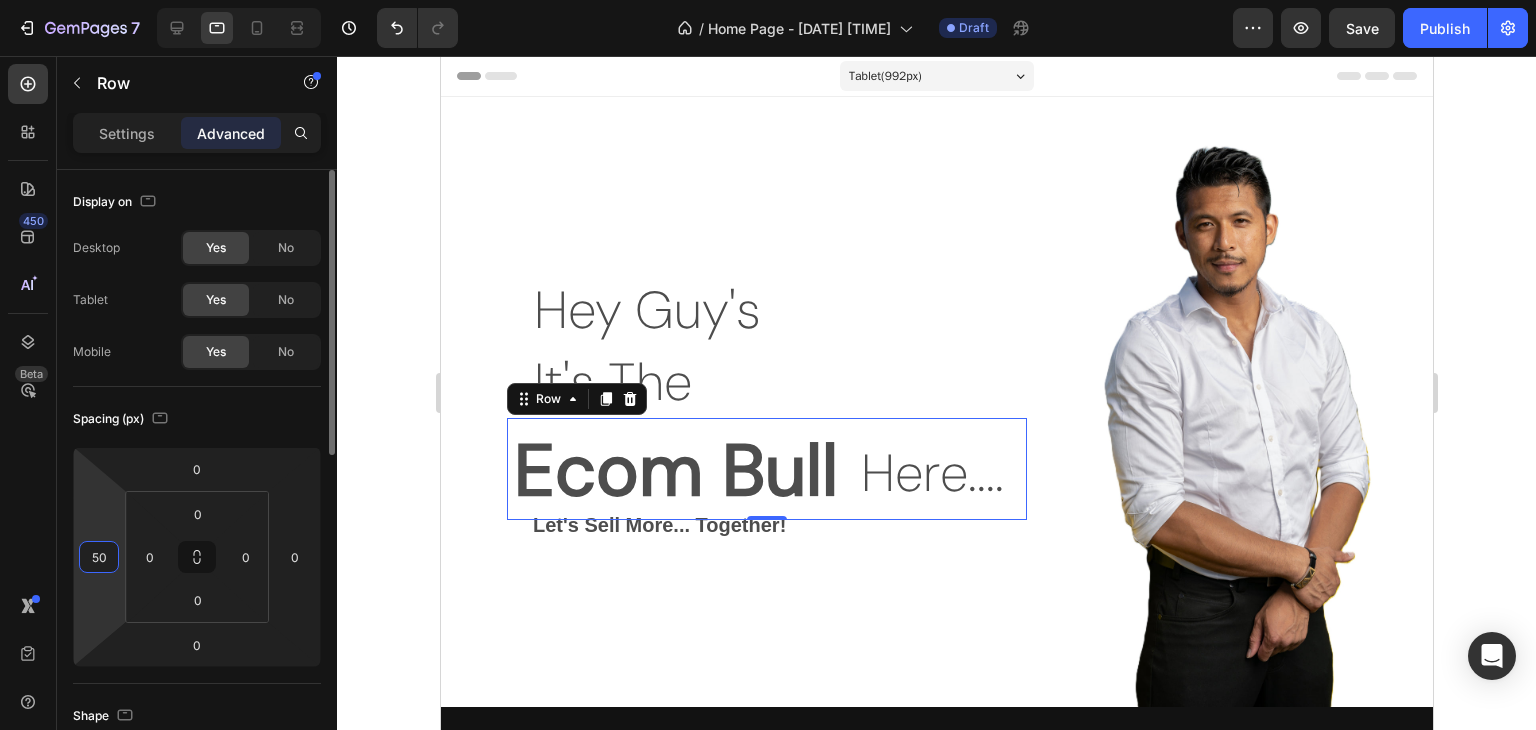 type on "5" 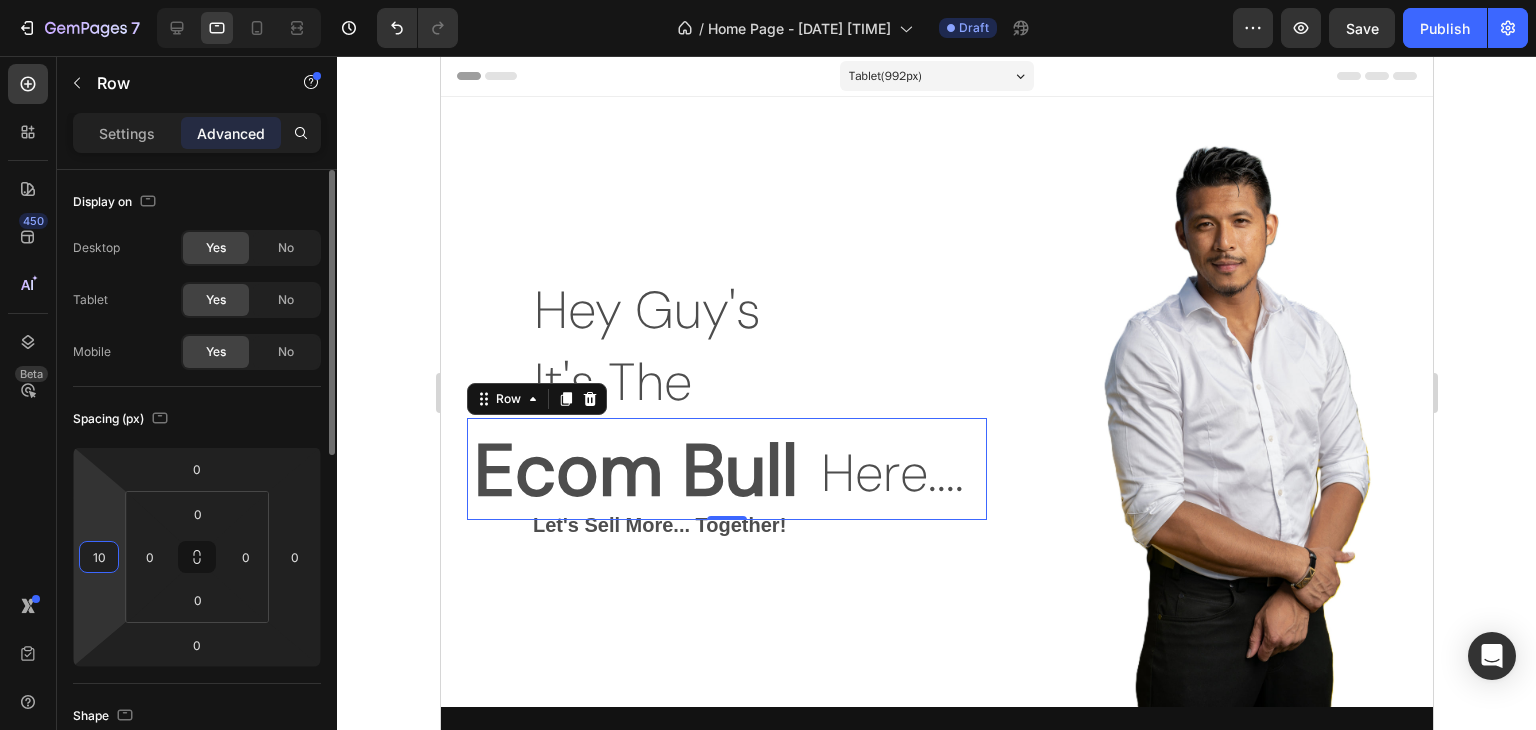 type on "1" 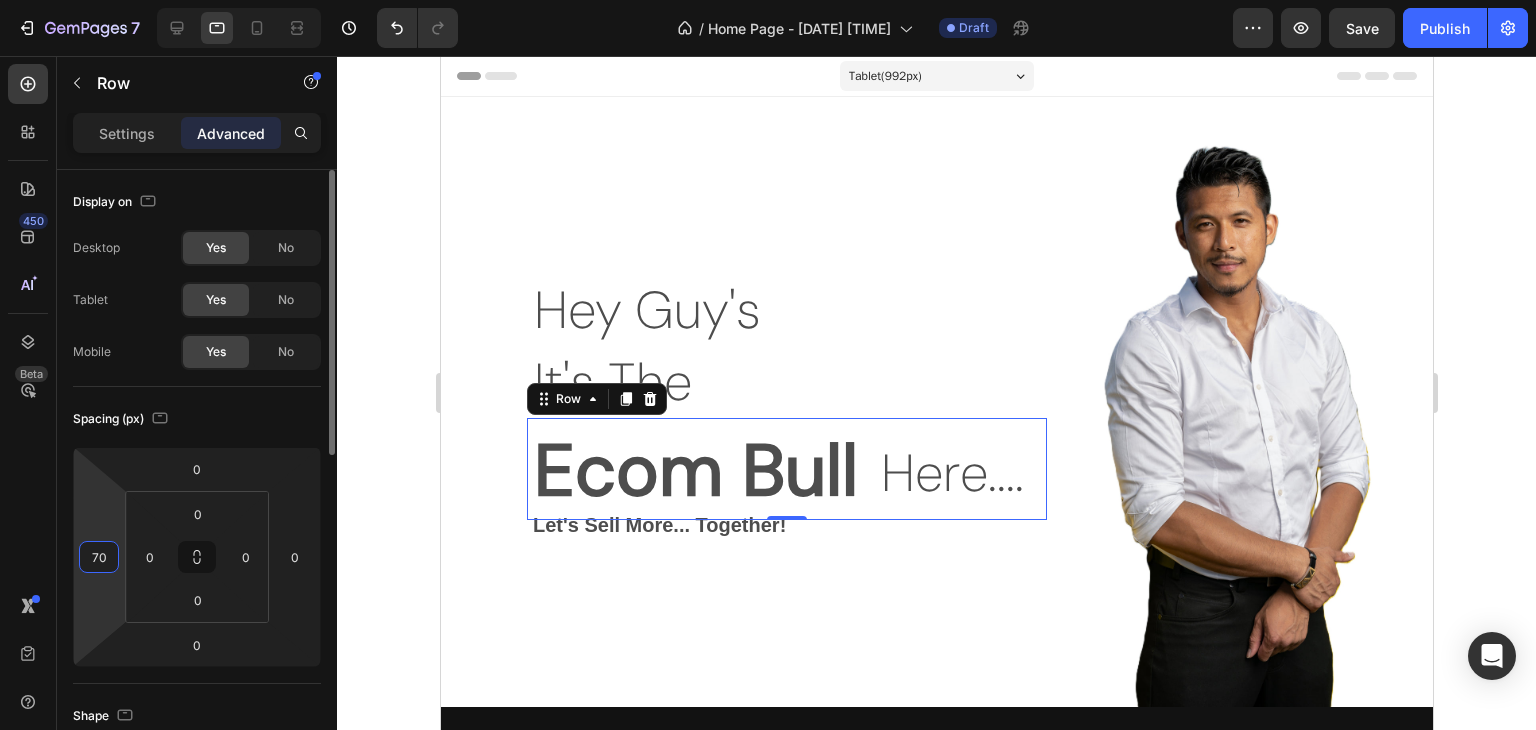 type on "7" 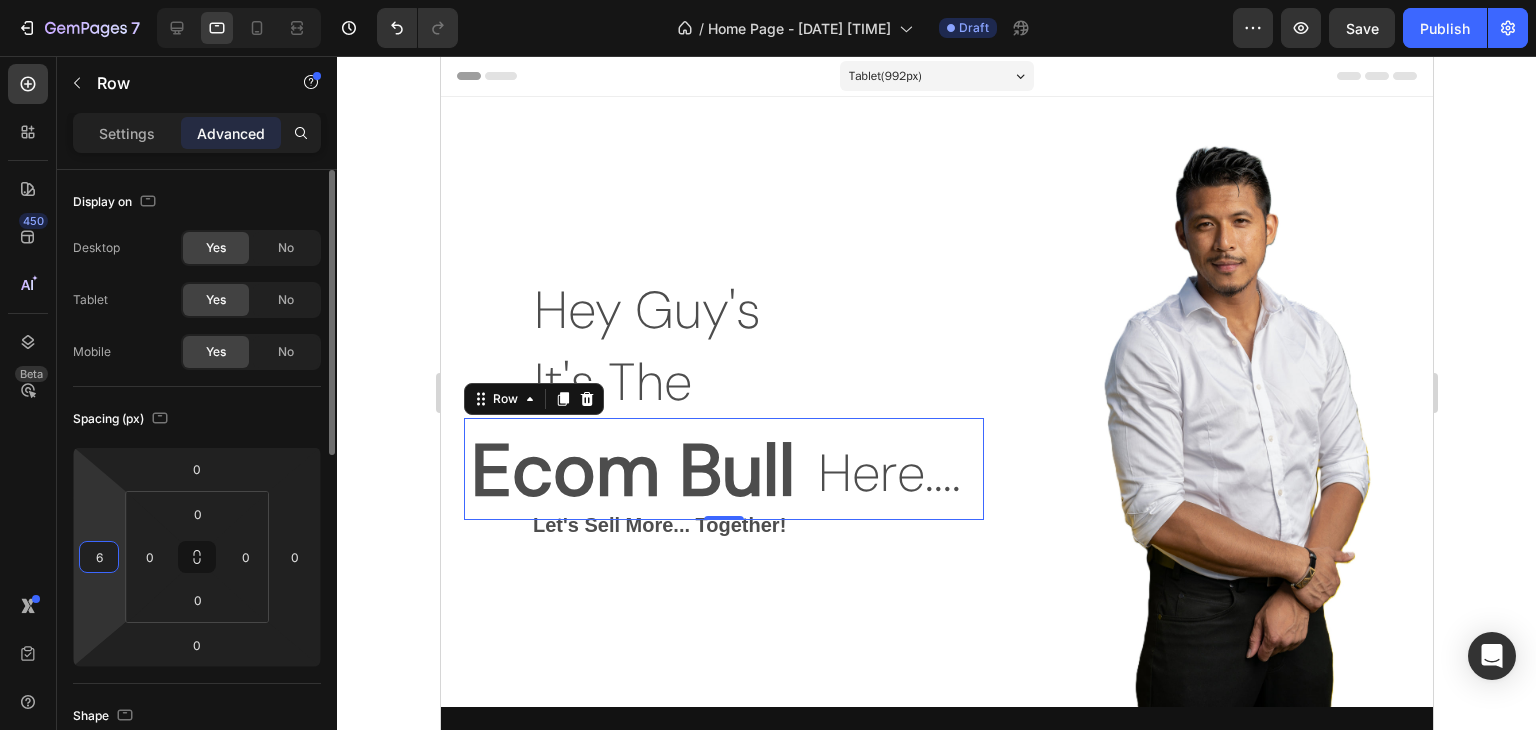 type on "65" 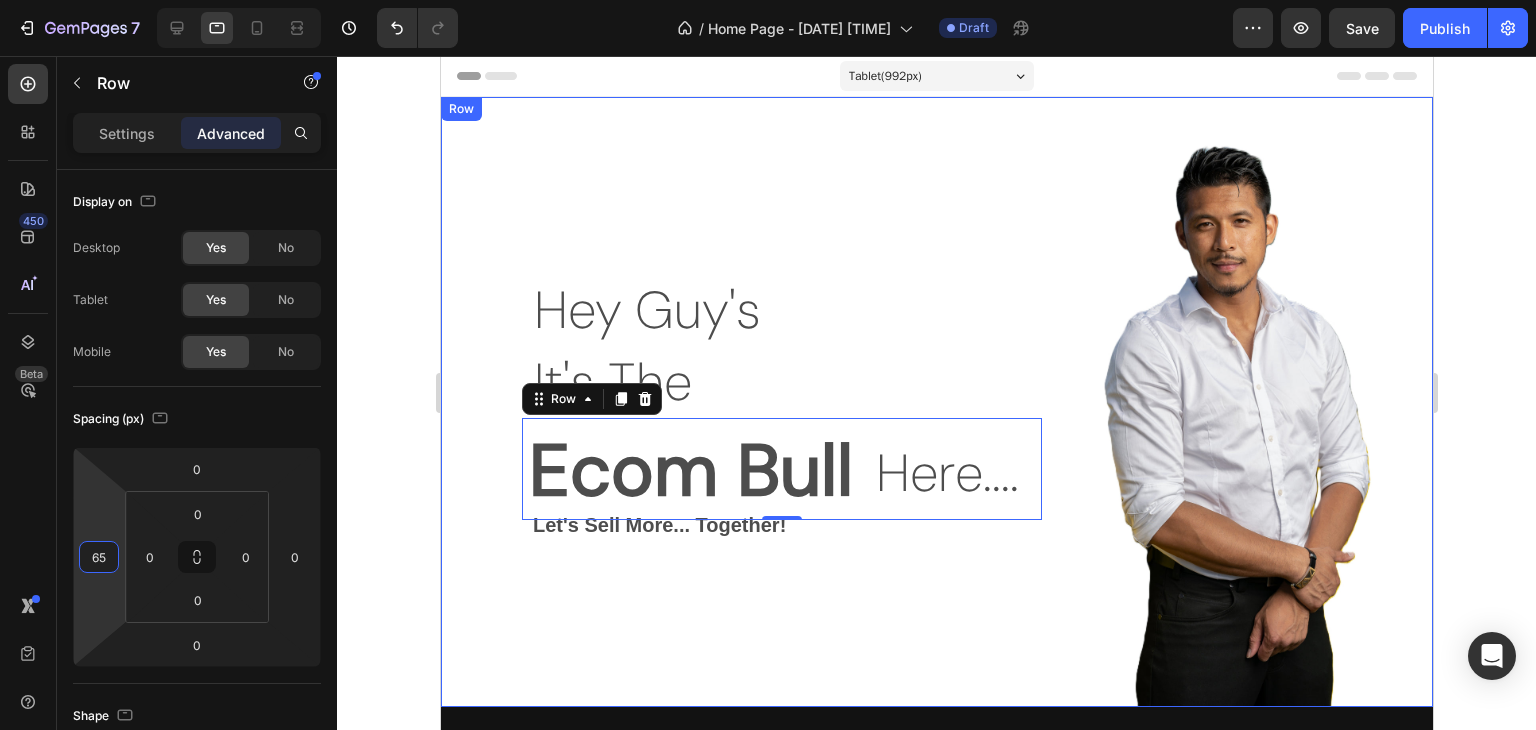 click on "Hey Guy's Text Block It's The Text Block Text Block Ecom Bull Text Block Here.... Text Block Row 0 Row Let's Sell More... Together! Text Block" at bounding box center [724, 402] 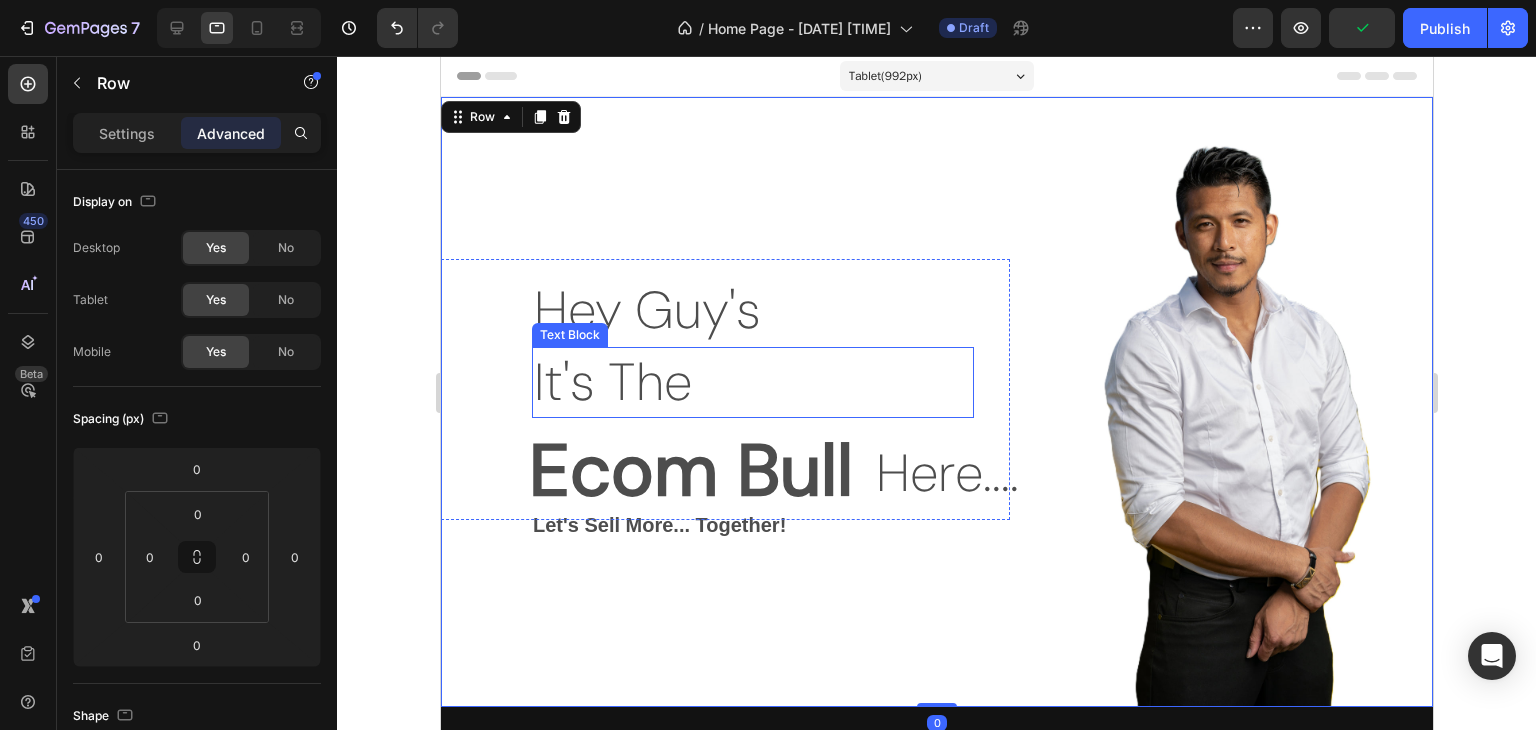 click on "It's The" at bounding box center [752, 383] 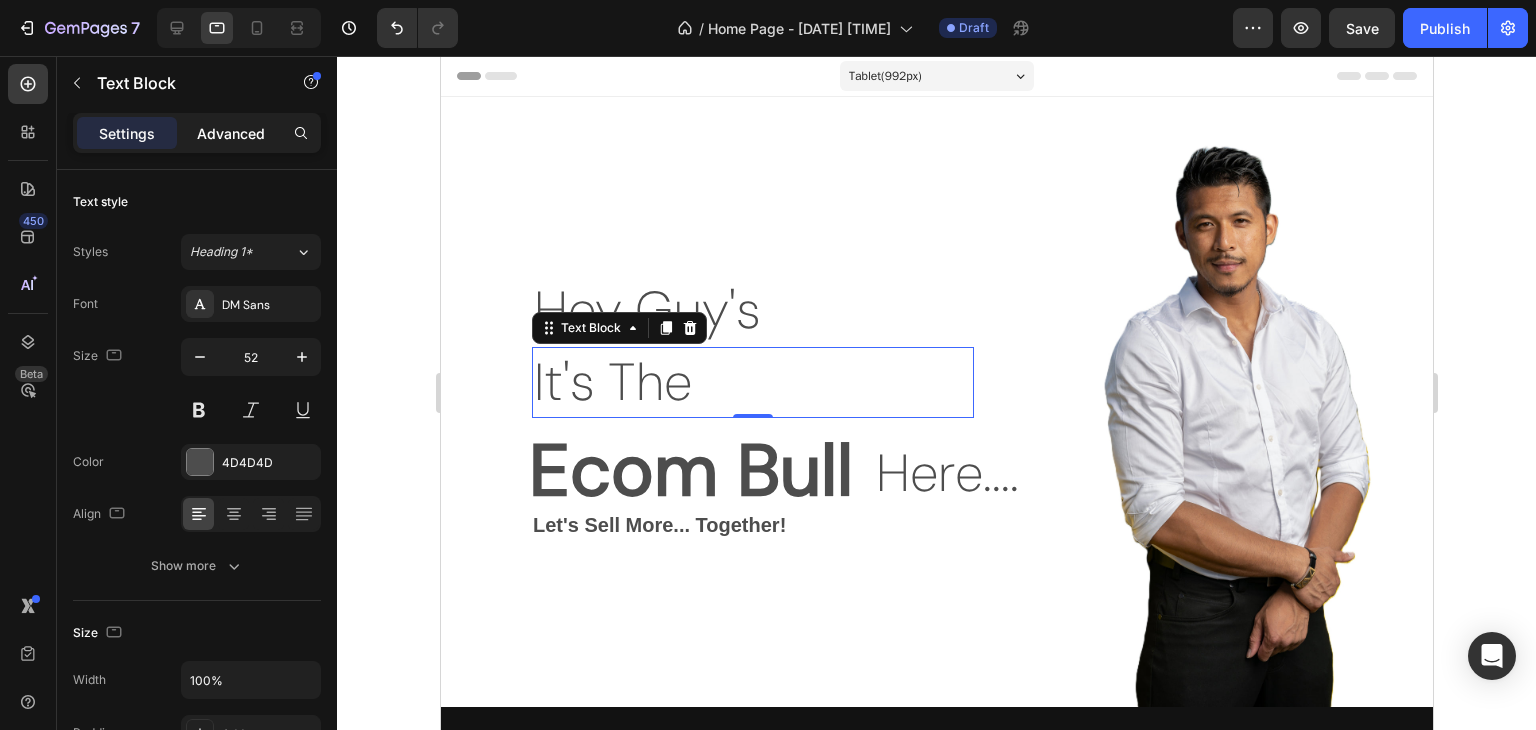 click on "Advanced" at bounding box center (231, 133) 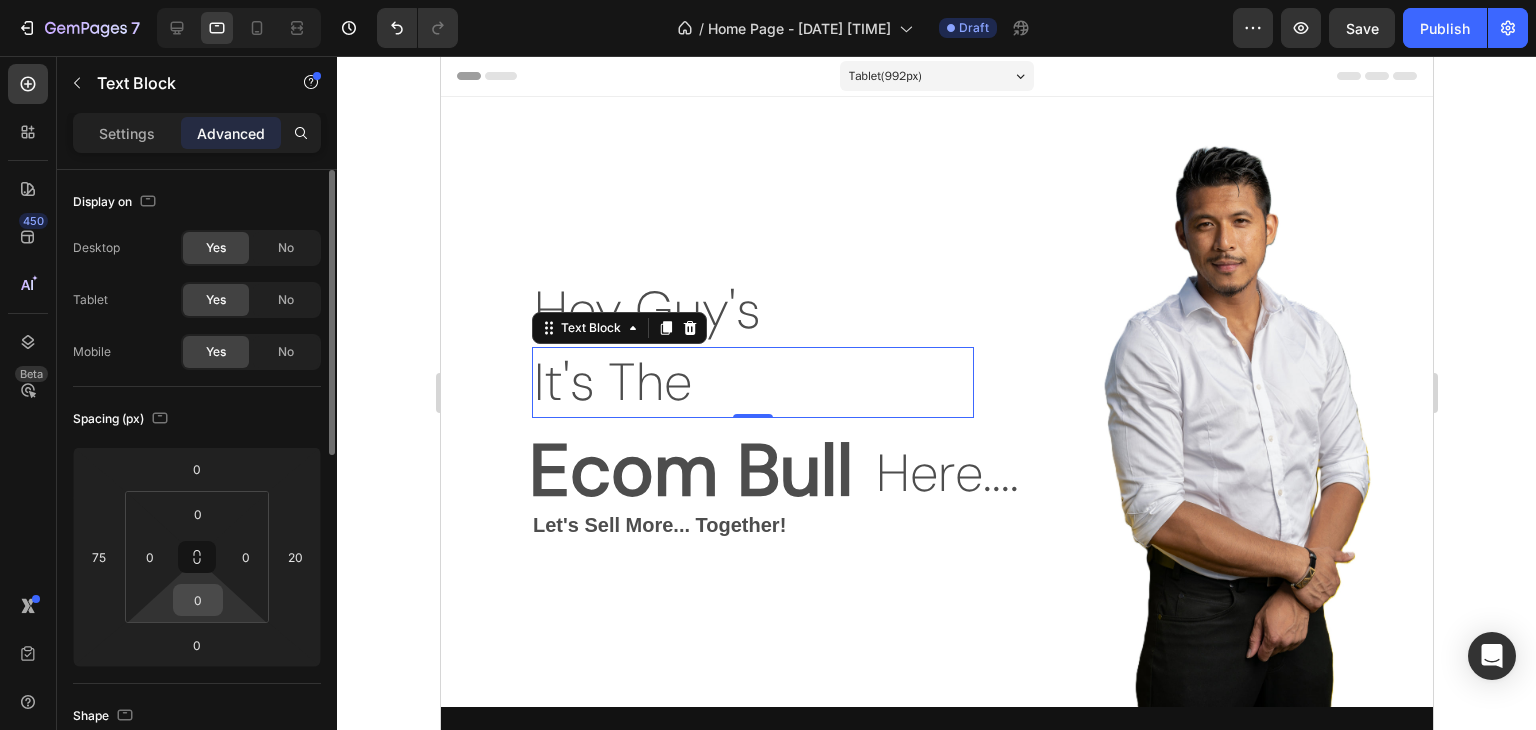 click on "0" at bounding box center (198, 600) 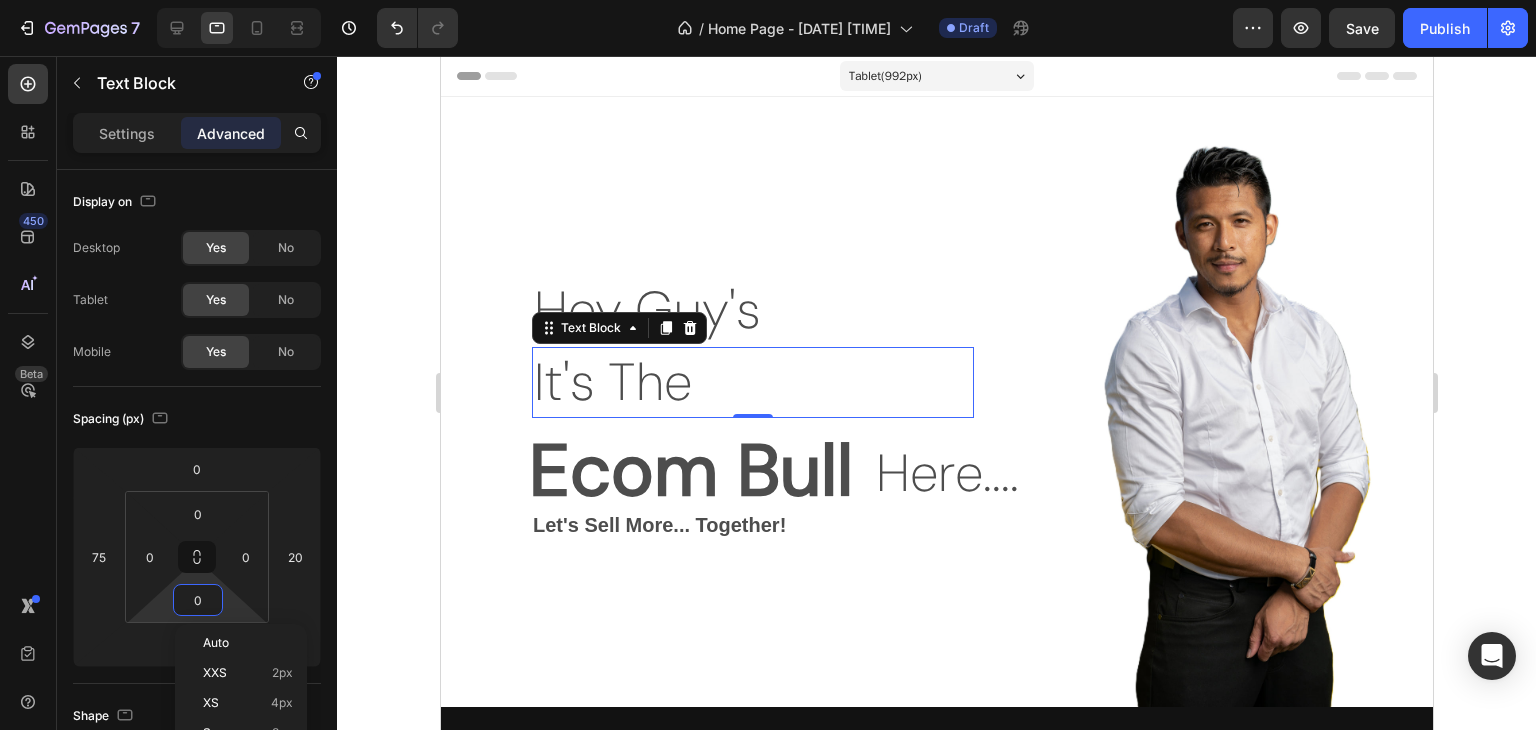 type on "2" 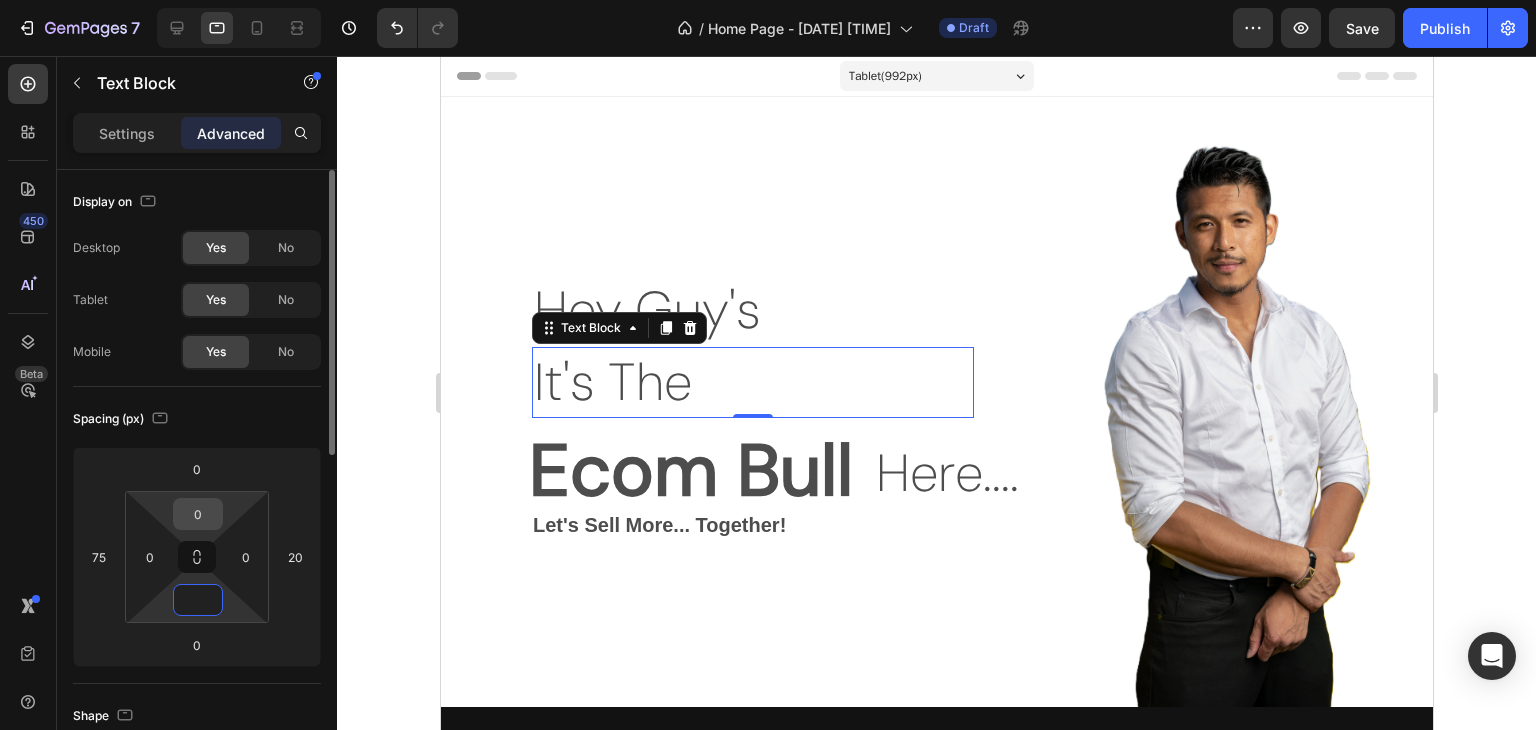 click on "0" at bounding box center (198, 514) 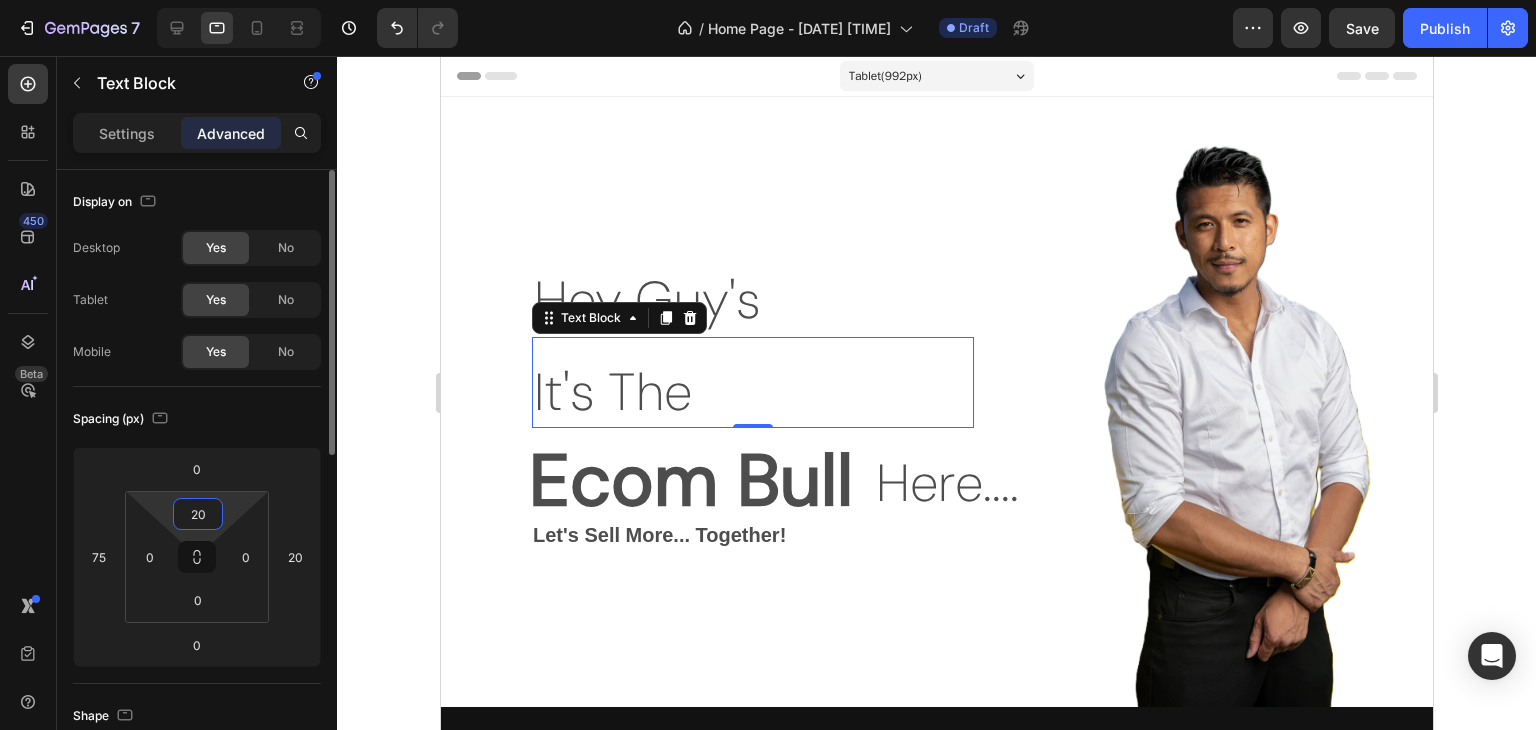 type on "2" 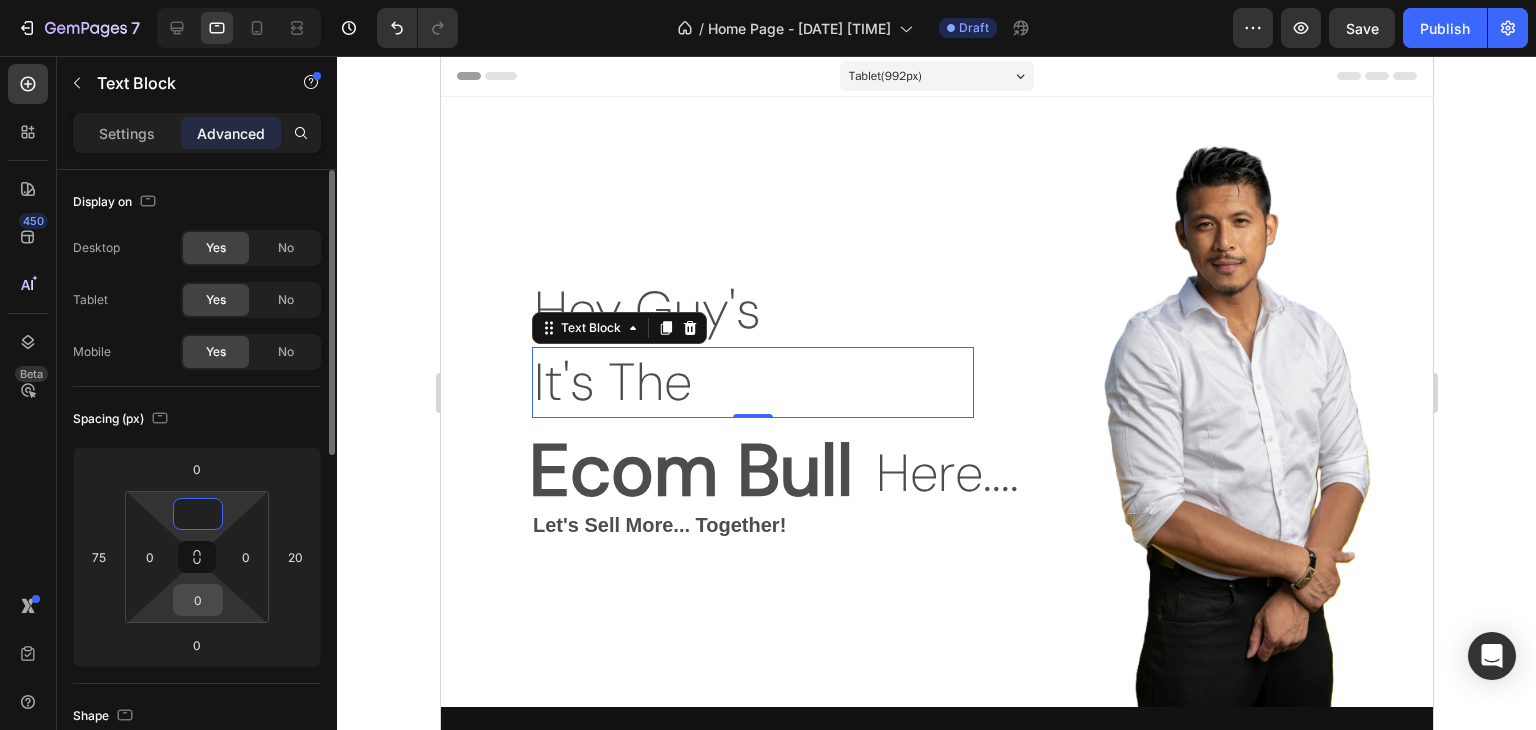 click on "0" at bounding box center (198, 600) 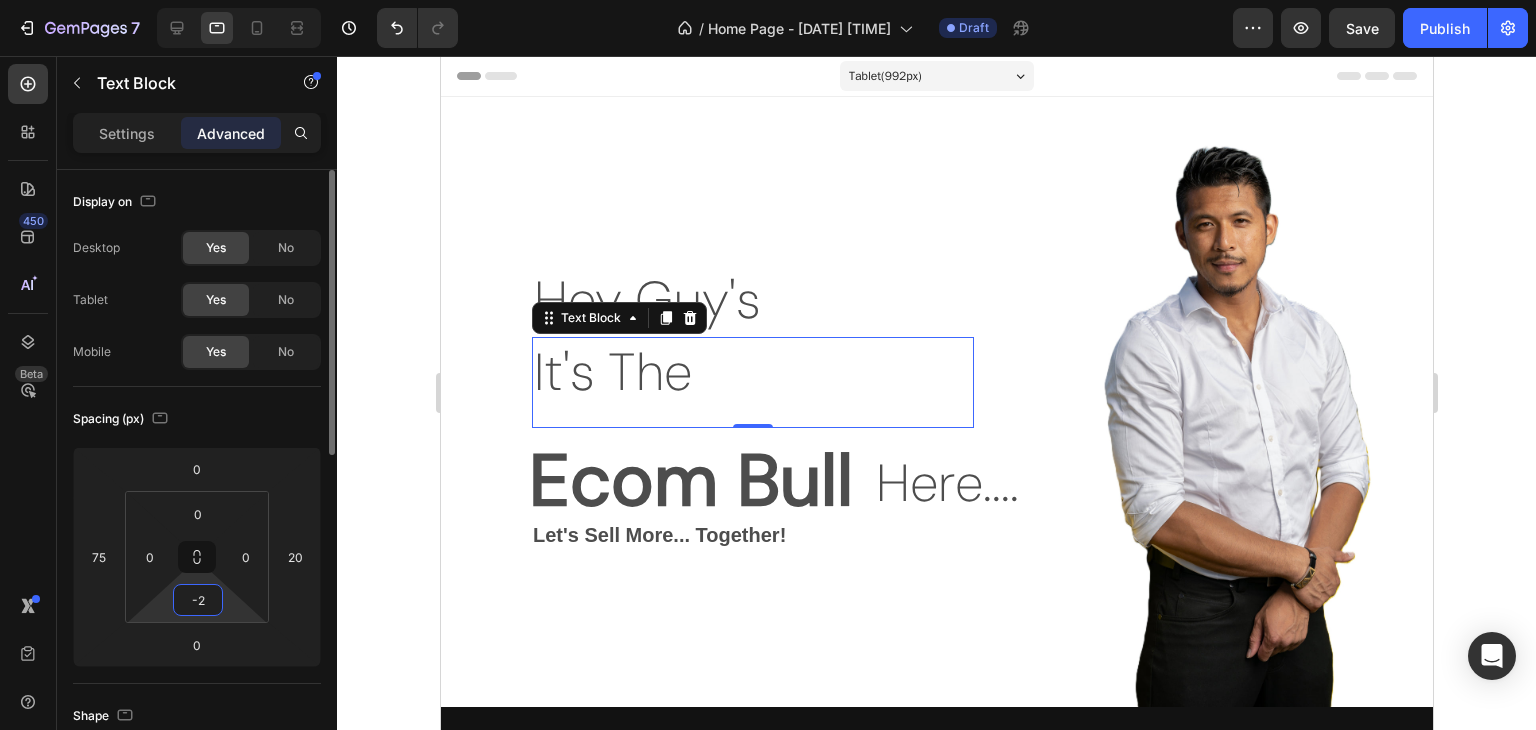 type on "-" 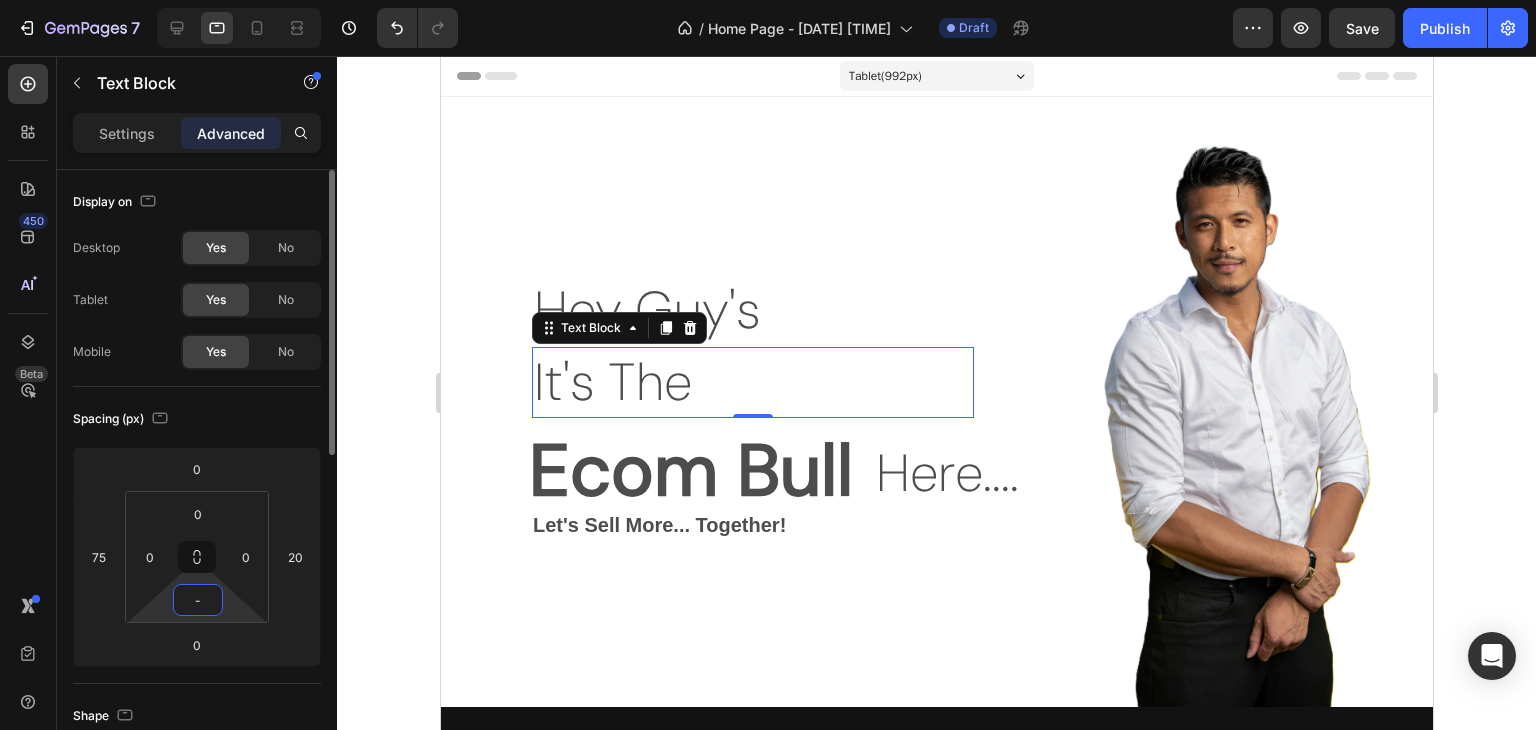 type 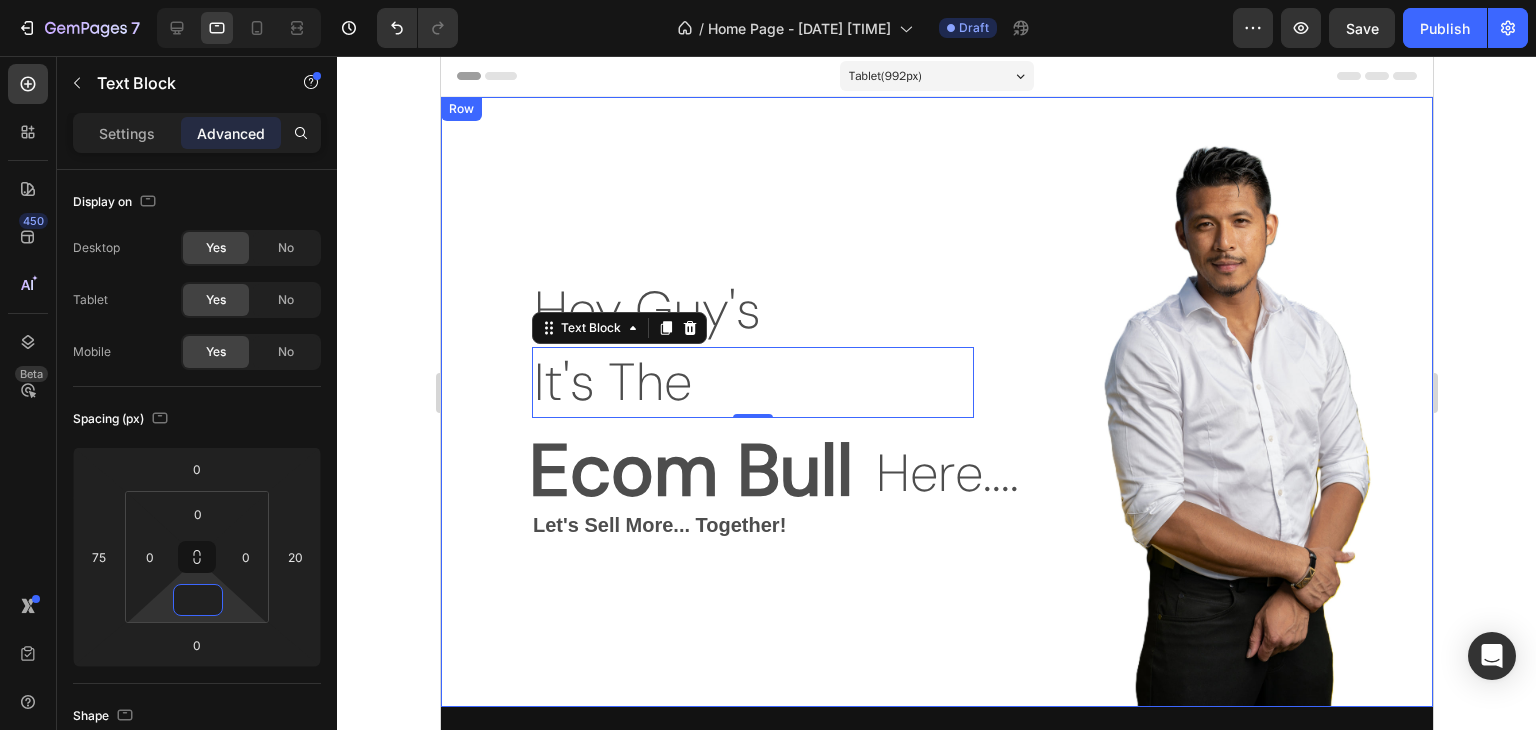 click on "Hey Guy's Text Block It's The Text Block 0 Text Block Ecom Bull Text Block Here.... Text Block Row Row Let's Sell More... Together! Text Block" at bounding box center [724, 402] 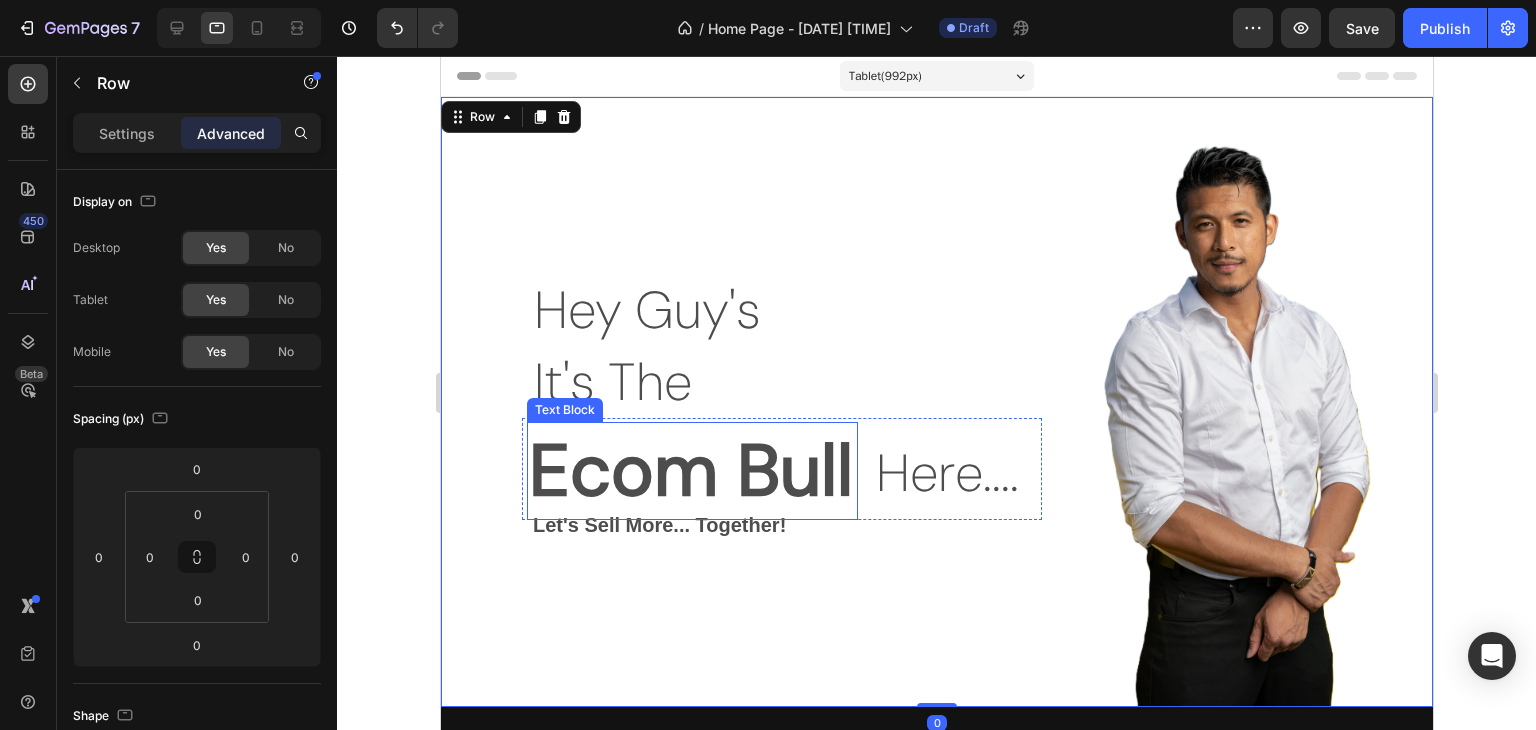 click on "Ecom Bull" at bounding box center [691, 471] 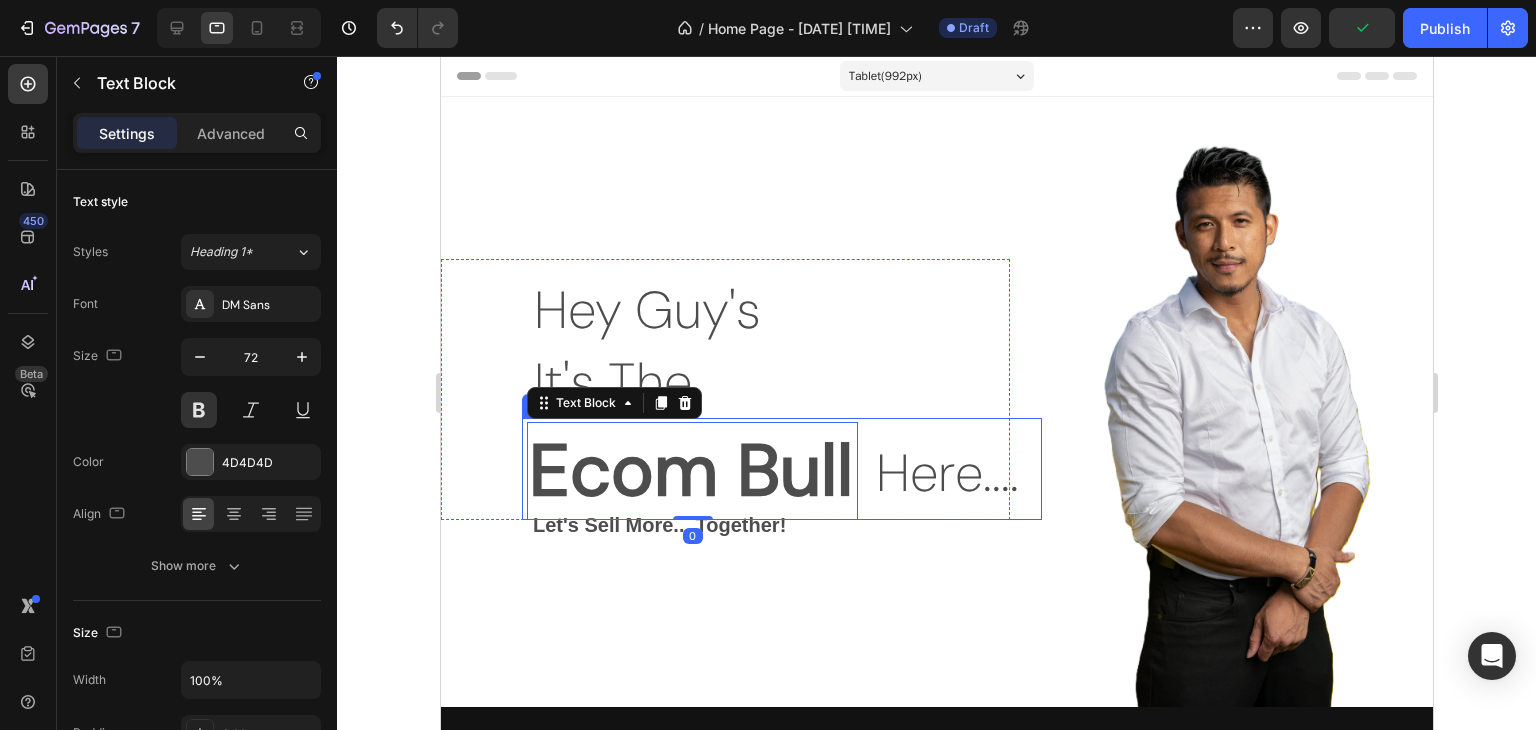 click on "Here.... Text Block" at bounding box center [957, 469] 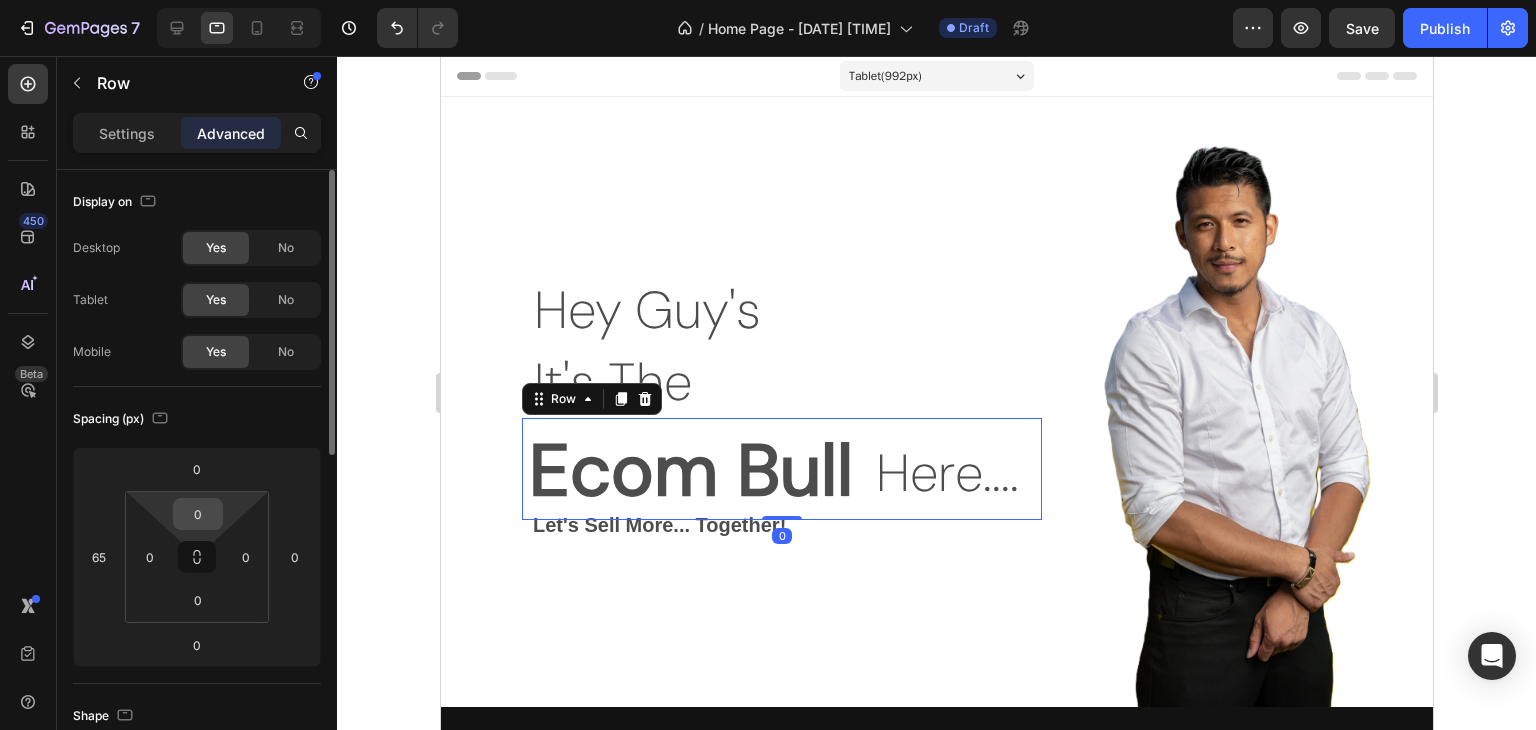 click on "0" at bounding box center (198, 514) 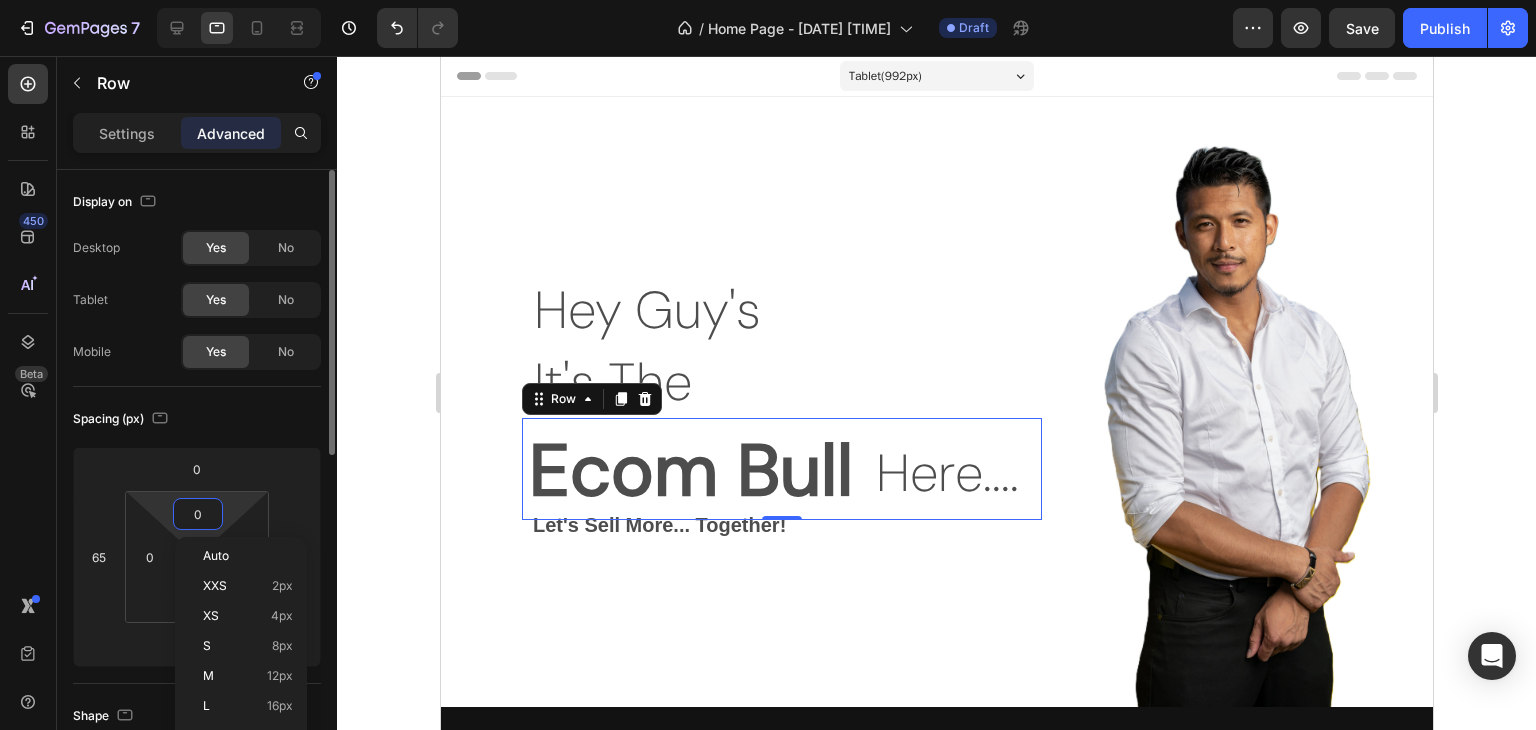 type on "2" 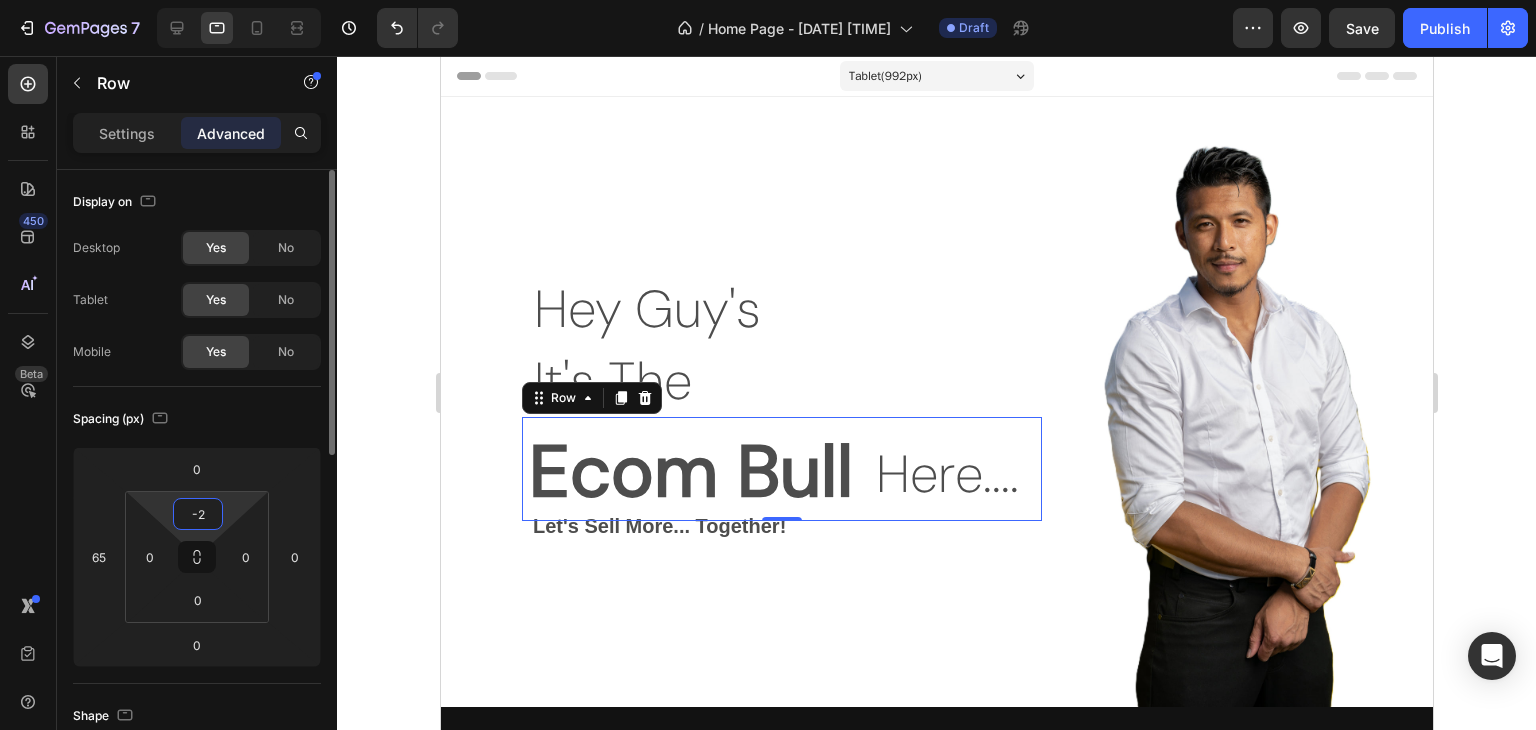 type on "-" 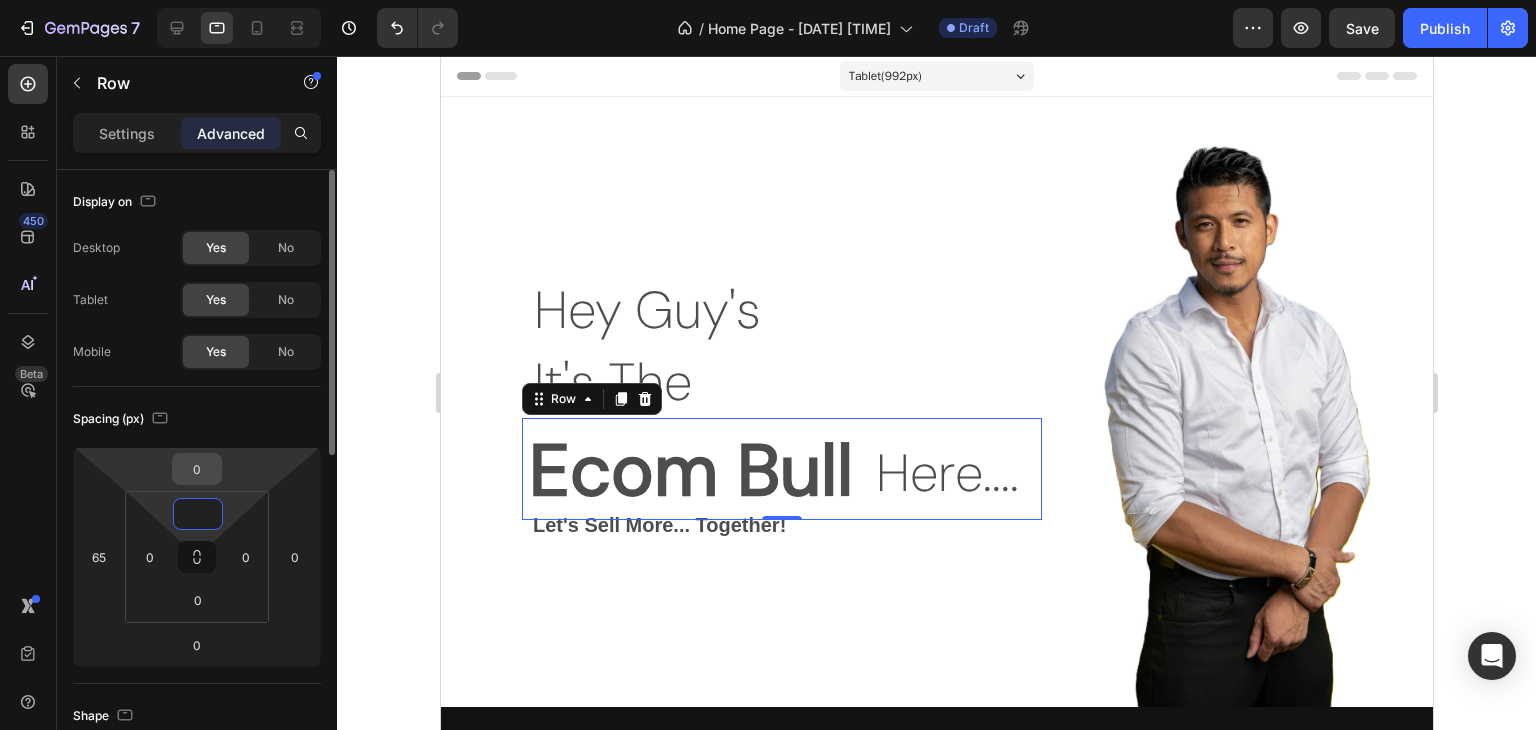 click on "0" at bounding box center (197, 469) 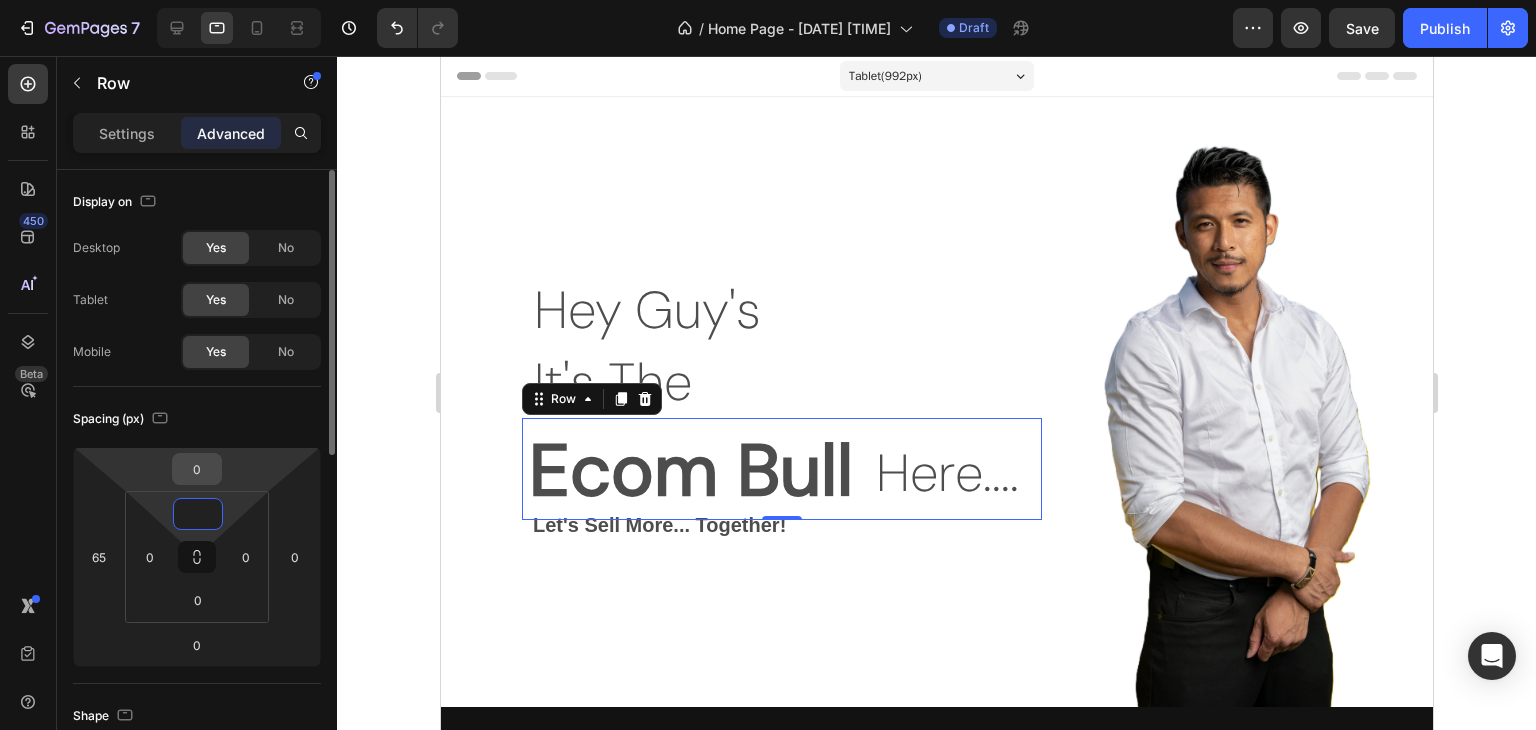 type on "0" 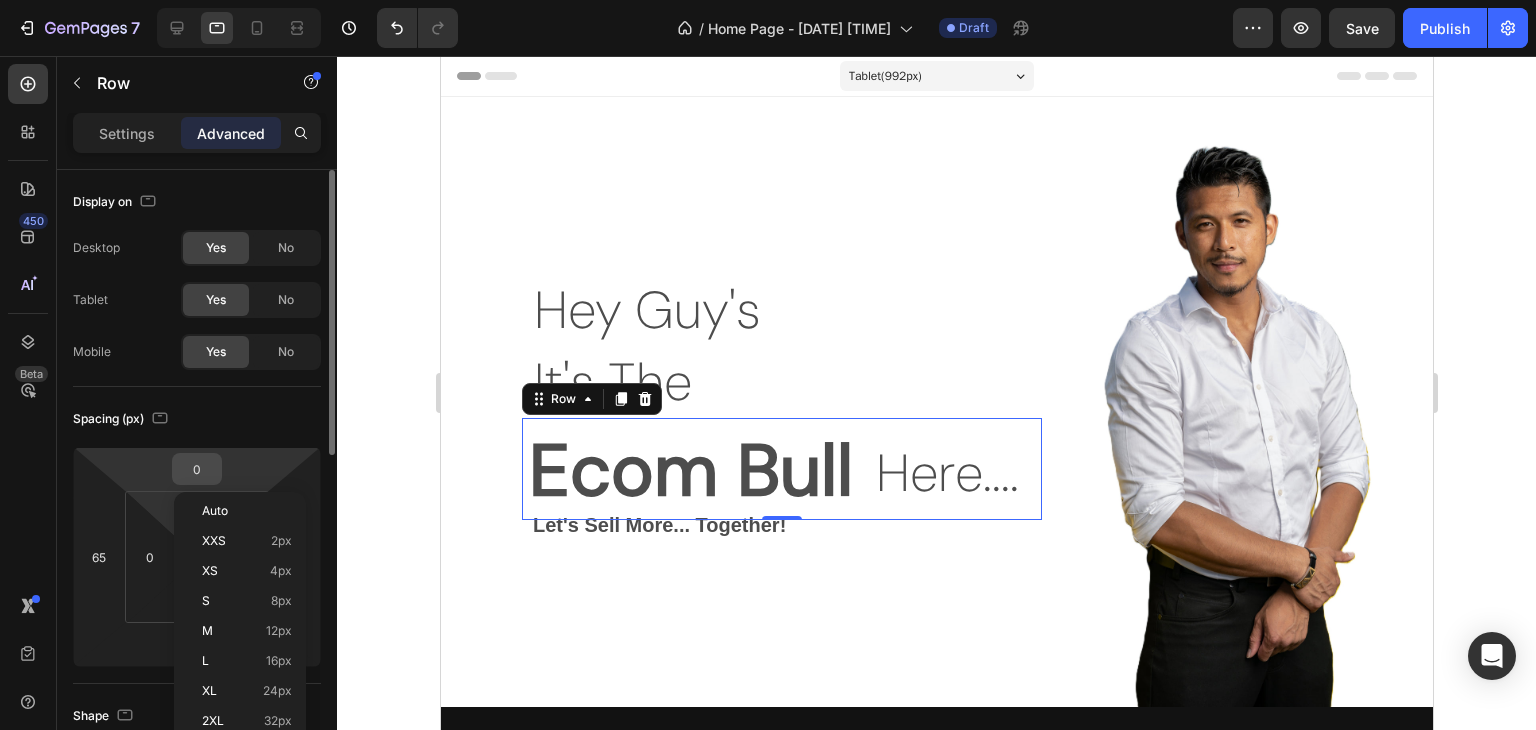 click on "0" at bounding box center (197, 469) 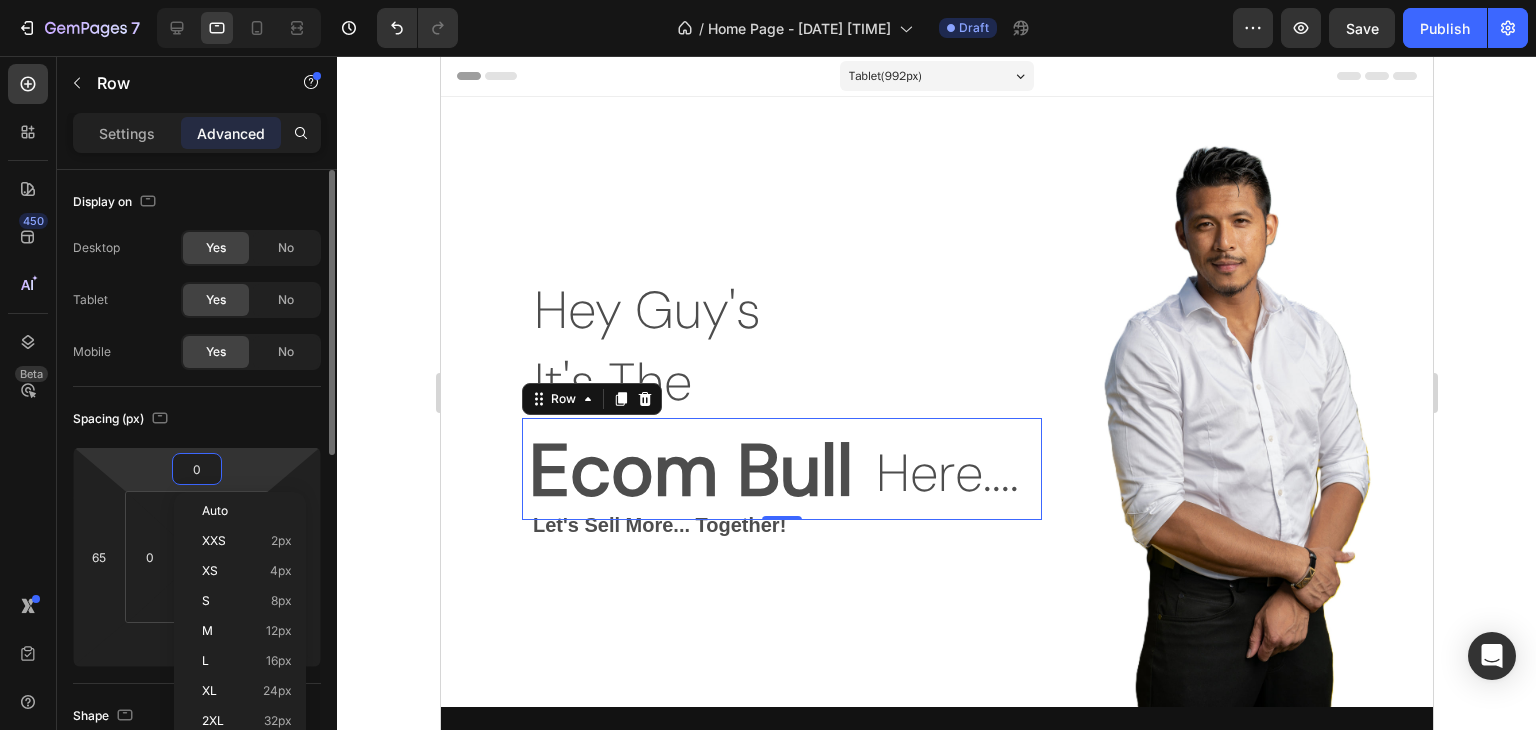 click on "0" at bounding box center (197, 469) 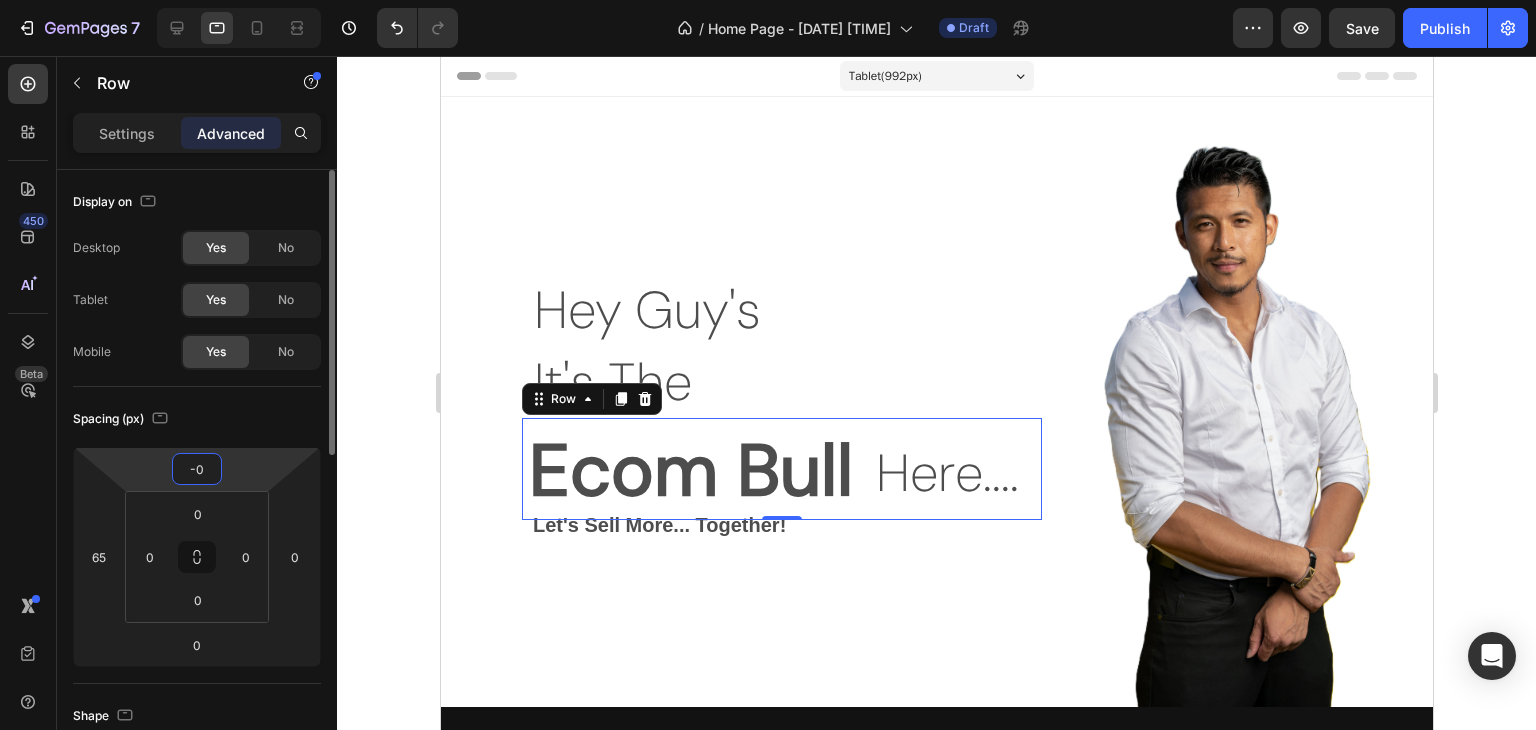 type on "-20" 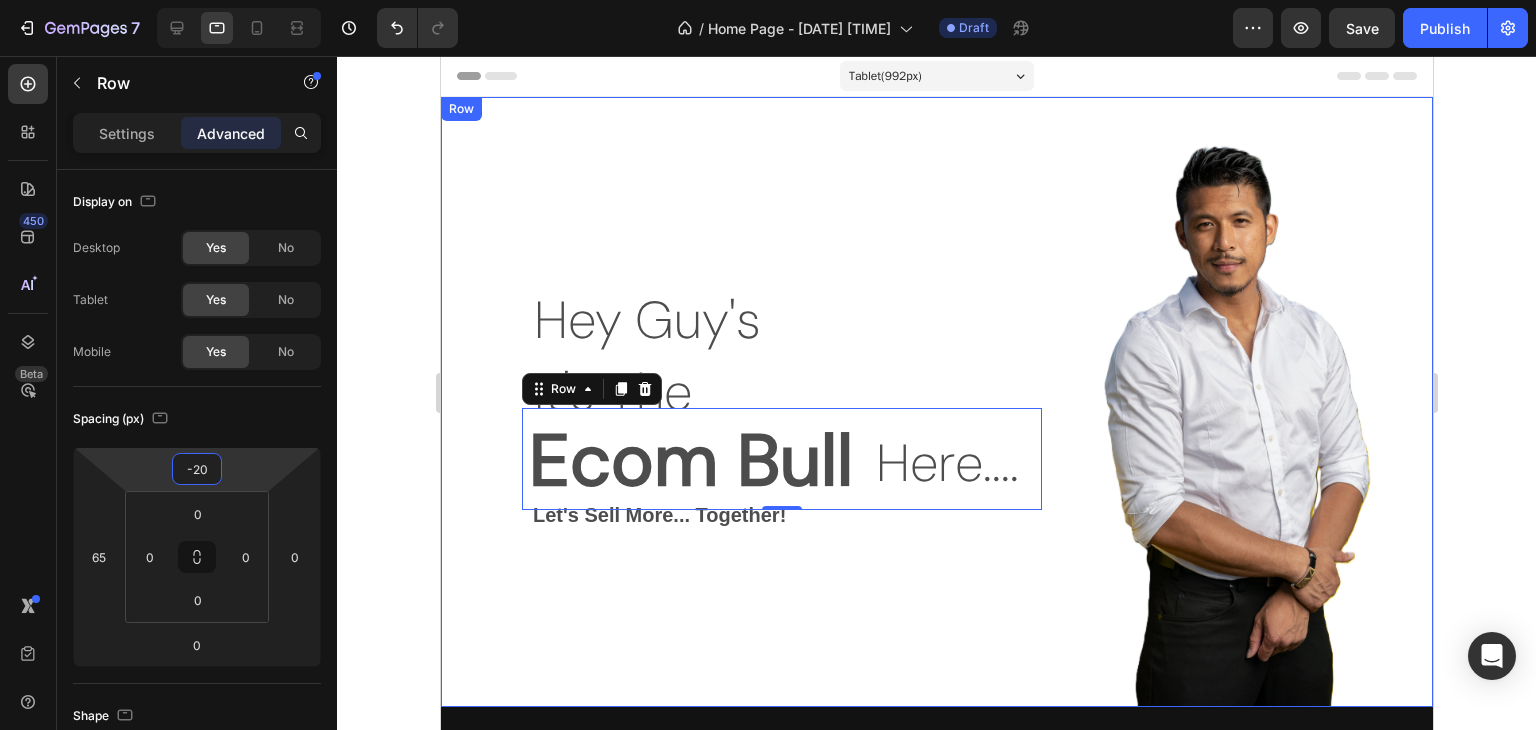 click on "Hey Guy's Text Block It's The Text Block Text Block Ecom Bull Text Block Here.... Text Block Row 0 Row Let's Sell More... Together! Text Block" at bounding box center [724, 402] 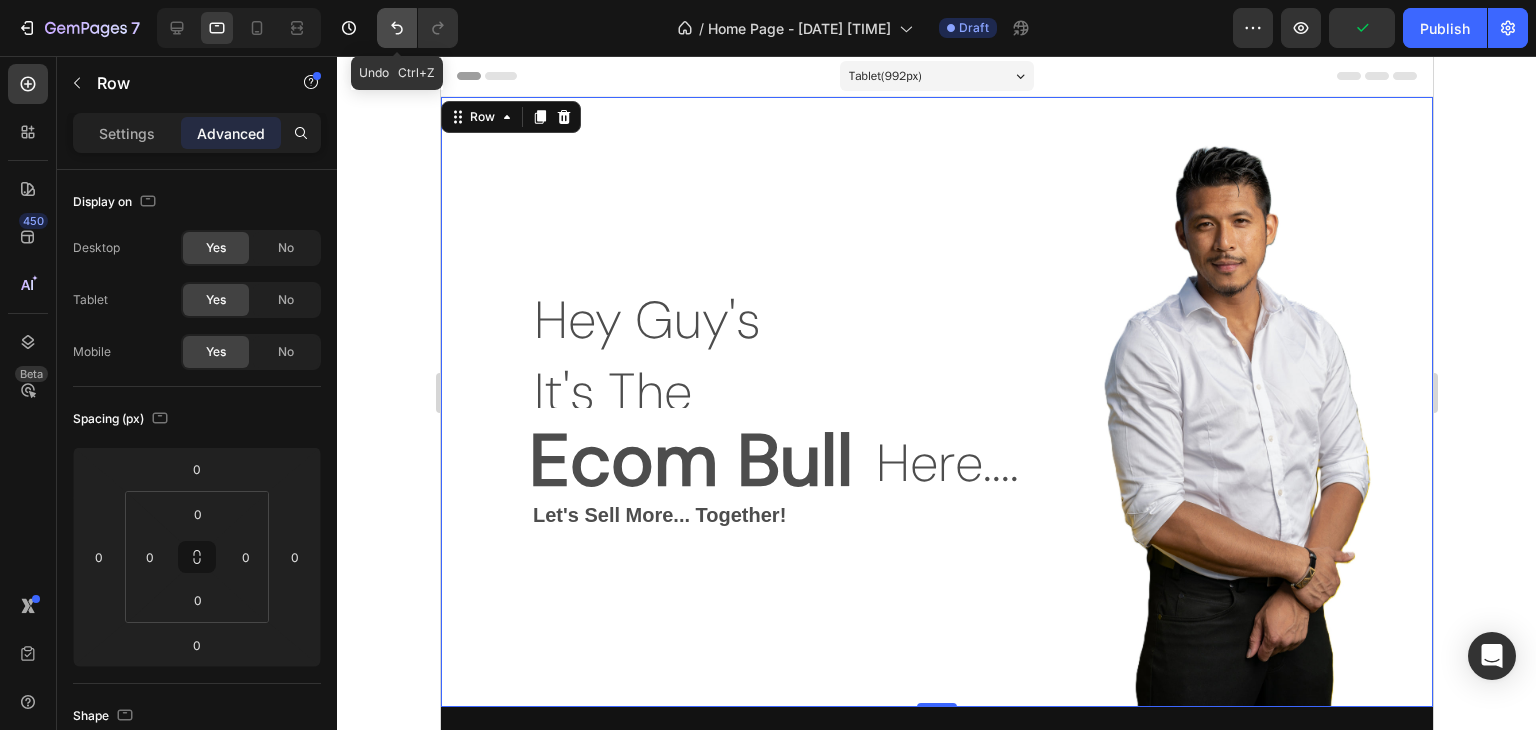 click 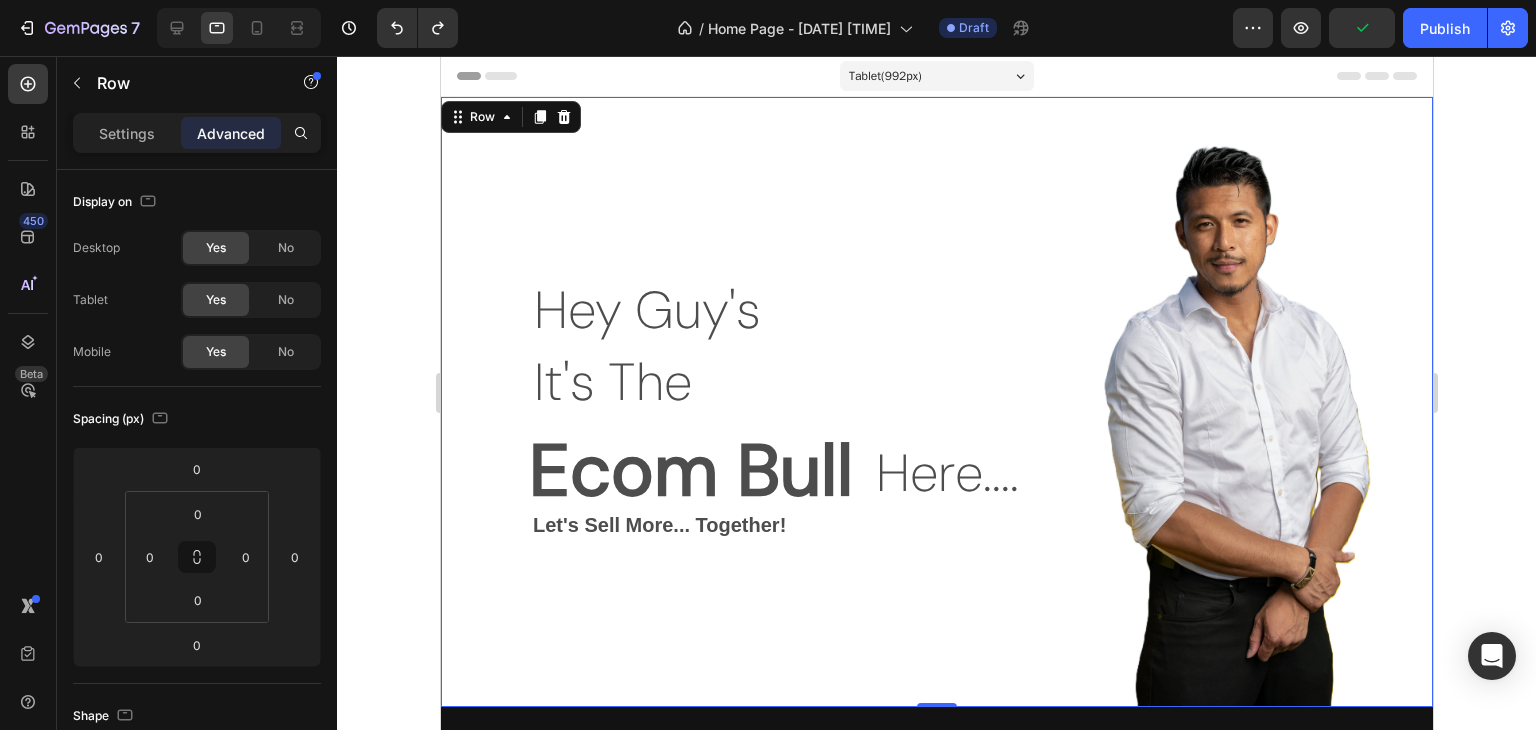 click on "Hey Guy's Text Block It's The Text Block Text Block Ecom Bull Text Block Here.... Text Block Row Row Let's Sell More... Together! Text Block" at bounding box center [724, 402] 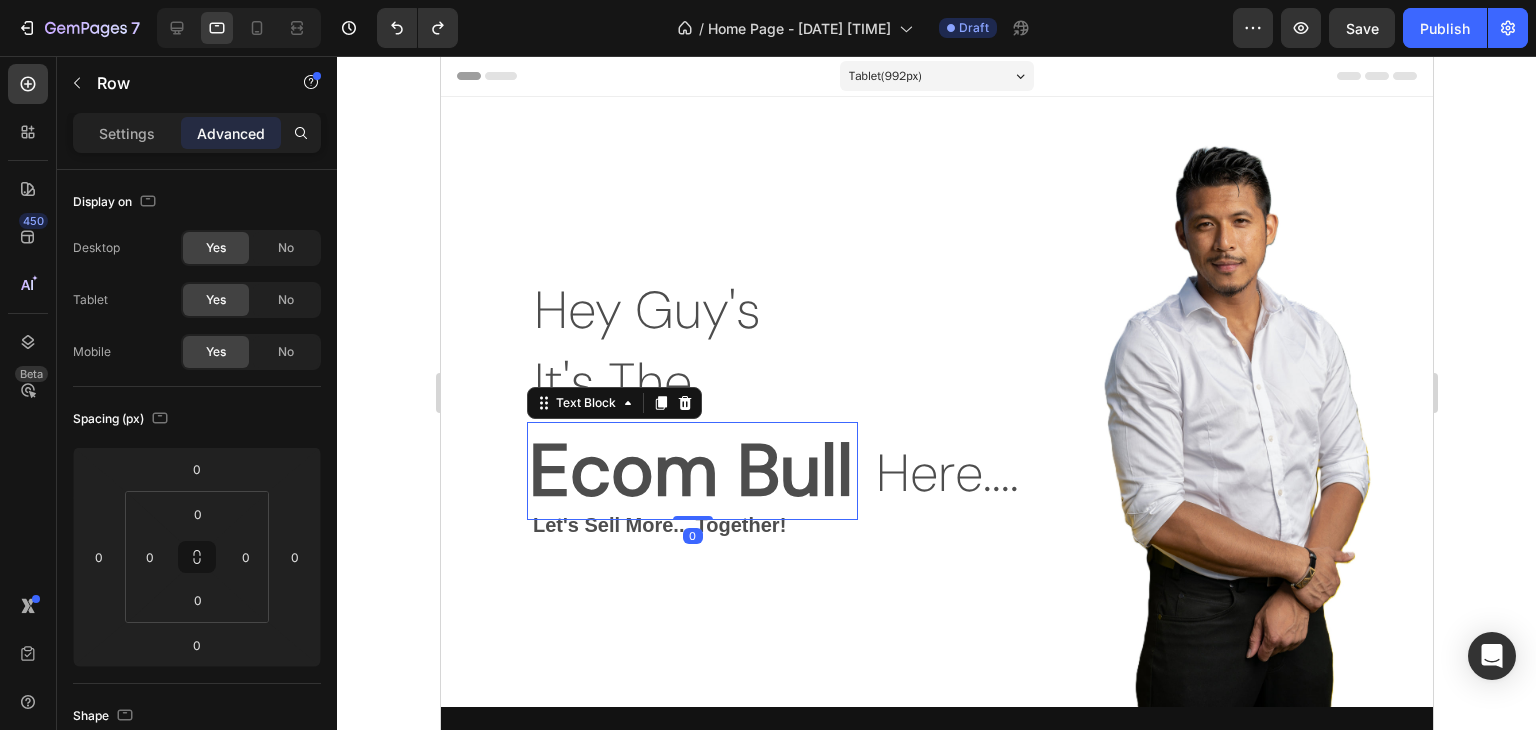 click on "Ecom Bull" at bounding box center [691, 471] 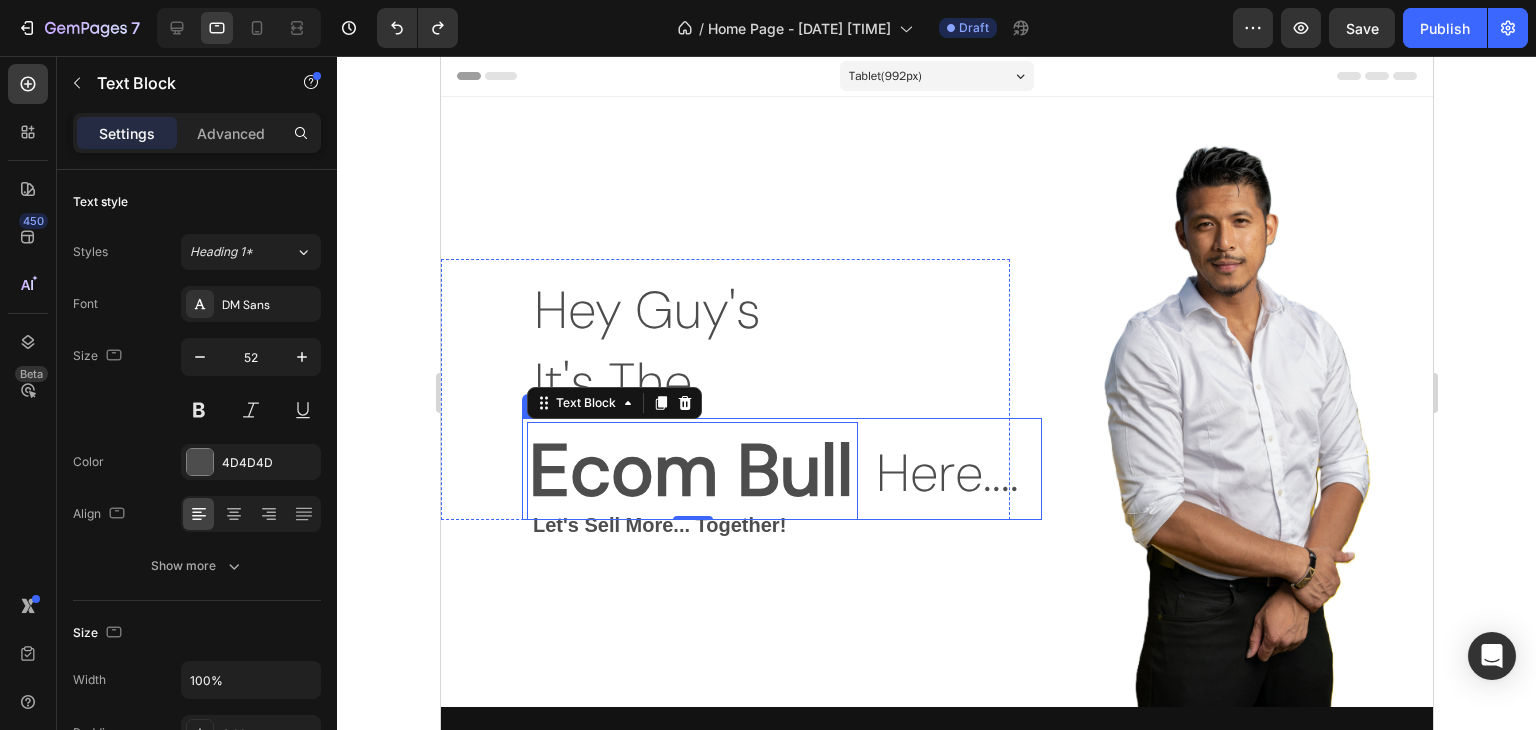 click on "It's The" at bounding box center (752, 383) 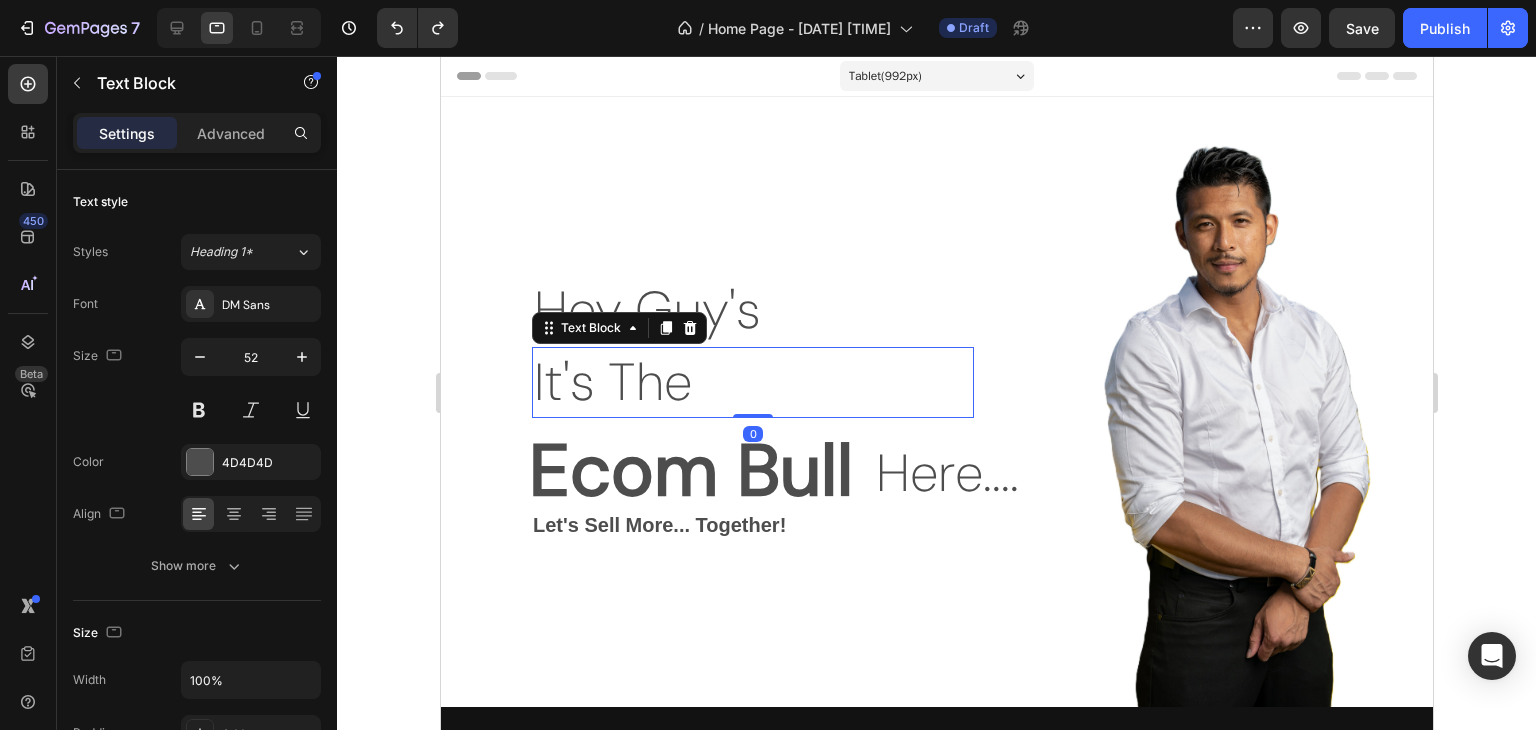 drag, startPoint x: 744, startPoint y: 413, endPoint x: 752, endPoint y: 359, distance: 54.589375 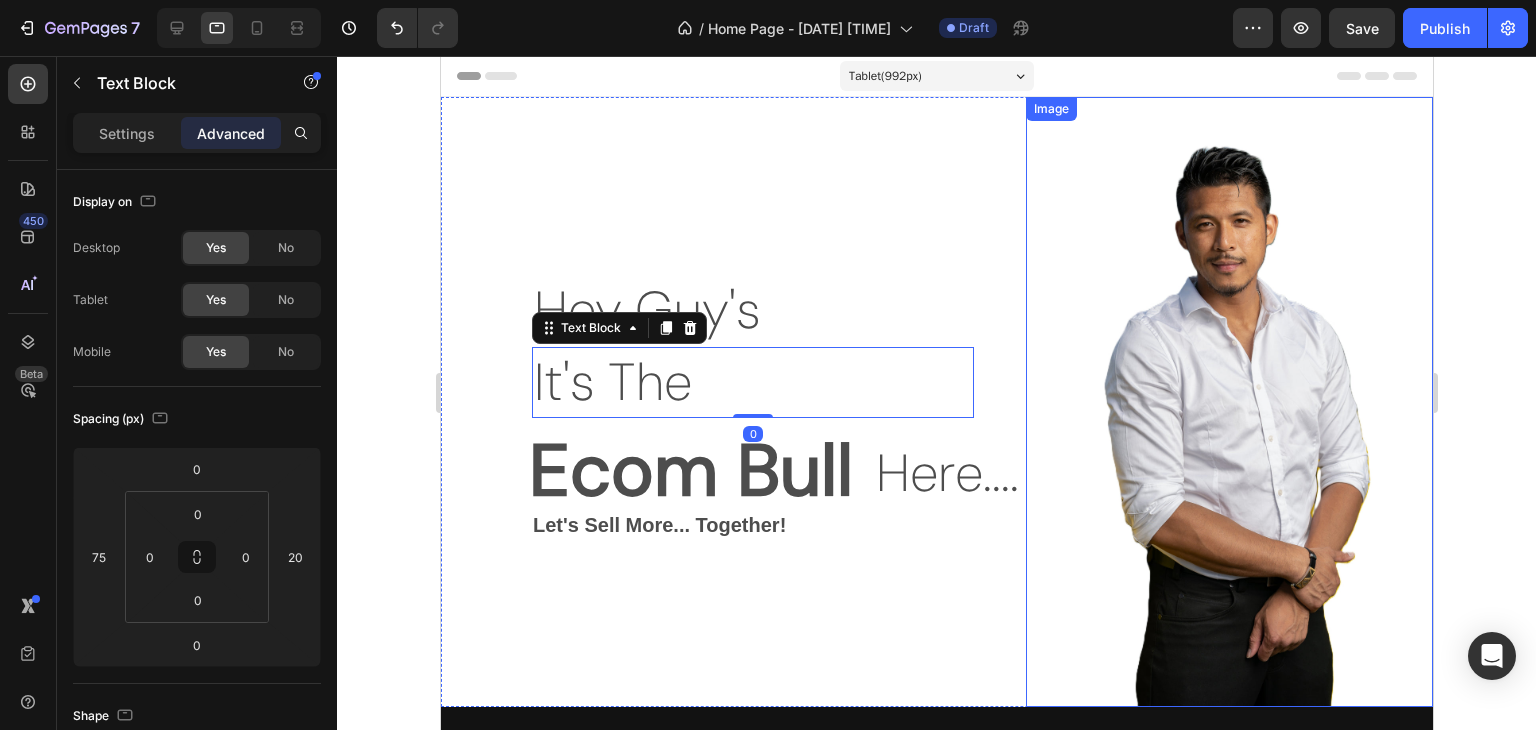 drag, startPoint x: 1034, startPoint y: 421, endPoint x: 1021, endPoint y: 425, distance: 13.601471 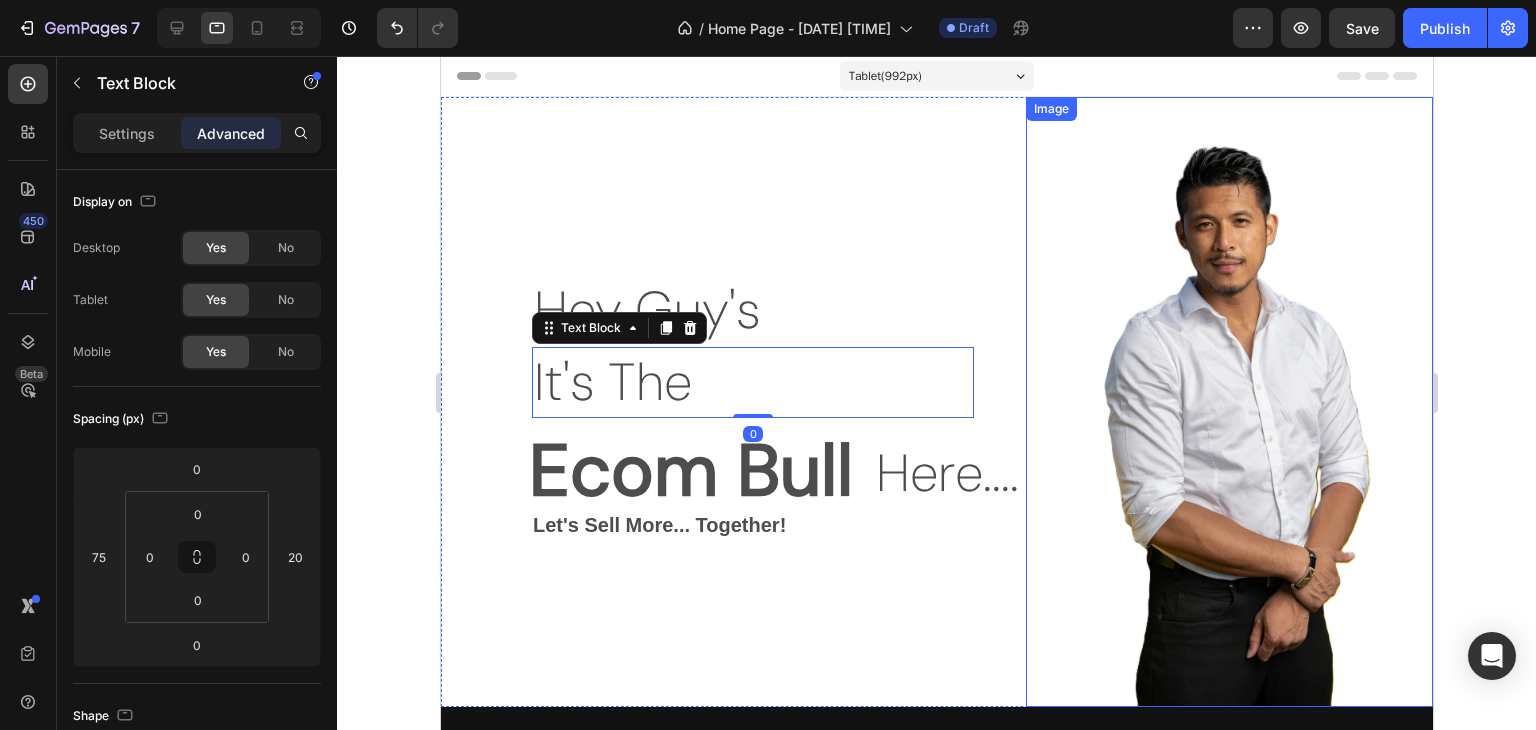 click at bounding box center (1228, 402) 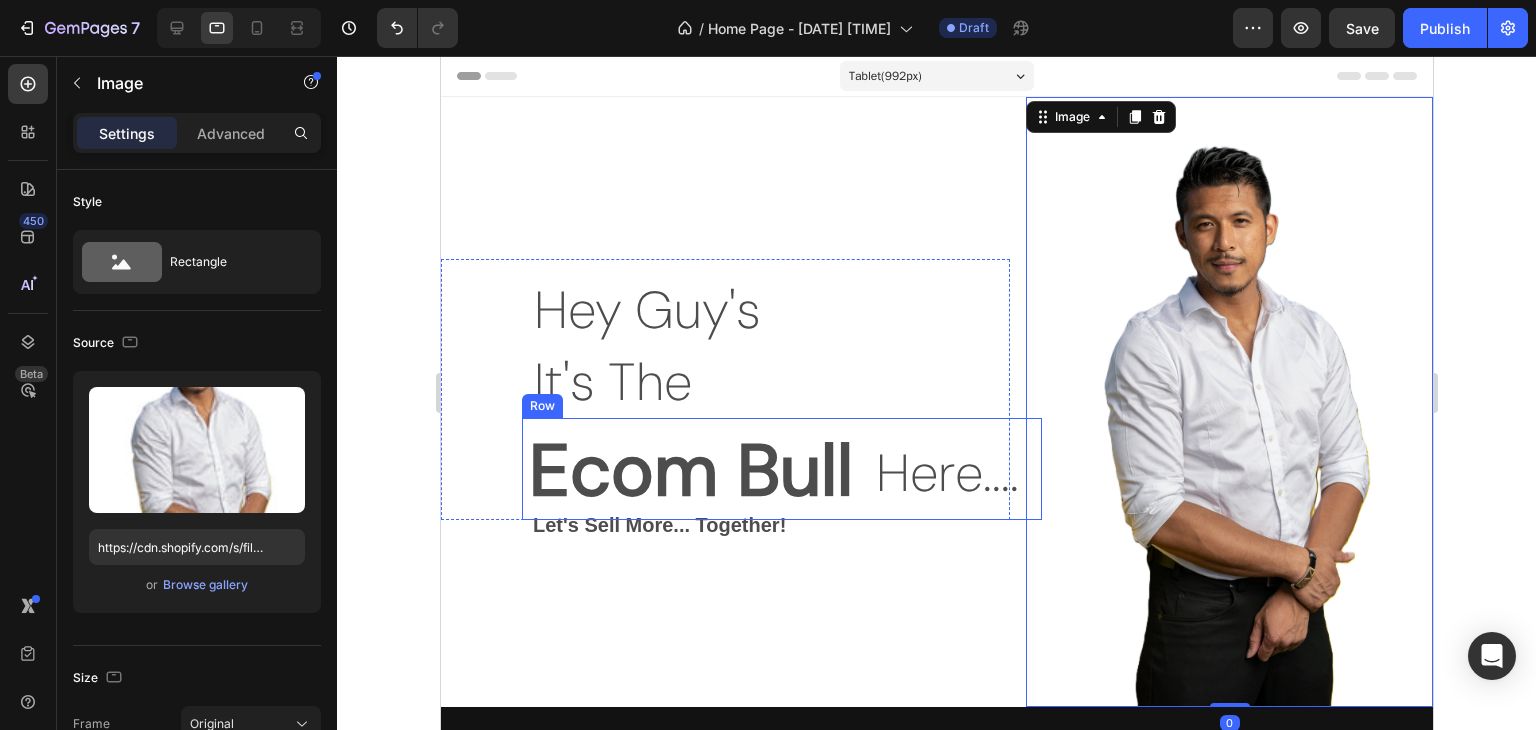 click on "Here.... Text Block" at bounding box center (957, 469) 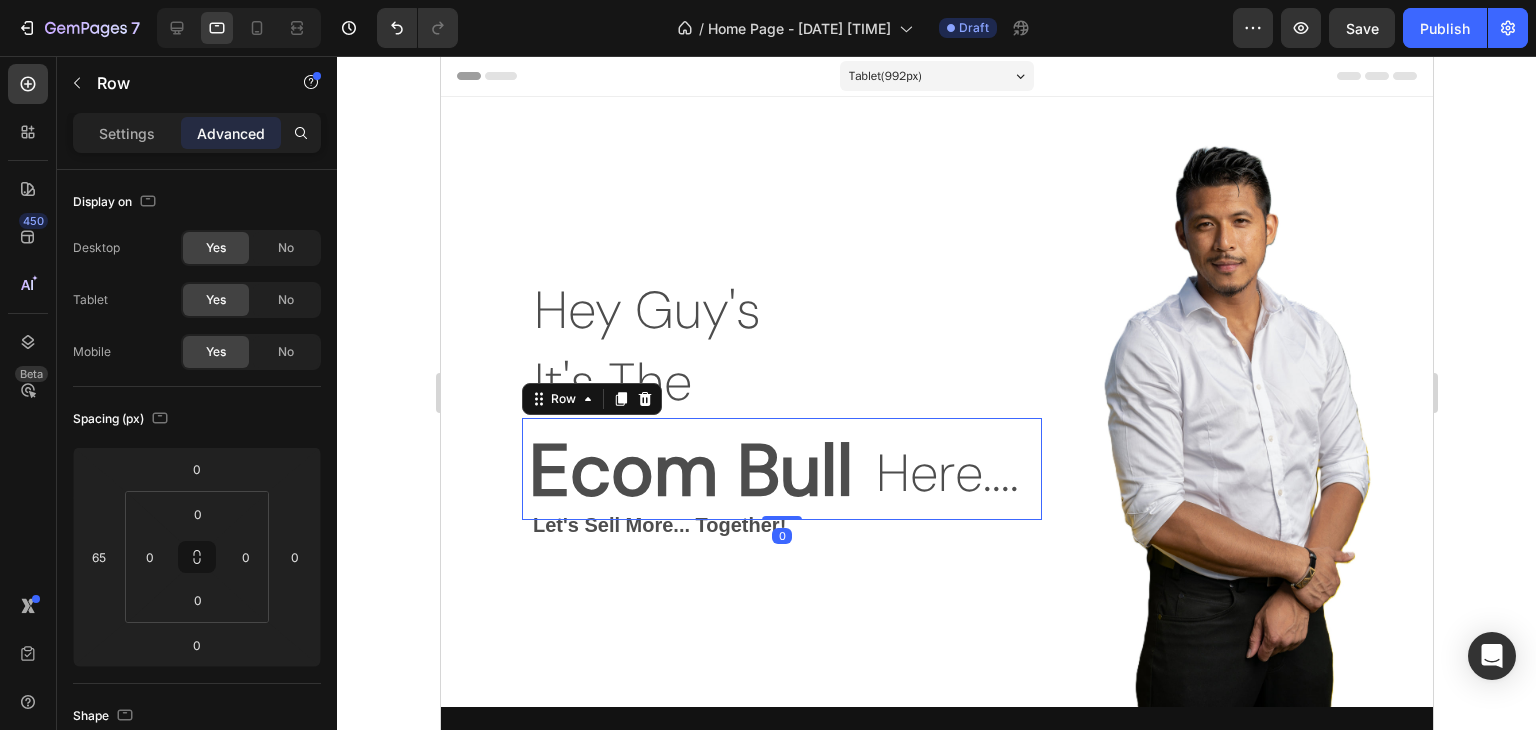 drag, startPoint x: 783, startPoint y: 511, endPoint x: 757, endPoint y: 423, distance: 91.76056 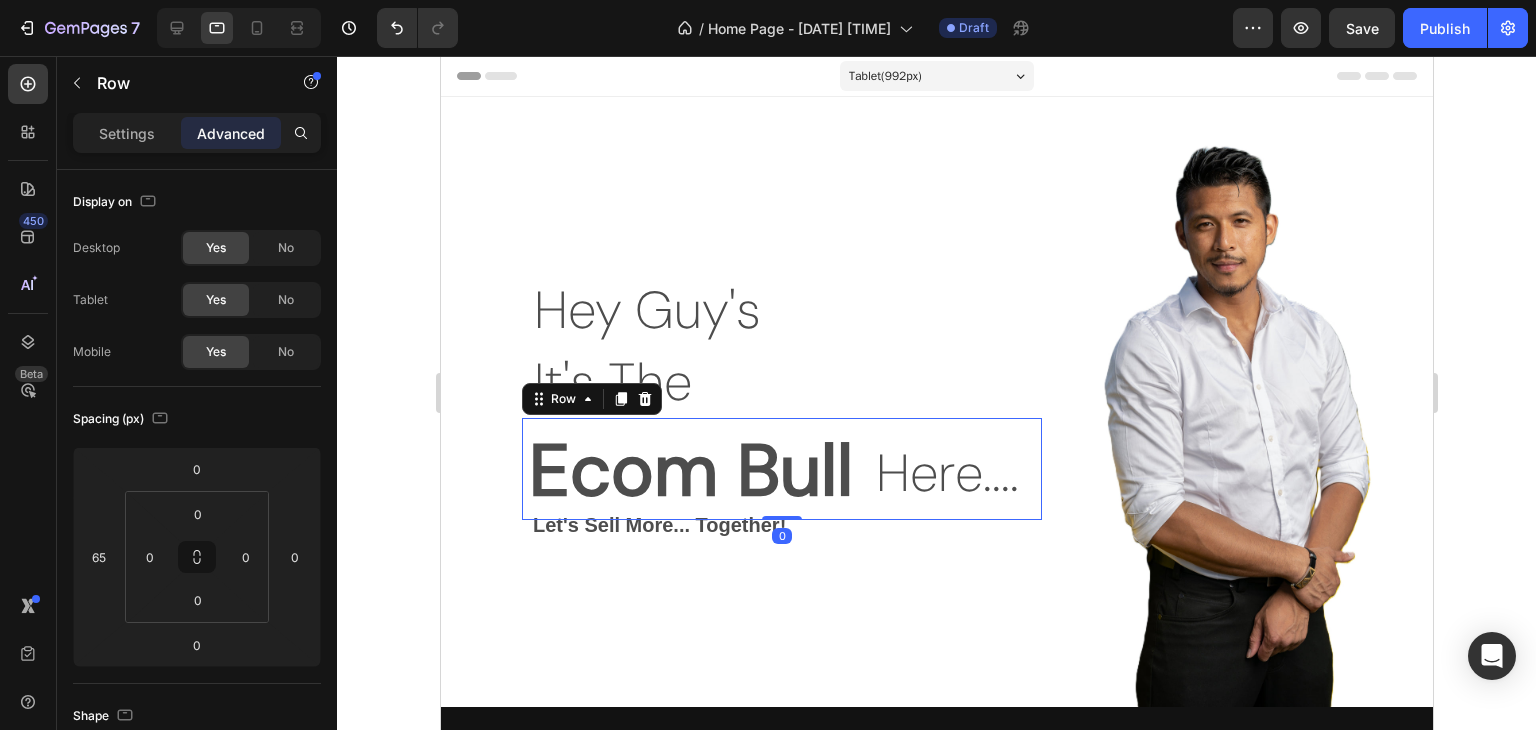 click on "Text Block Ecom Bull Text Block Here.... Text Block Row 0" at bounding box center (781, 469) 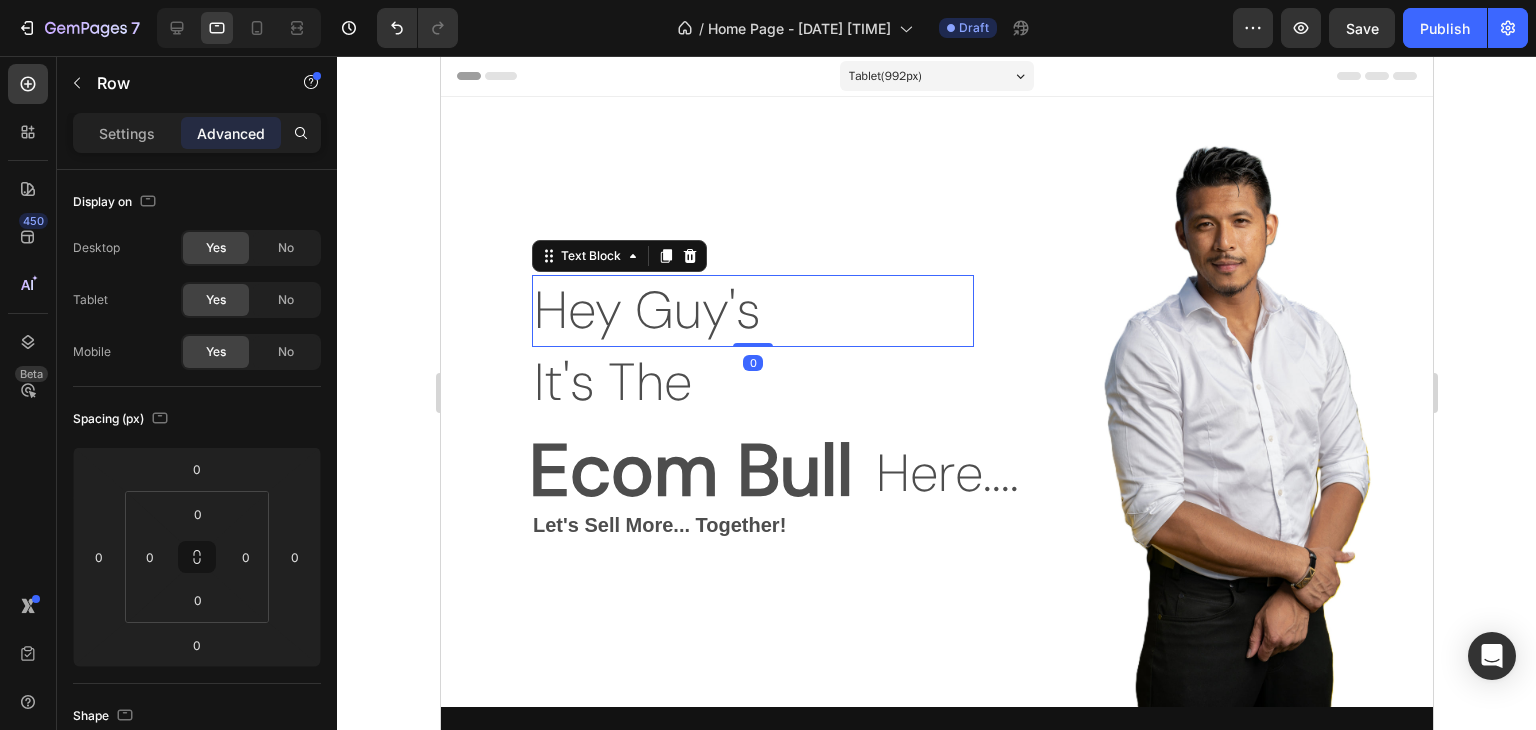 click on "Hey Guy's" at bounding box center [752, 311] 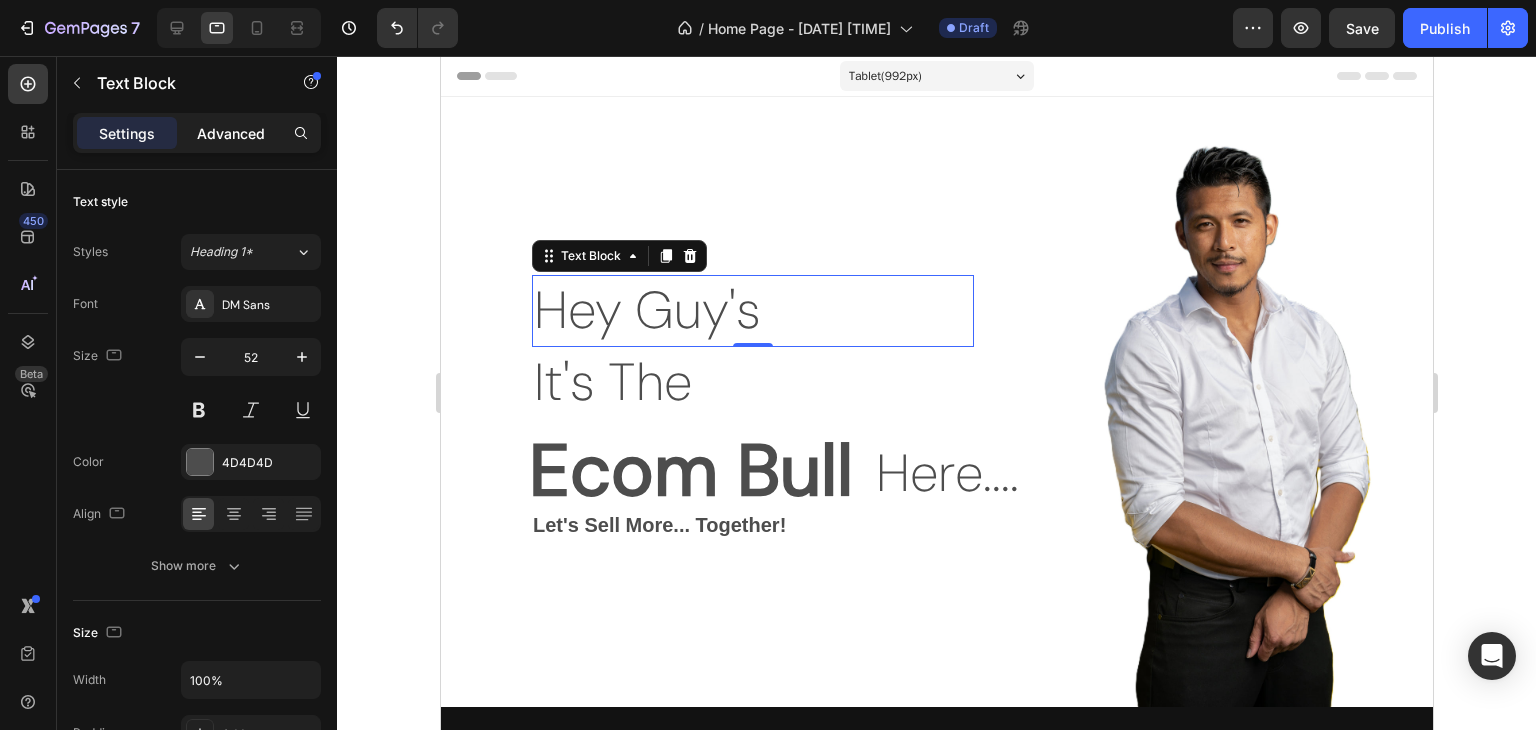 click on "Advanced" at bounding box center (231, 133) 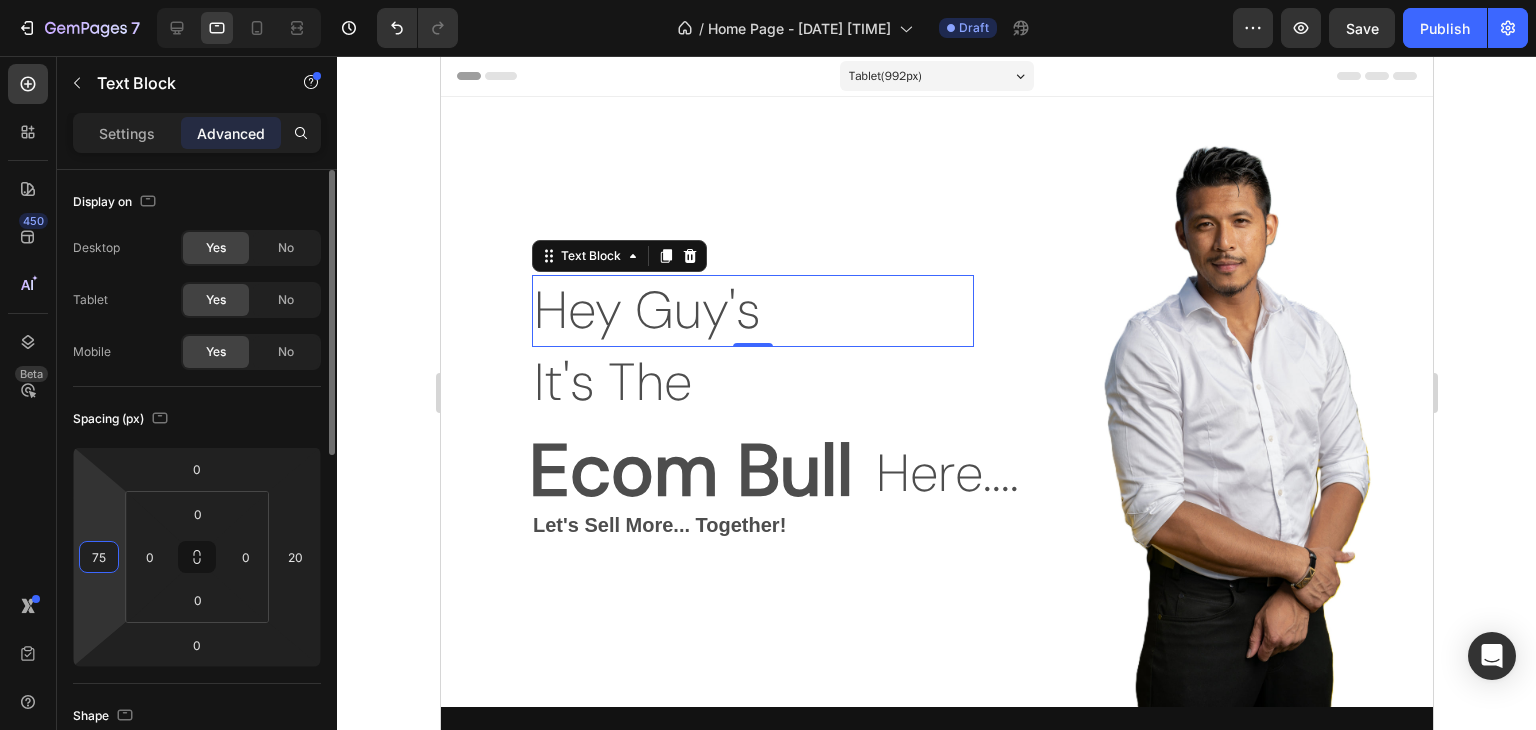 click on "75" at bounding box center (99, 557) 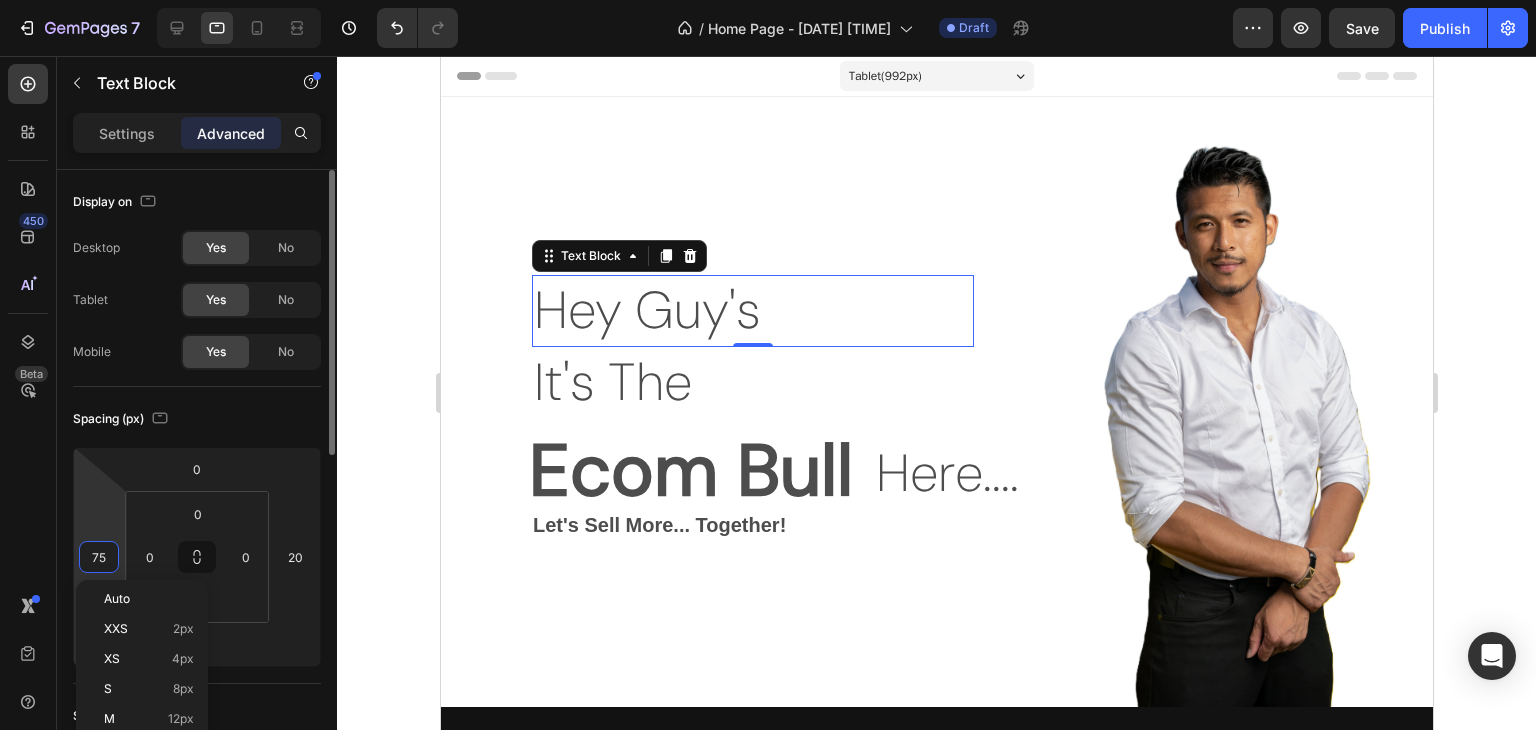 click on "75" at bounding box center (99, 557) 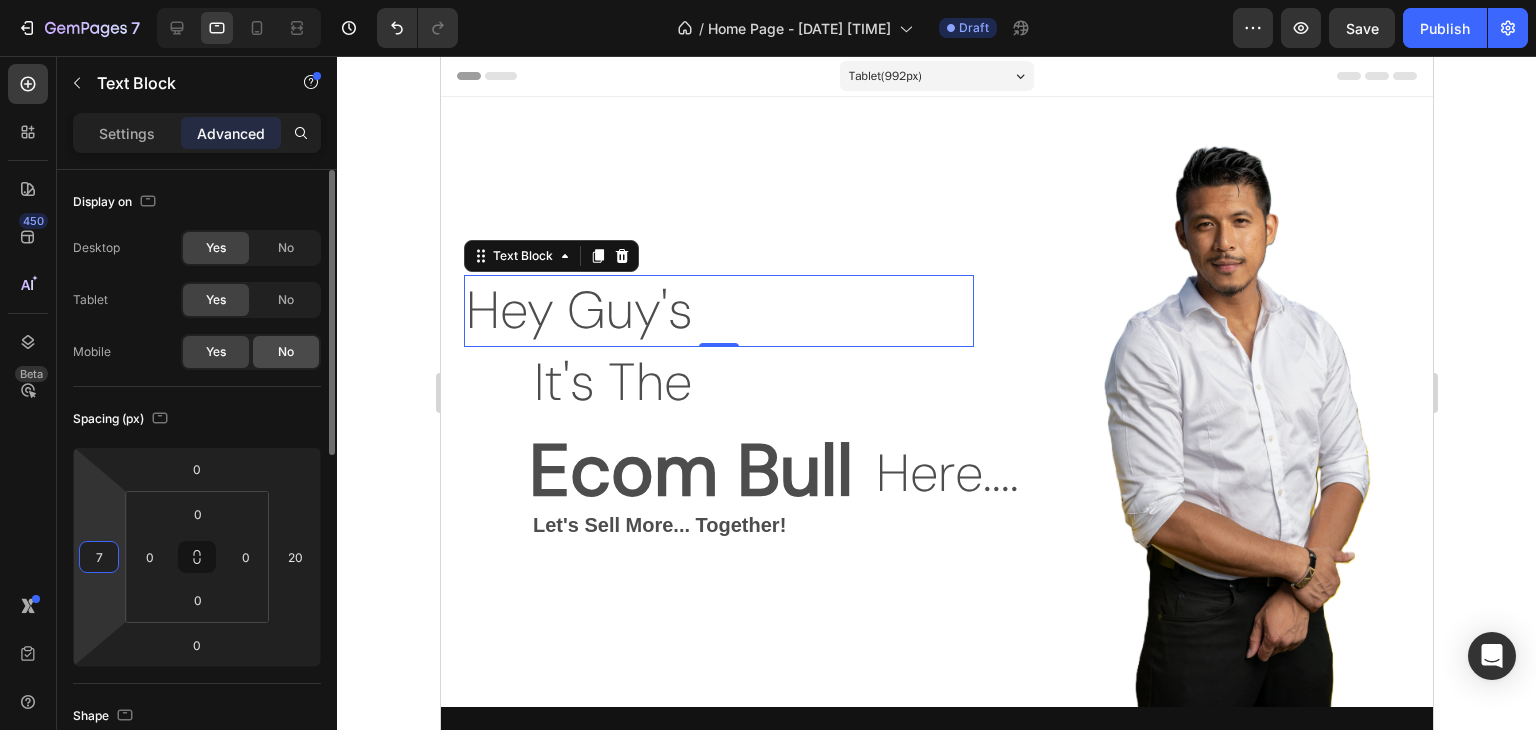 type on "74" 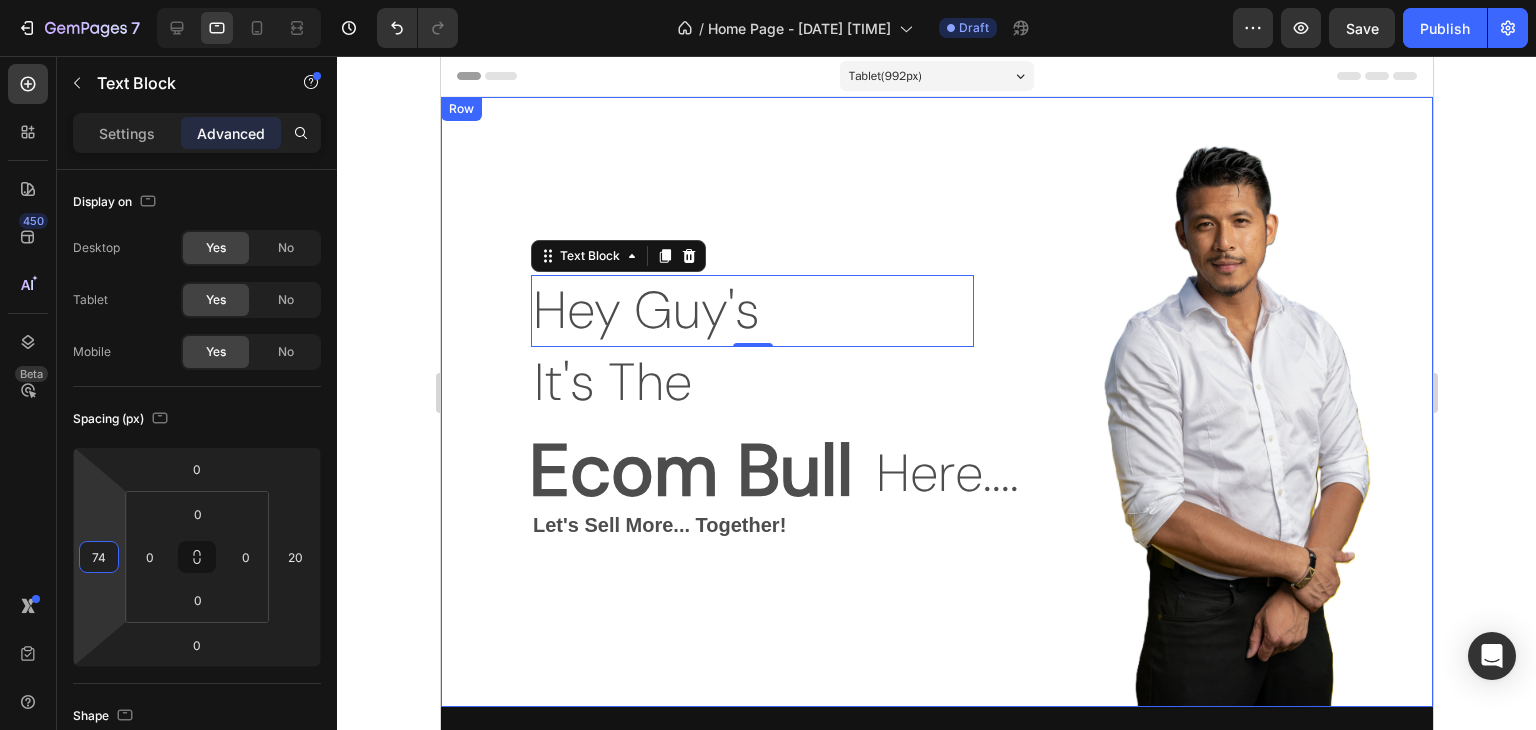 click on "Hey Guy's Text Block 0 It's The Text Block Text Block Ecom Bull Text Block Here.... Text Block Row Row Let's Sell More... Together! Text Block" at bounding box center (724, 402) 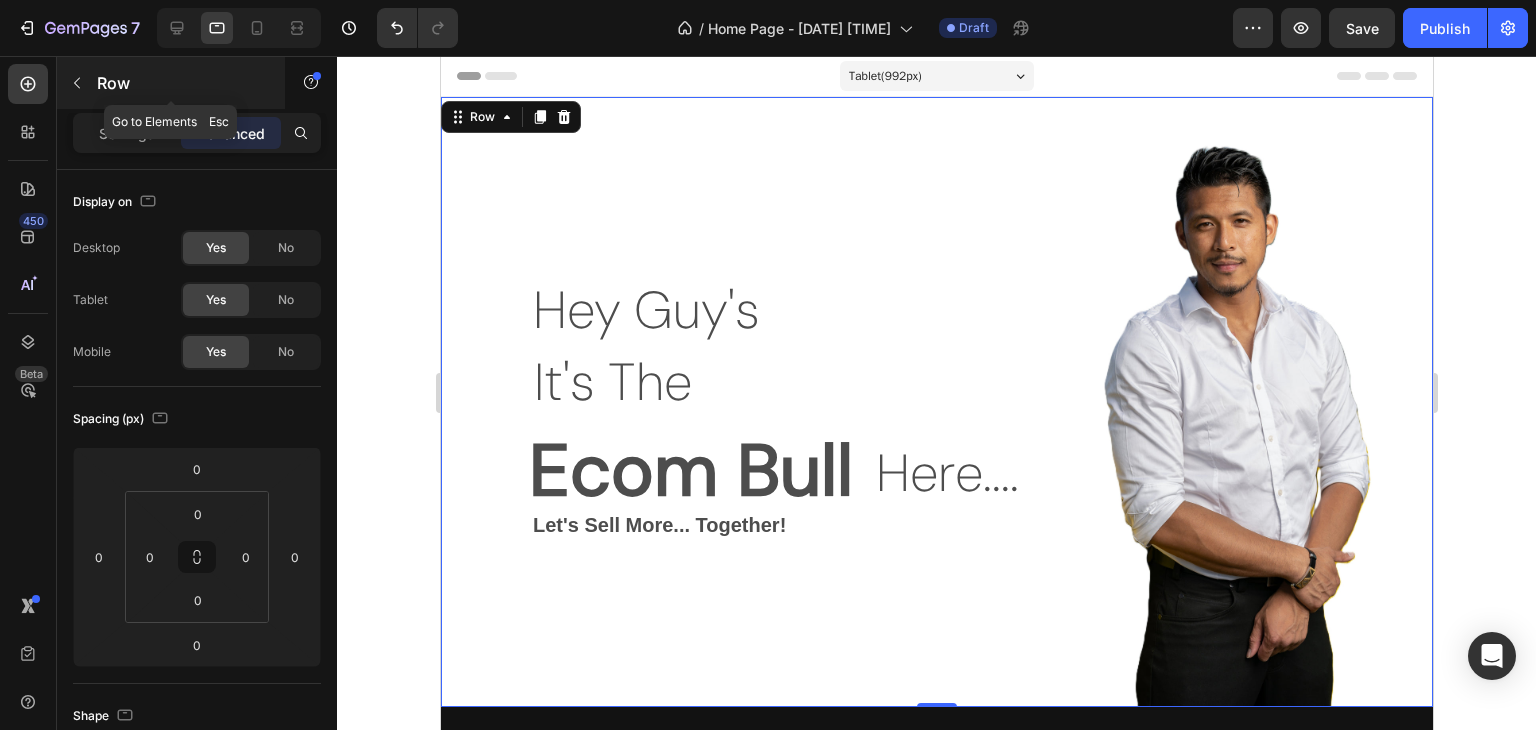 click 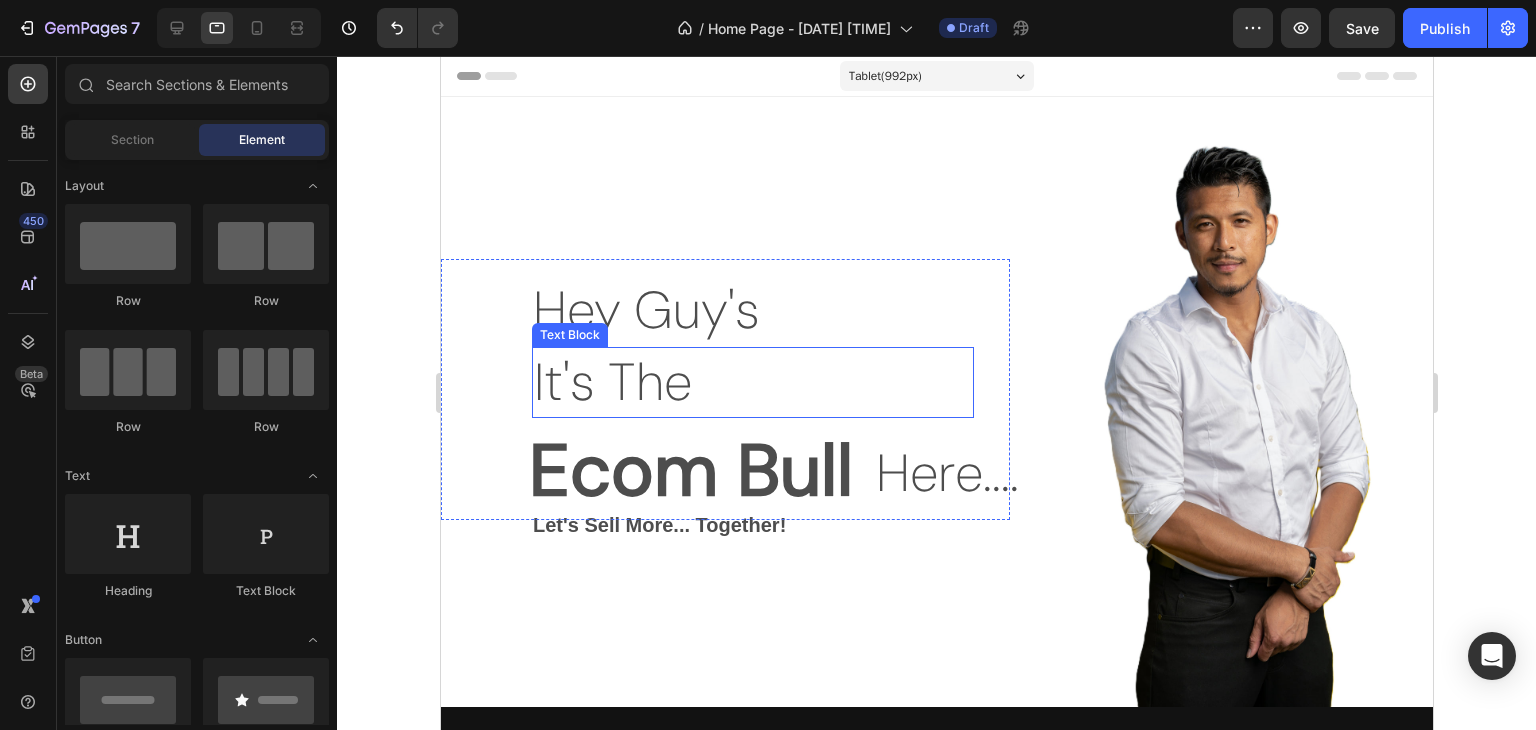 click on "It's The" at bounding box center [752, 383] 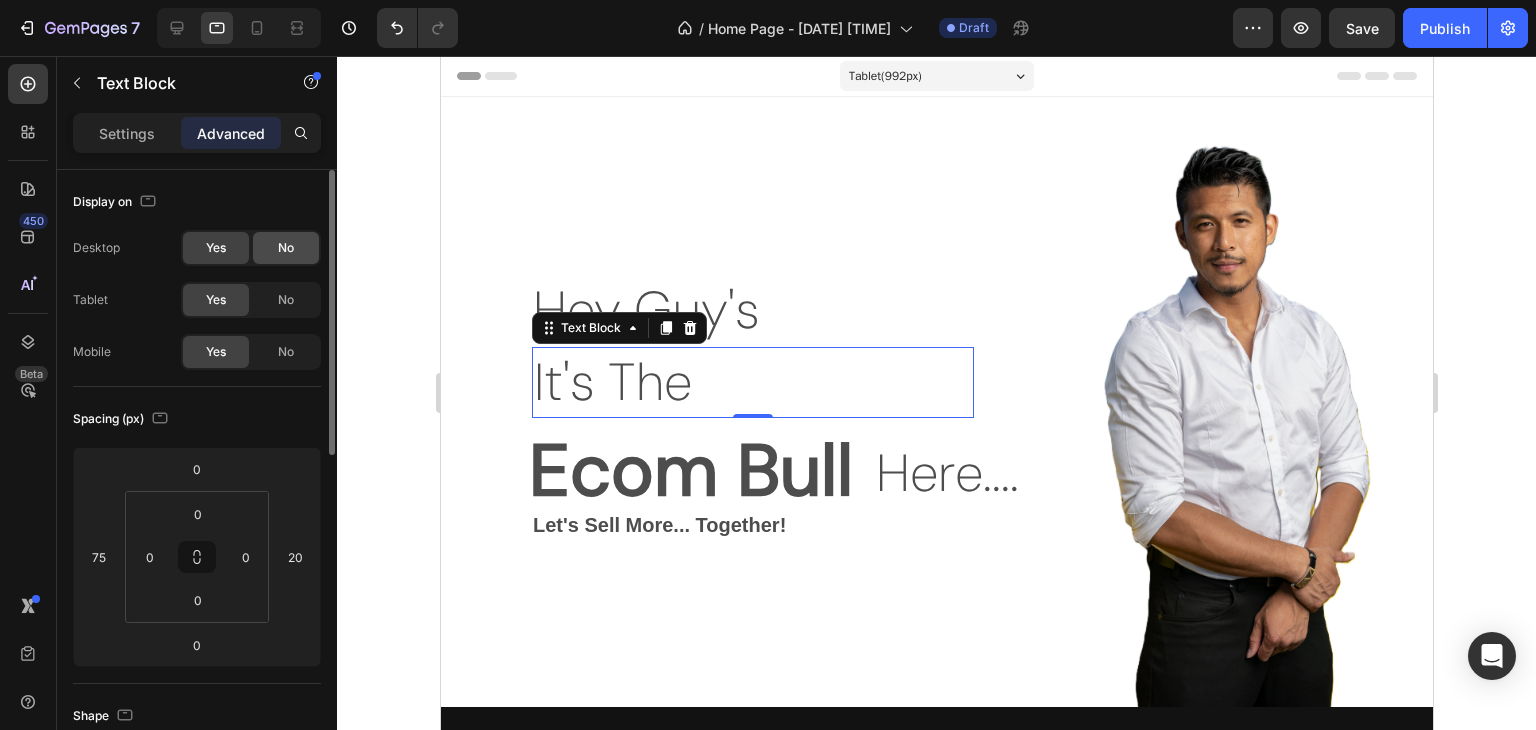 click on "No" 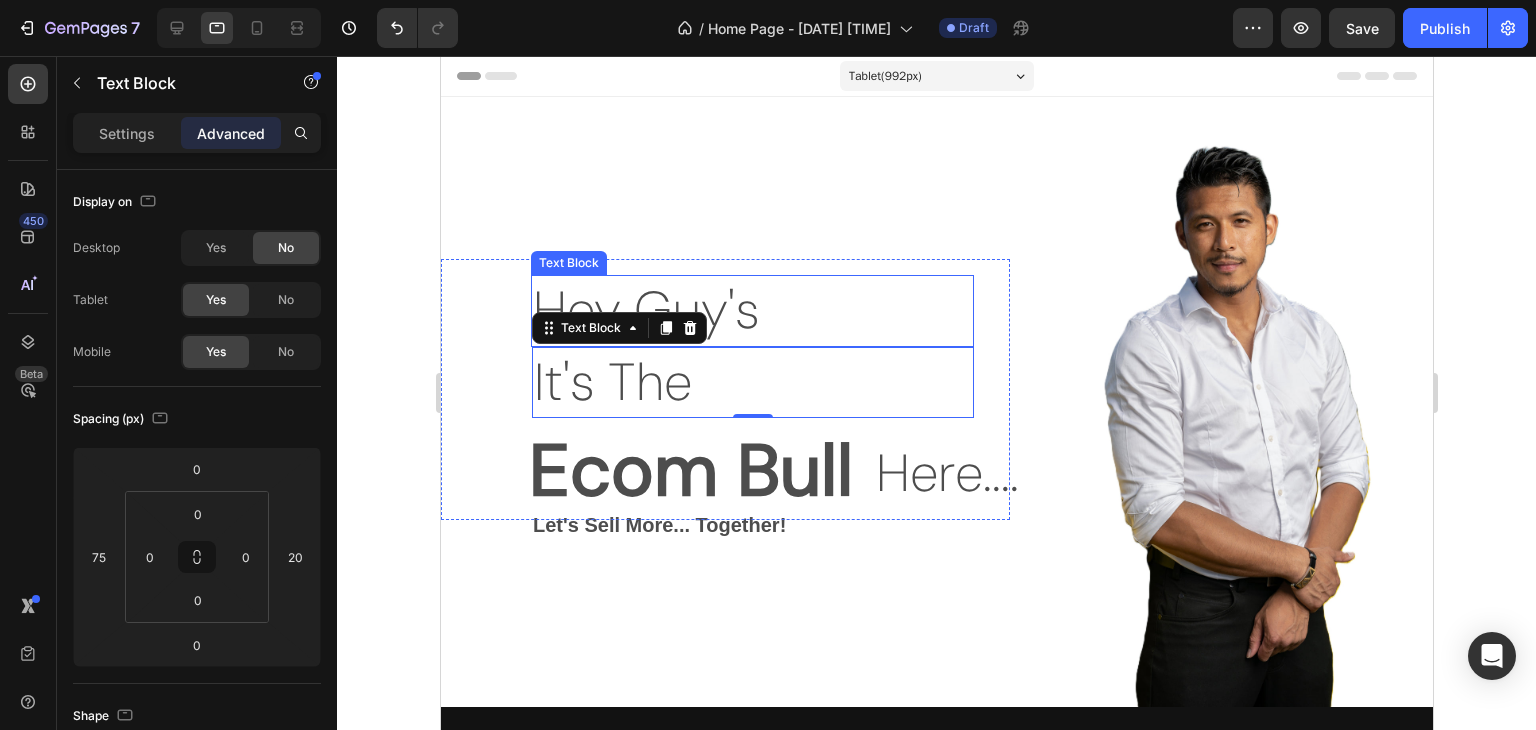 click on "Hey Guy's" at bounding box center (751, 311) 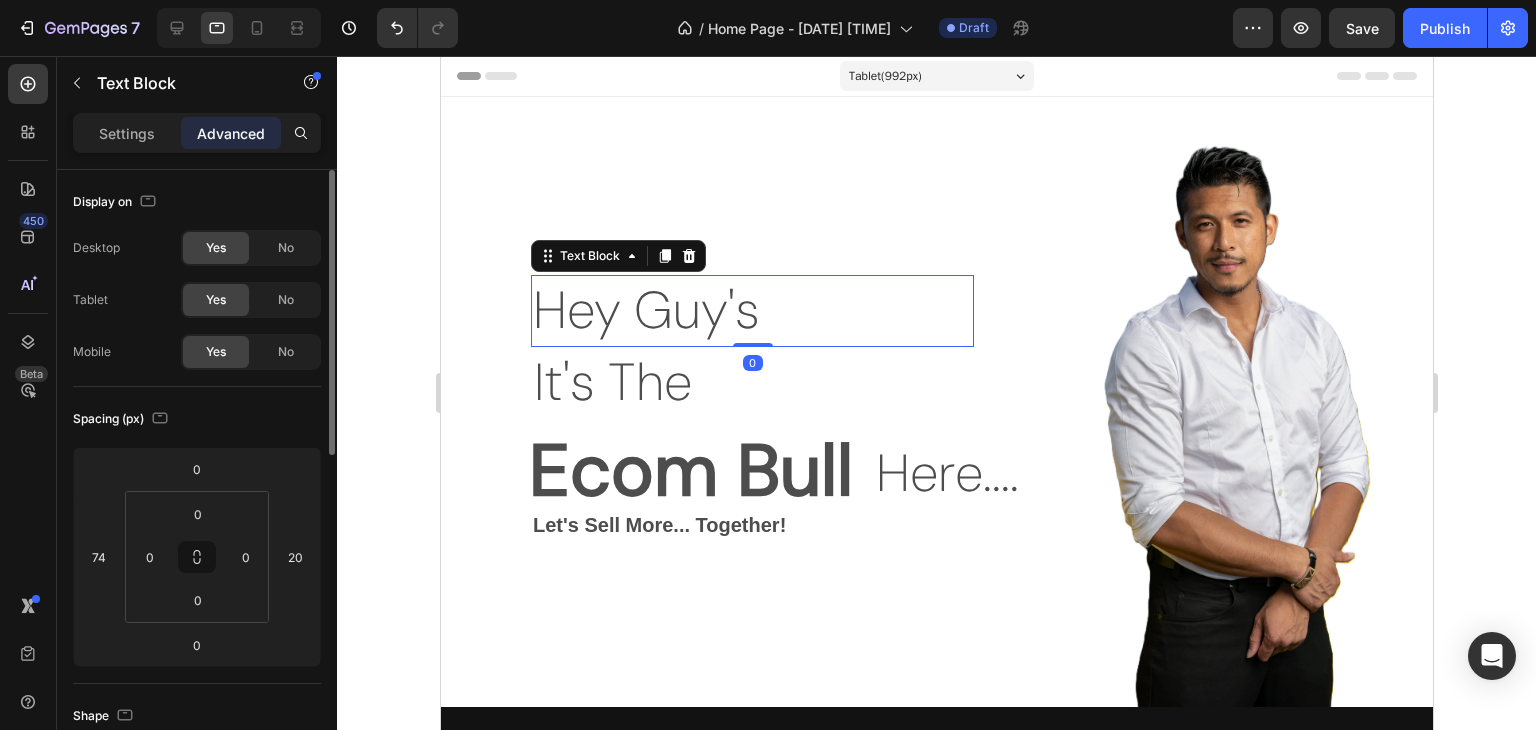 click on "Yes No" 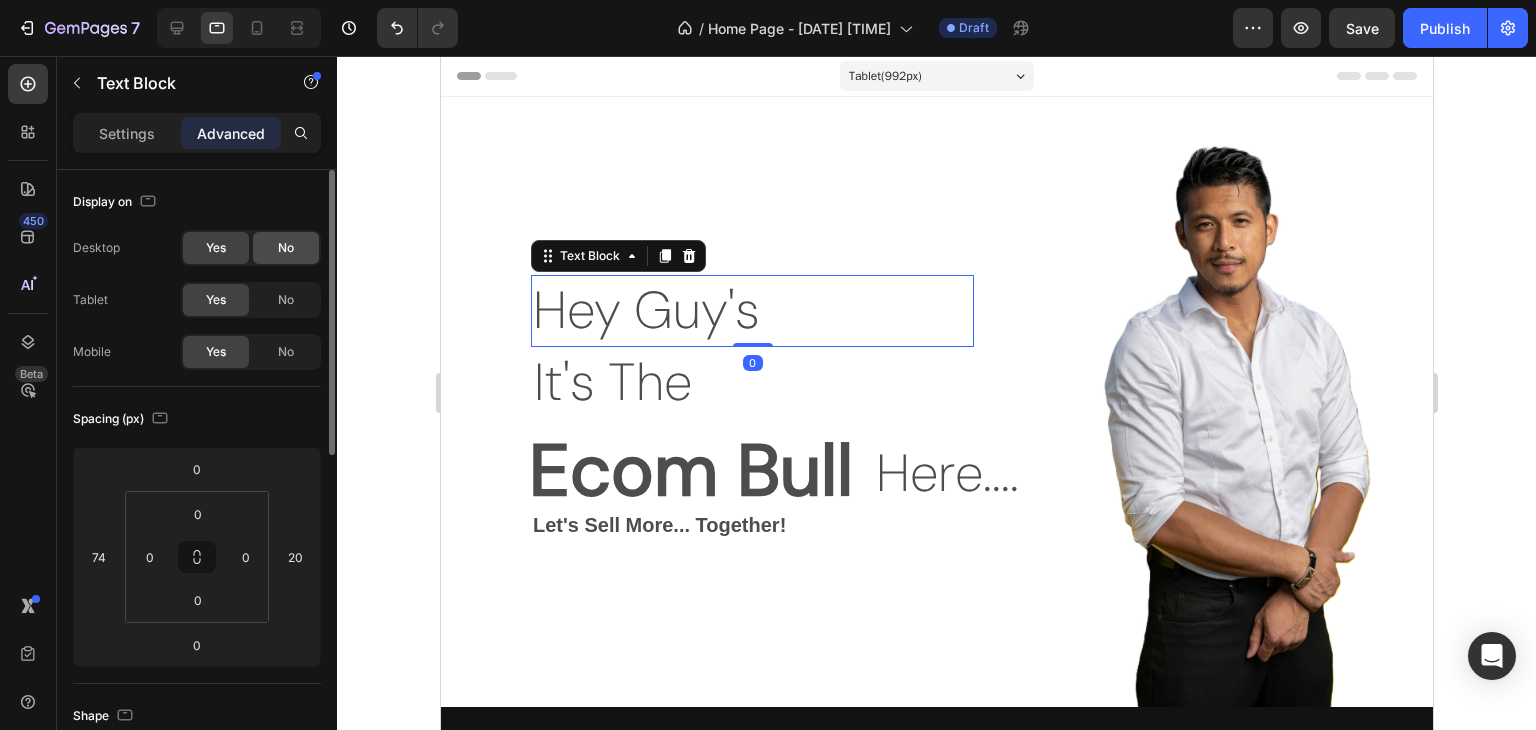 click on "No" 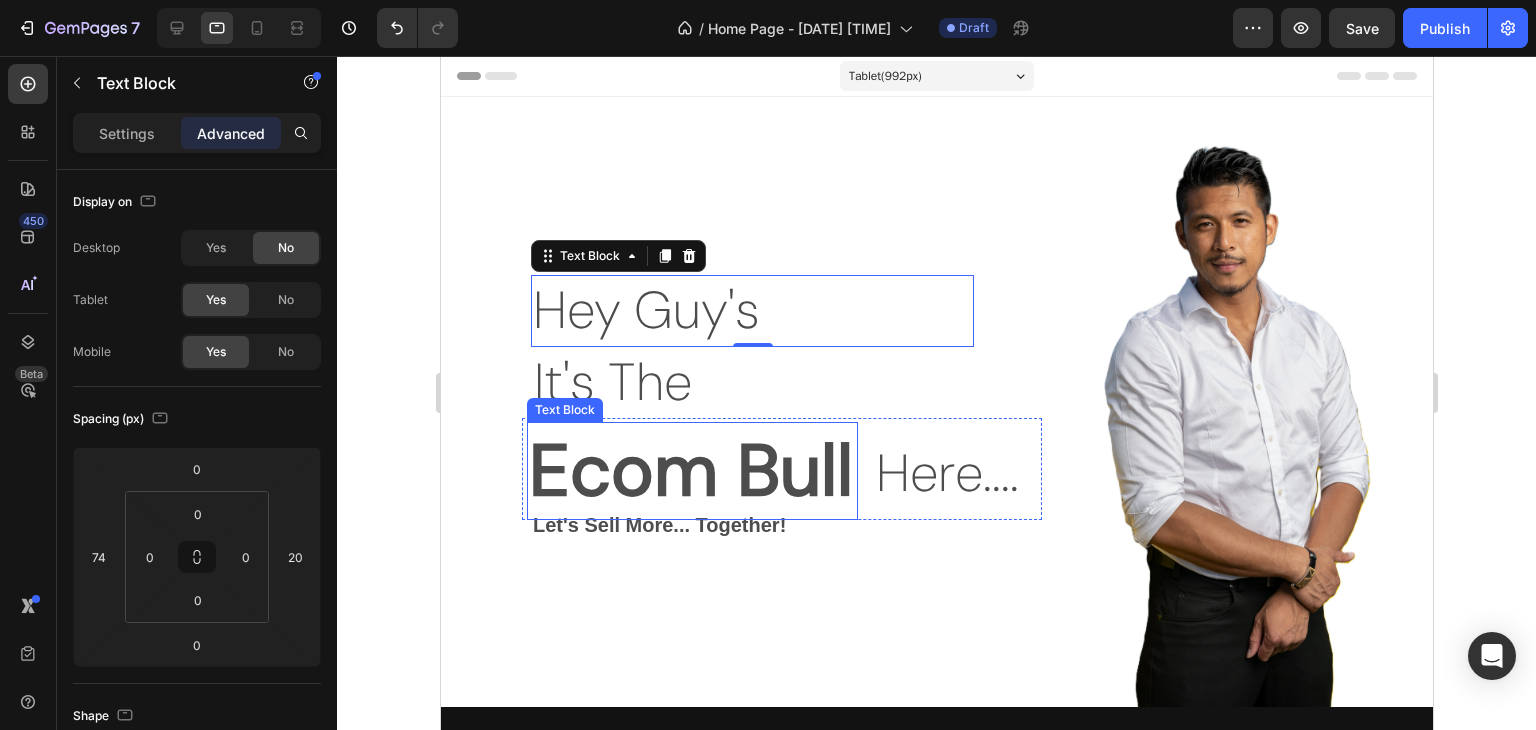 click on "Ecom Bull" at bounding box center (691, 471) 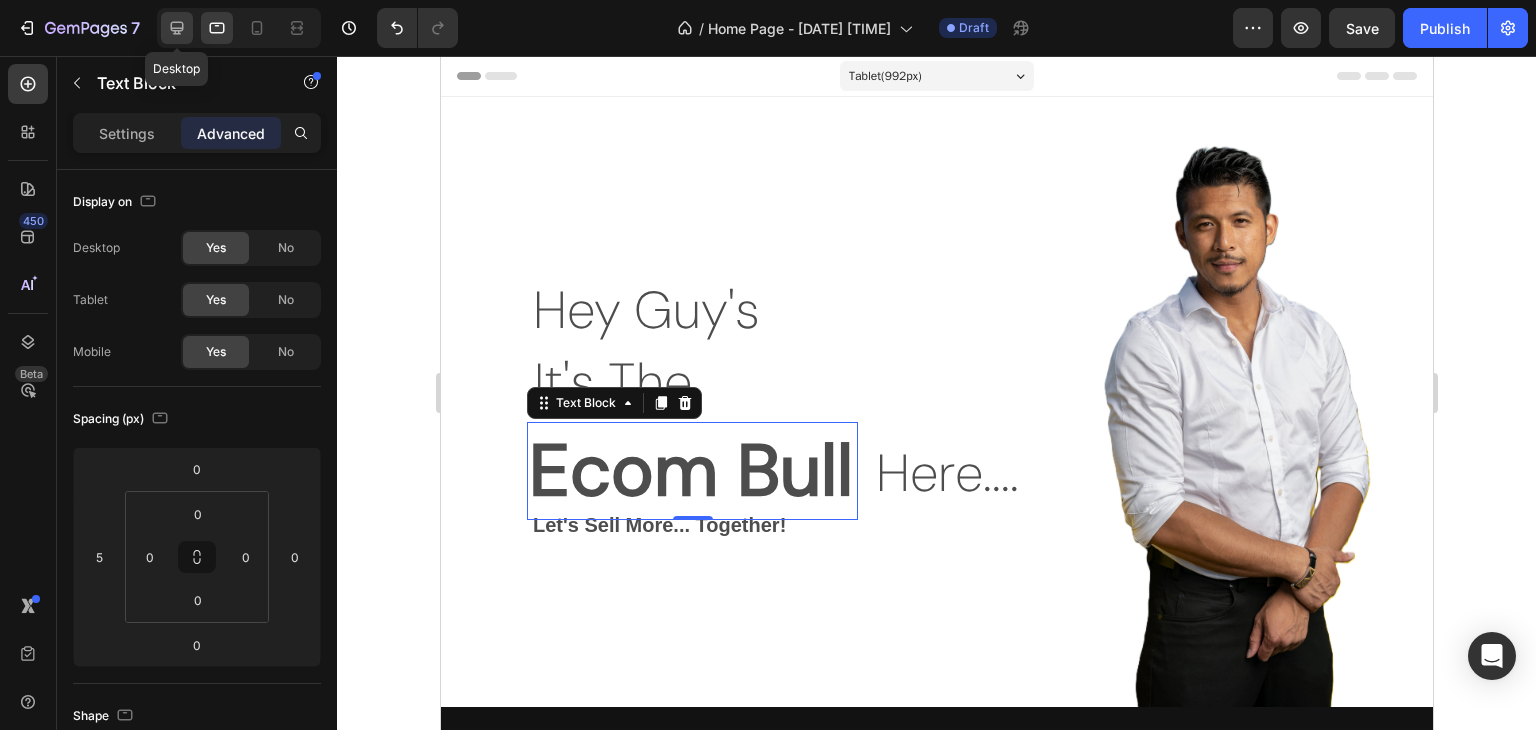 click 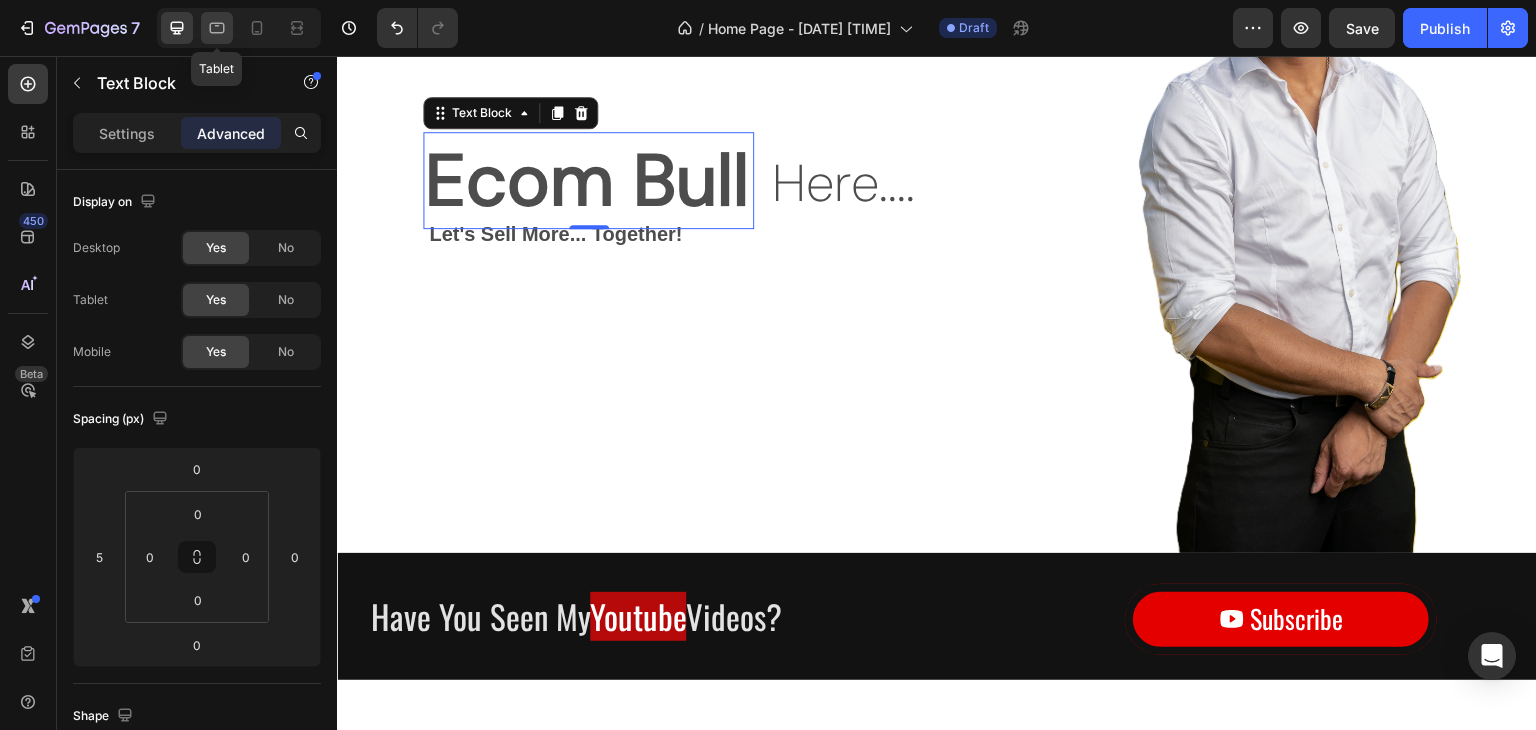 click 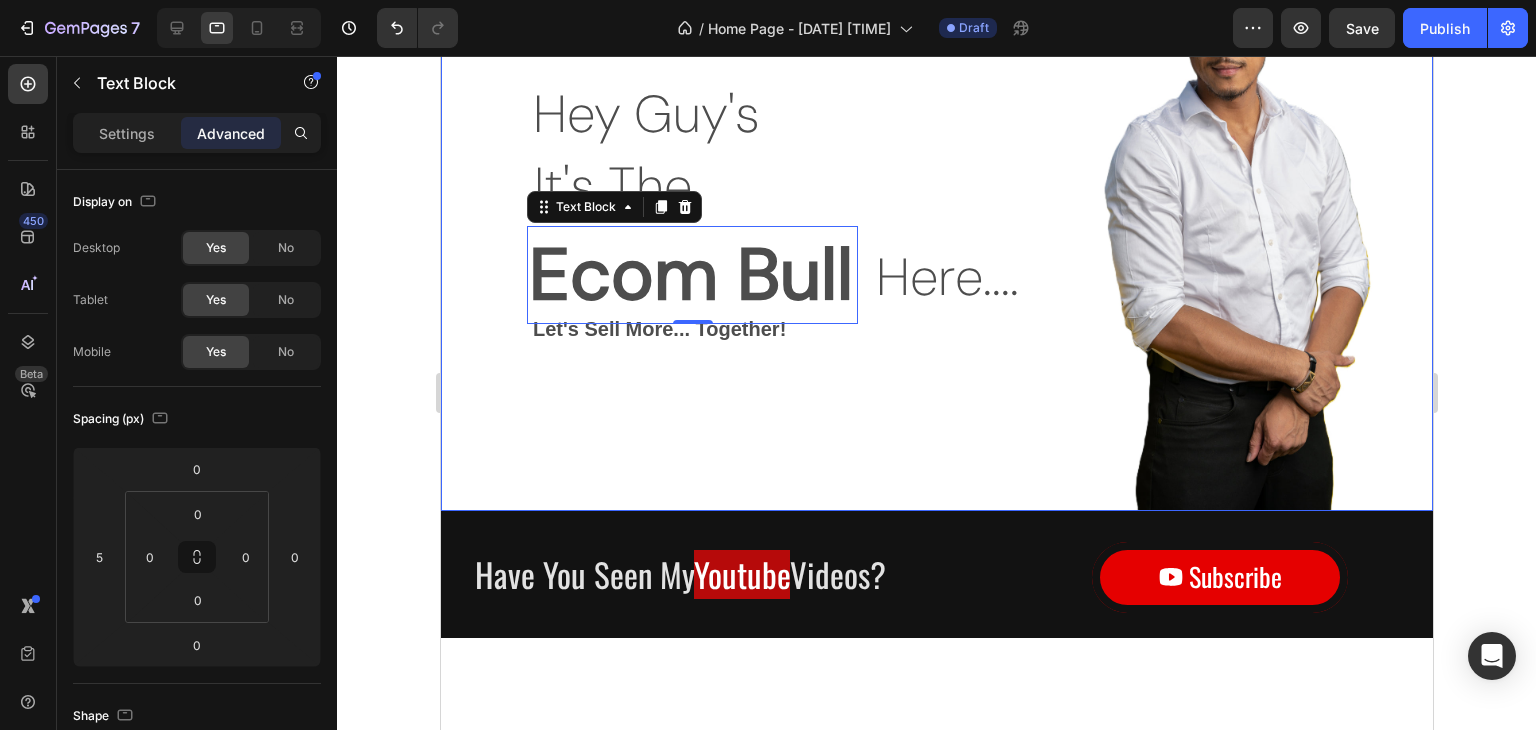 scroll, scrollTop: 91, scrollLeft: 0, axis: vertical 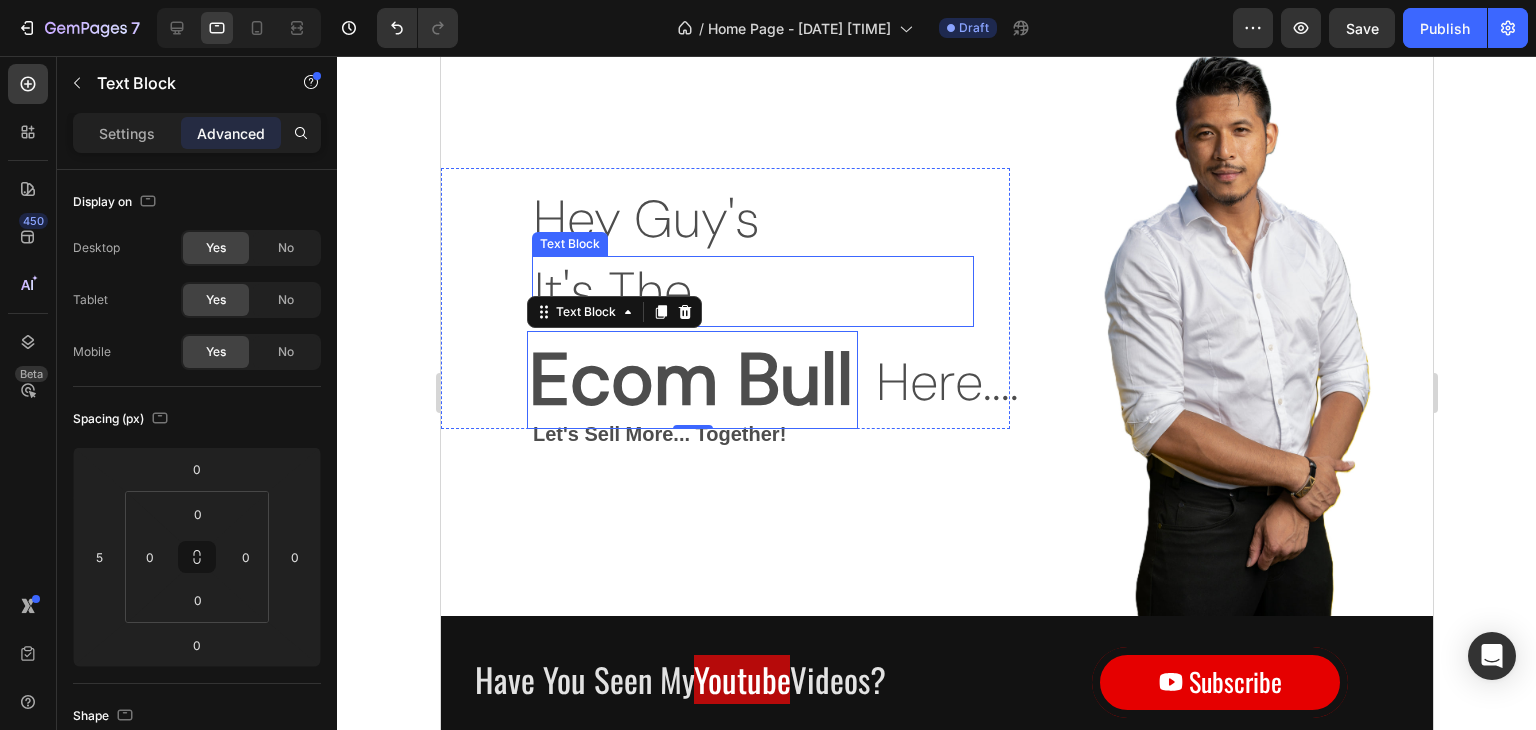 click on "It's The" at bounding box center [752, 292] 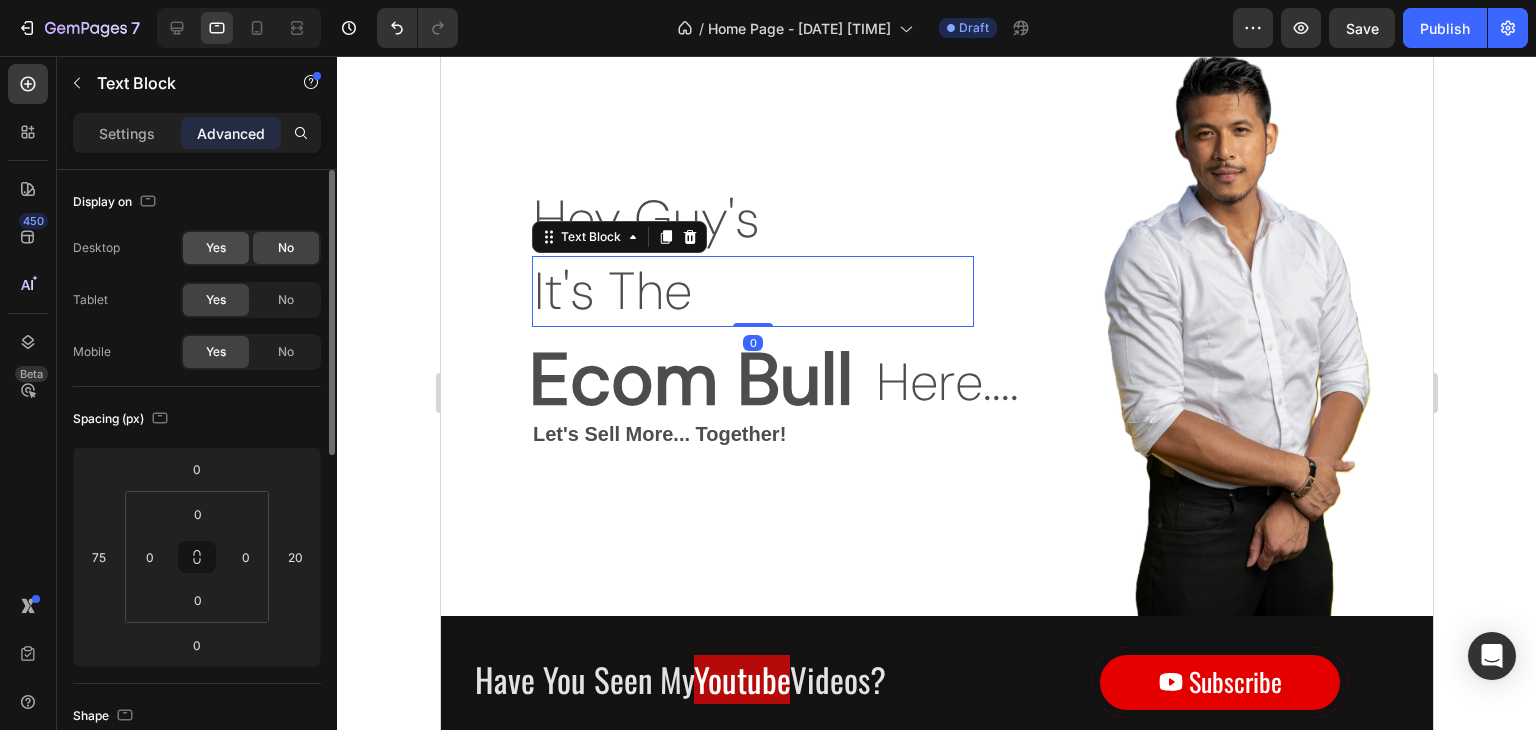 click on "Yes" 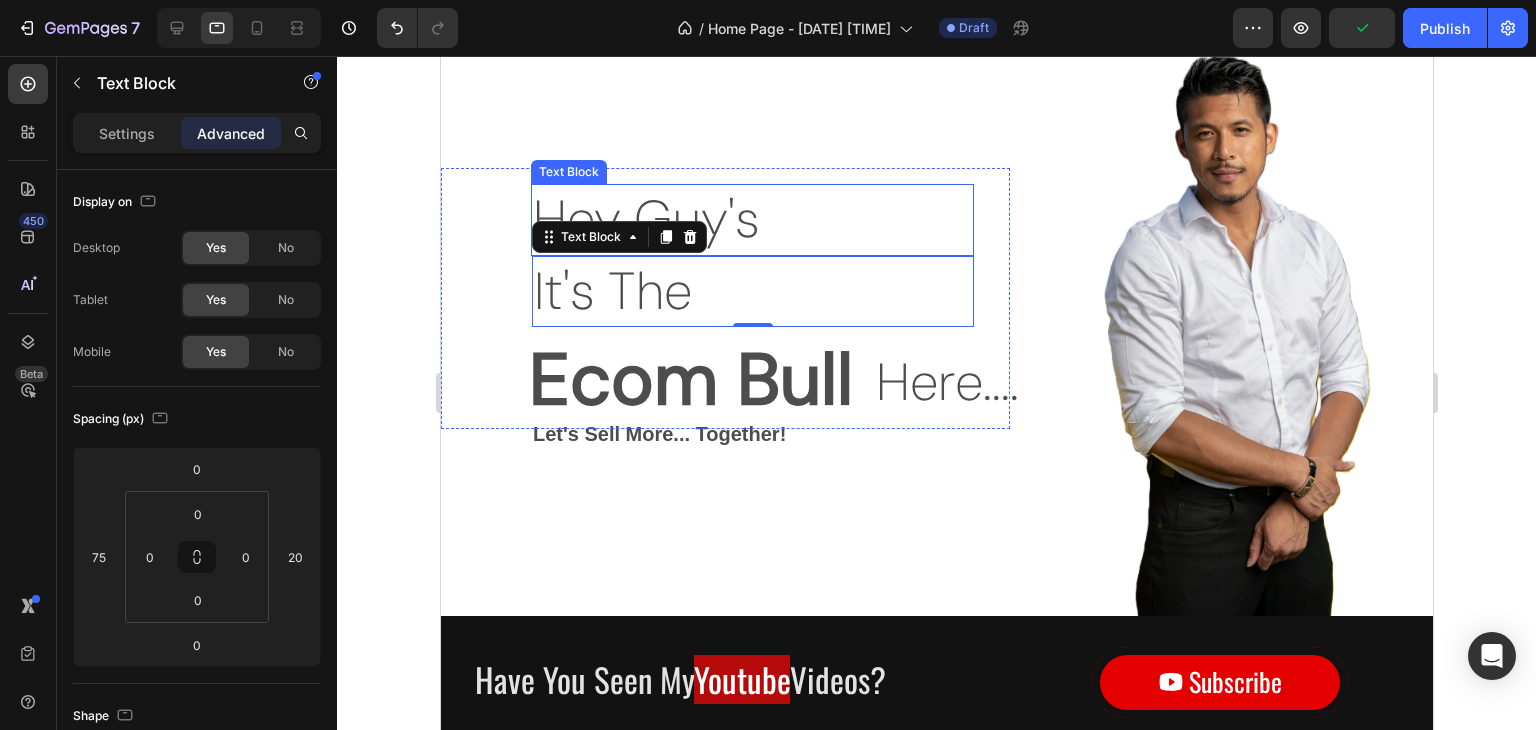 click on "Hey Guy's" at bounding box center (751, 220) 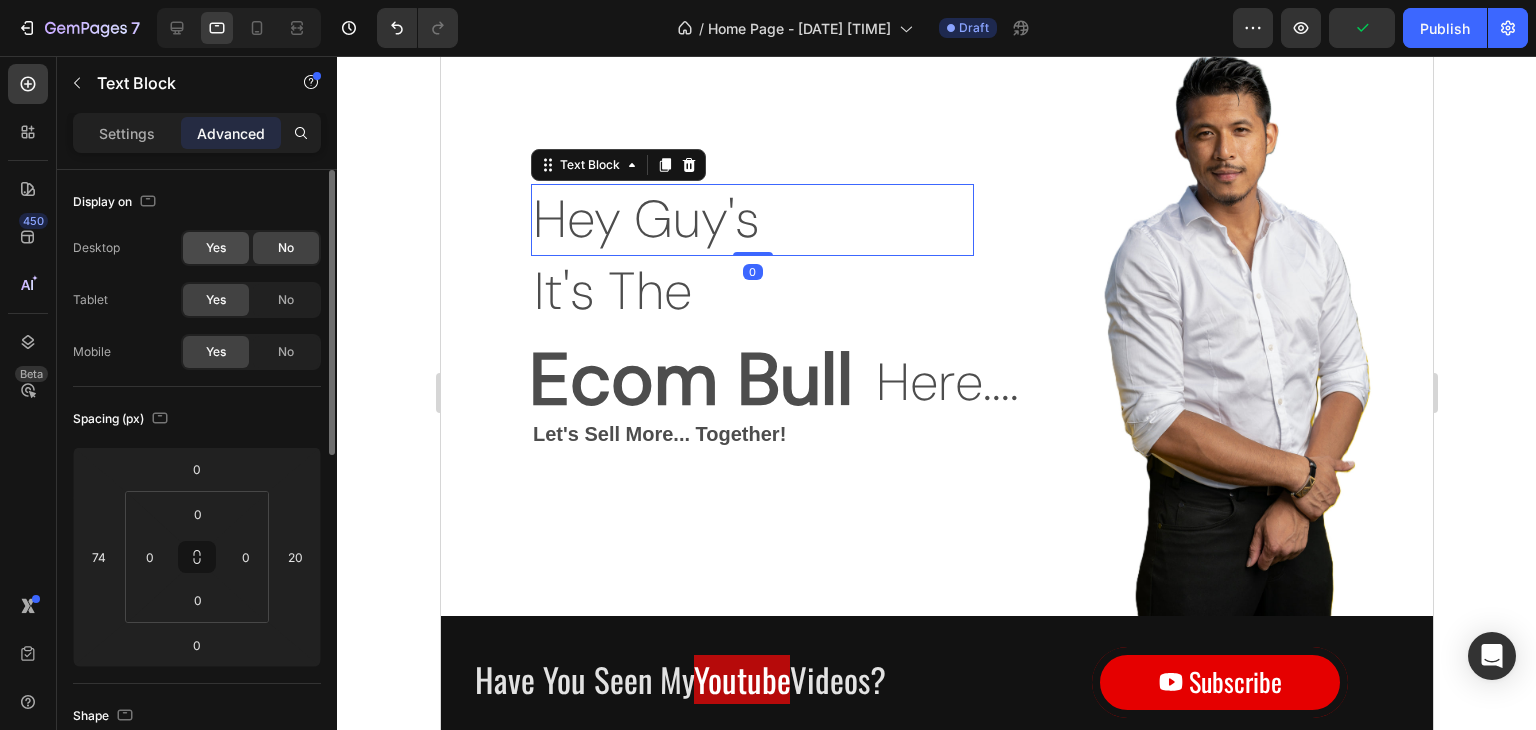 click on "Yes" 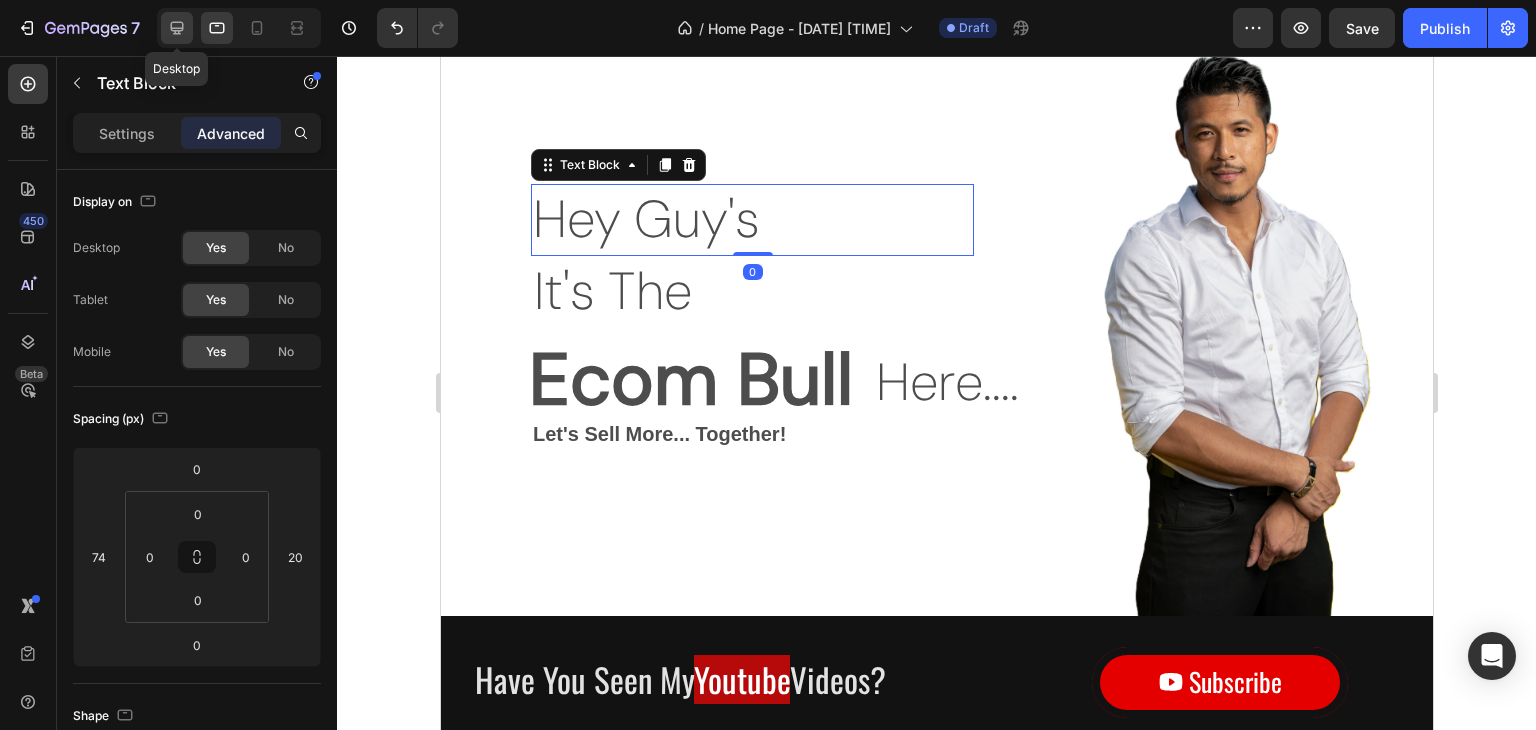 click 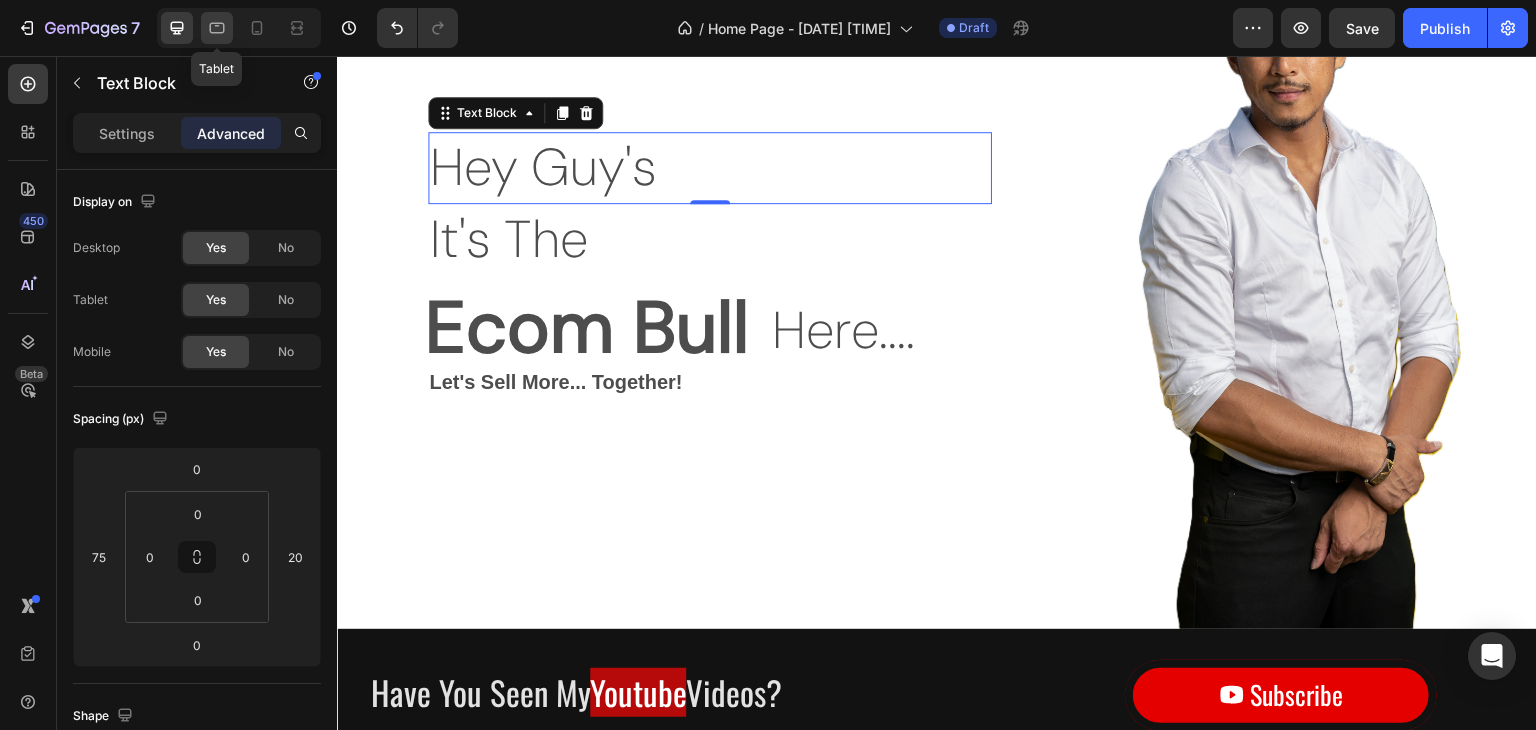 click 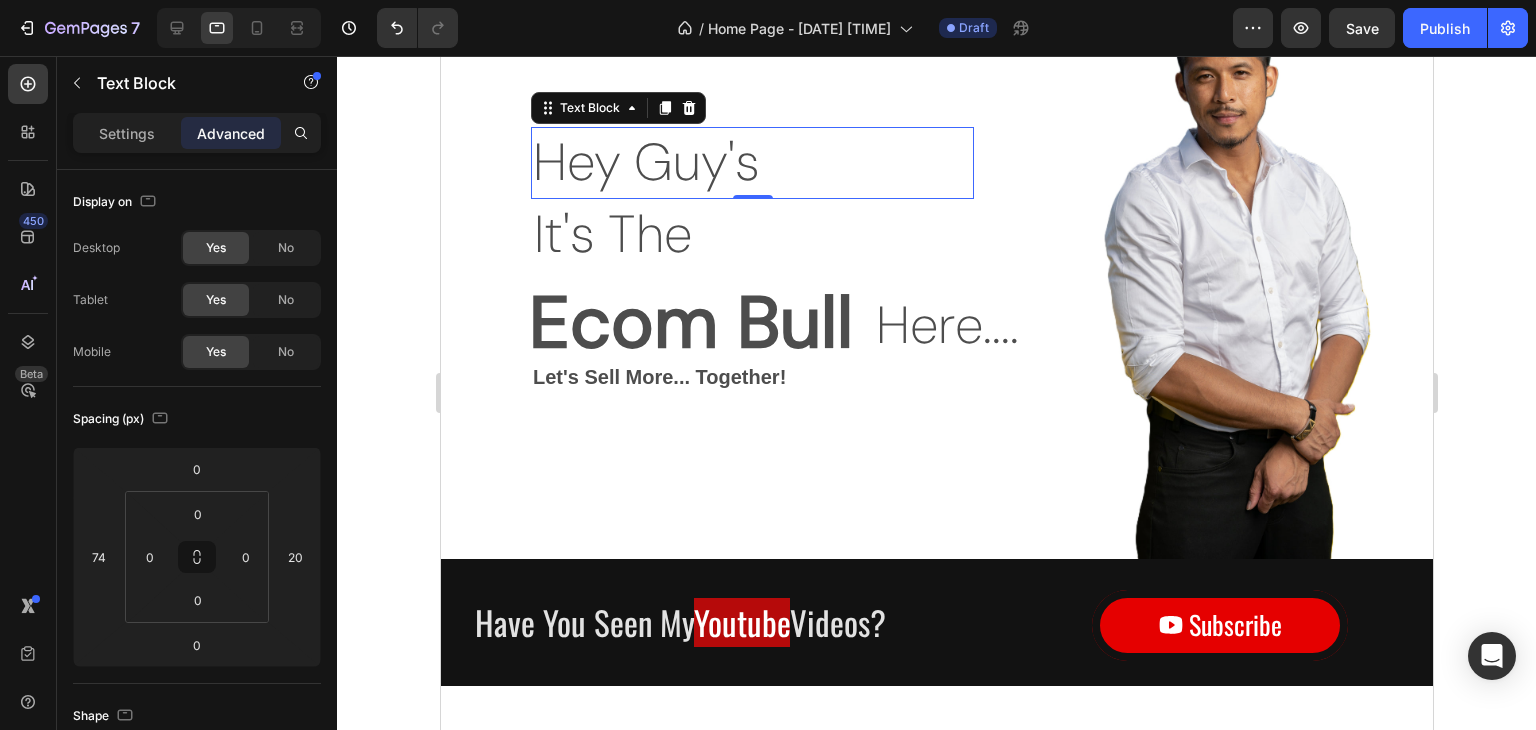 scroll, scrollTop: 144, scrollLeft: 0, axis: vertical 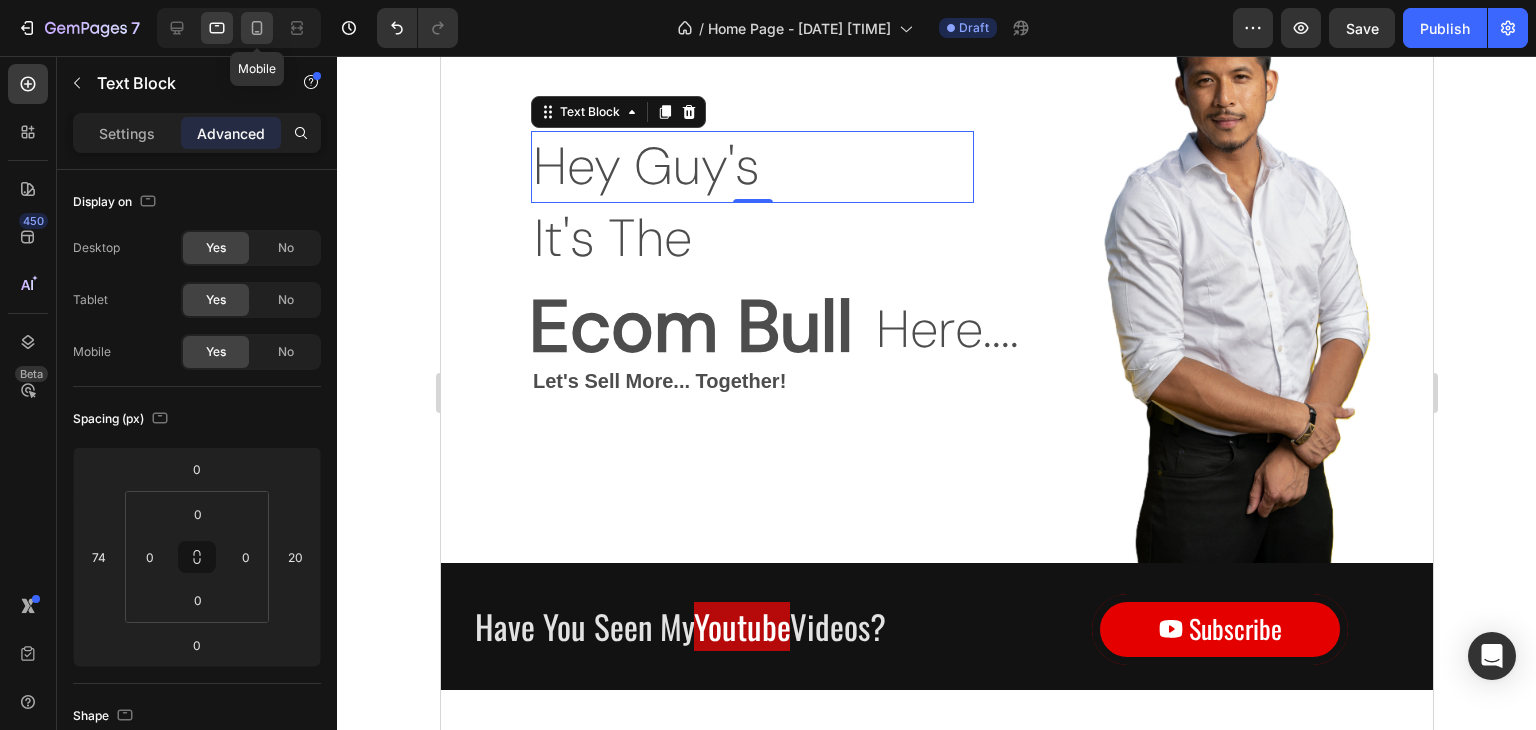 click 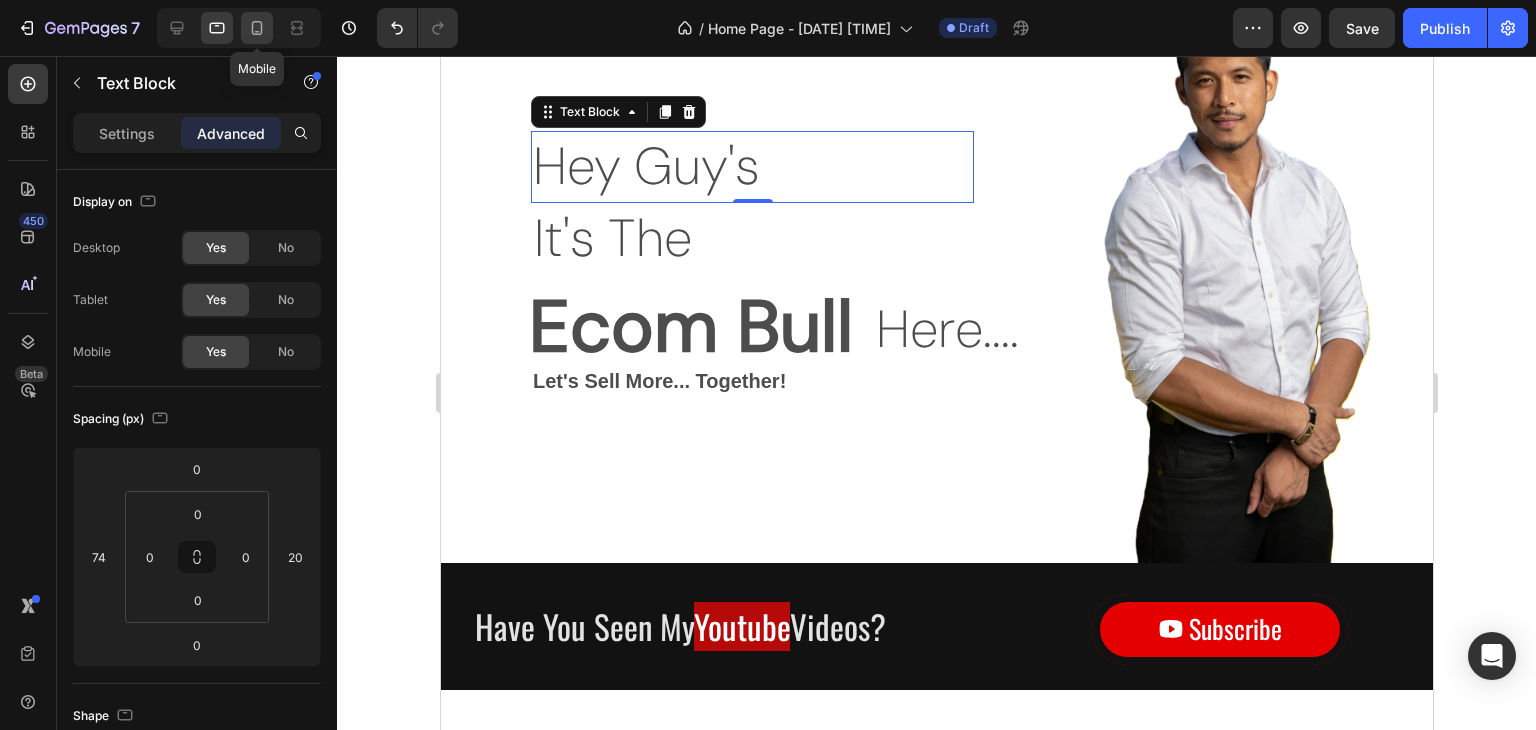 type on "24" 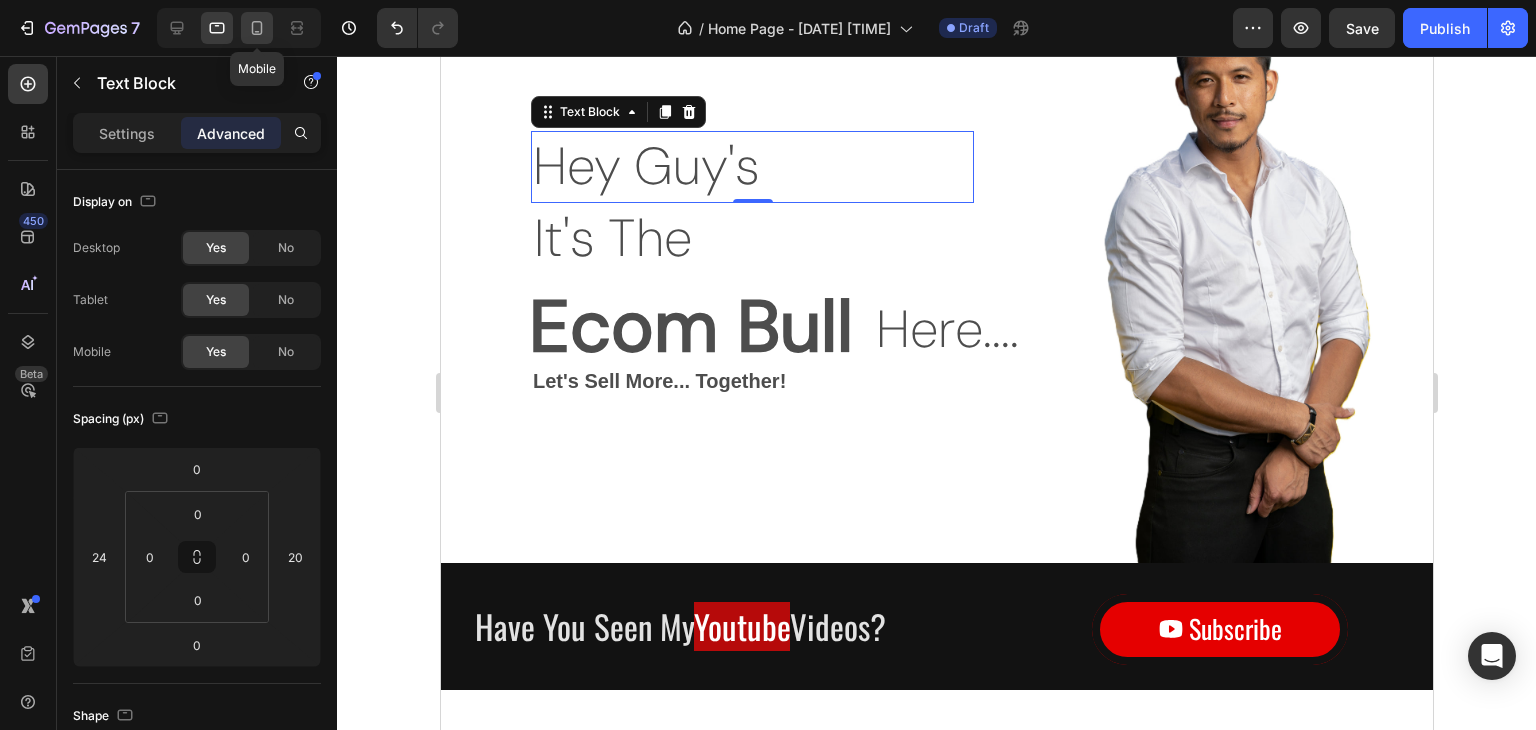 scroll, scrollTop: 0, scrollLeft: 0, axis: both 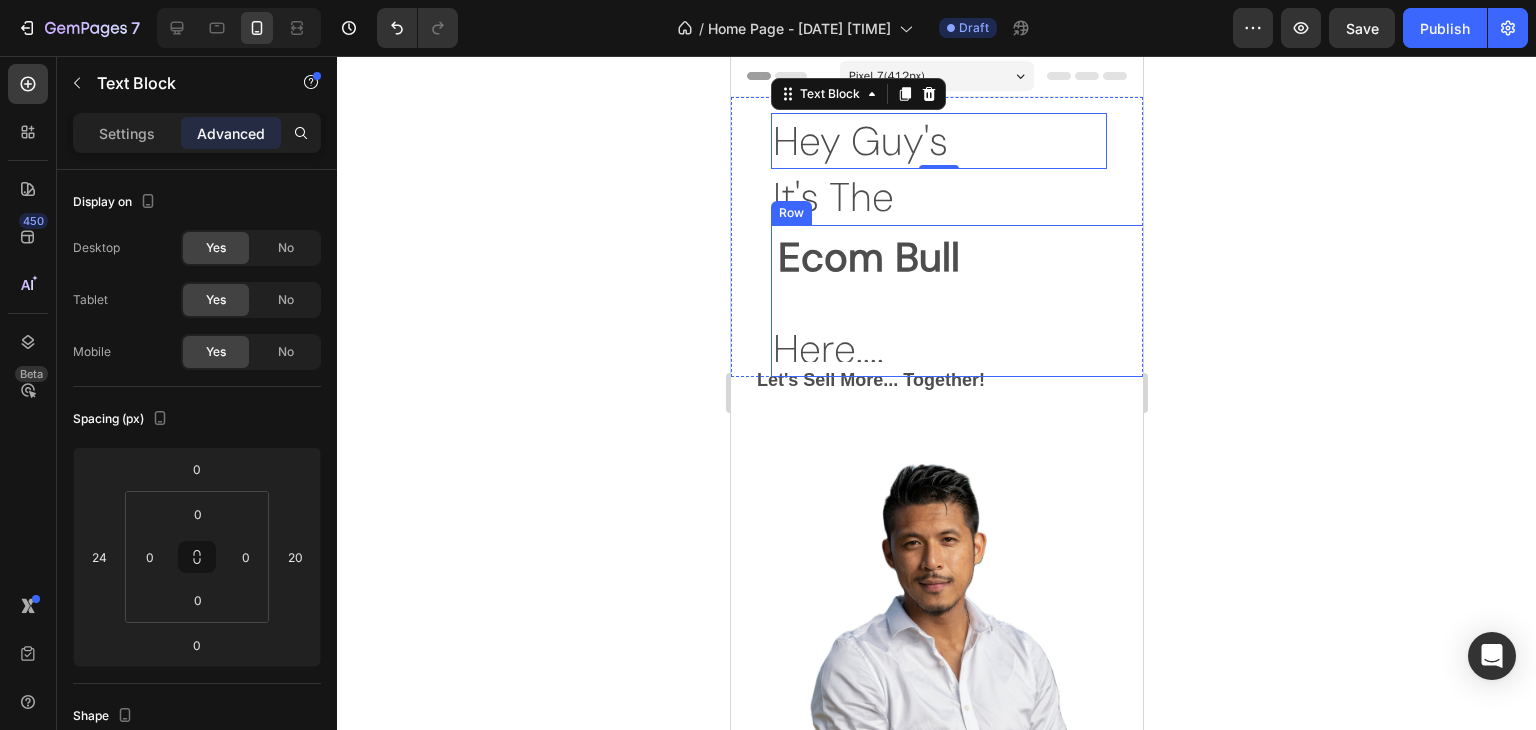 click on "Here.... Text Block" at bounding box center [960, 339] 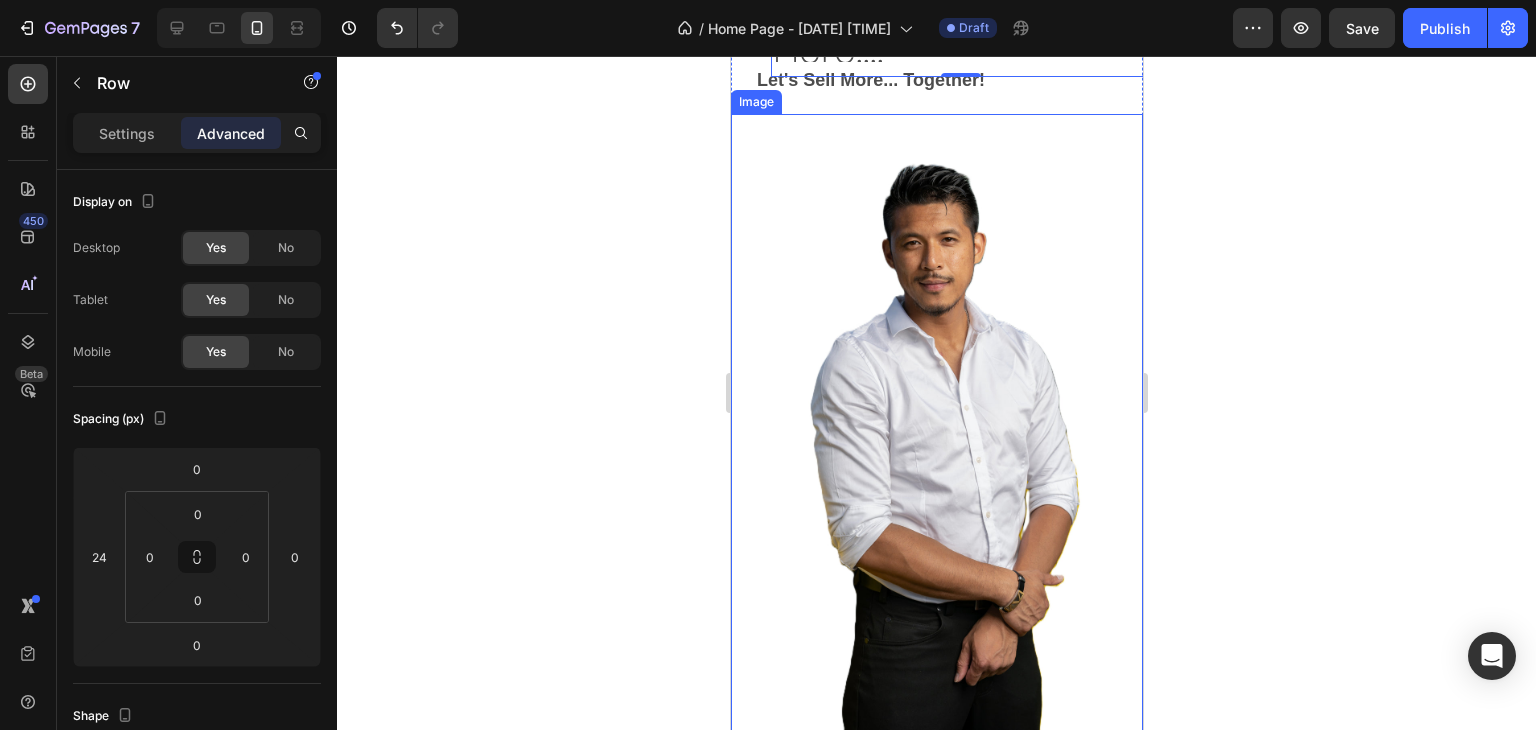 scroll, scrollTop: 0, scrollLeft: 0, axis: both 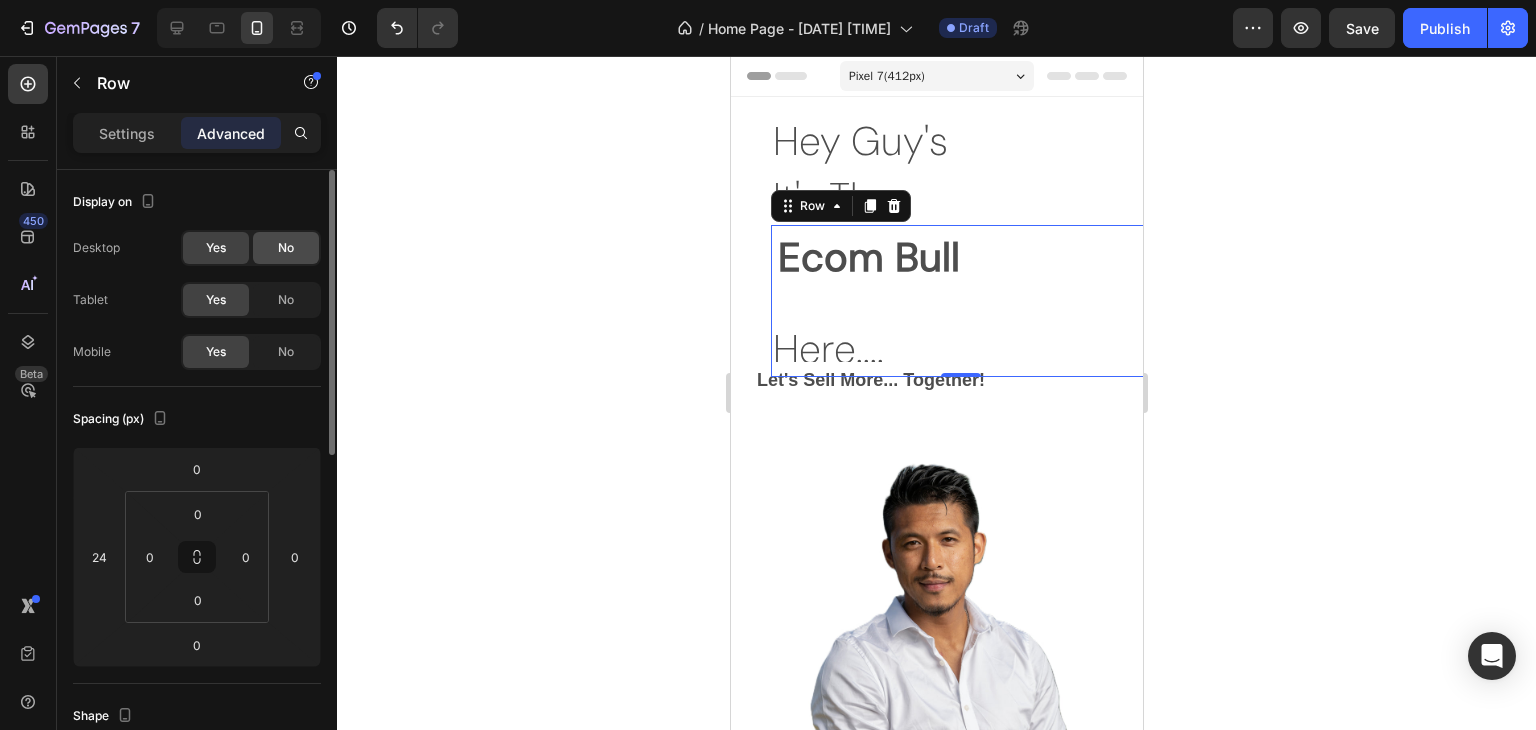 click on "No" 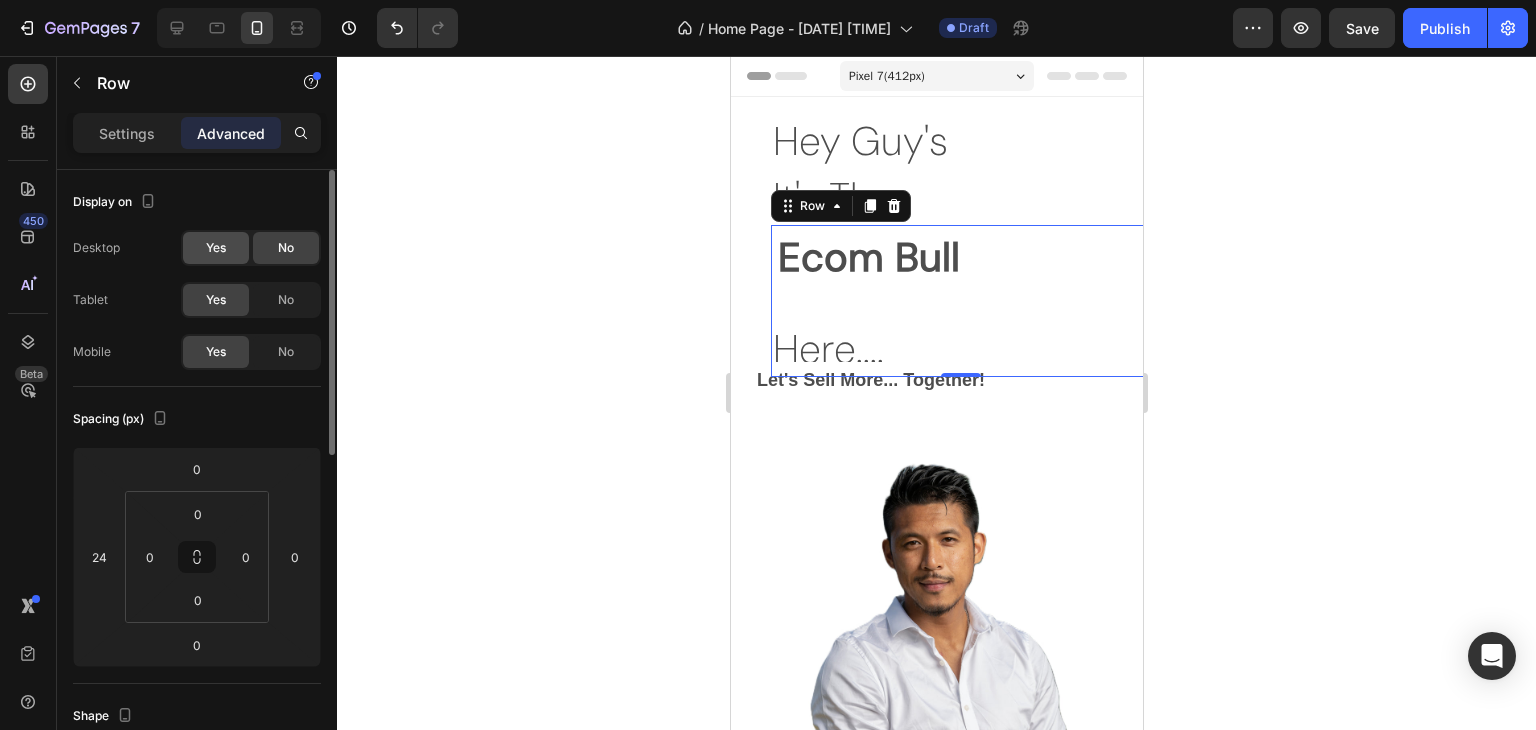 click on "Yes" 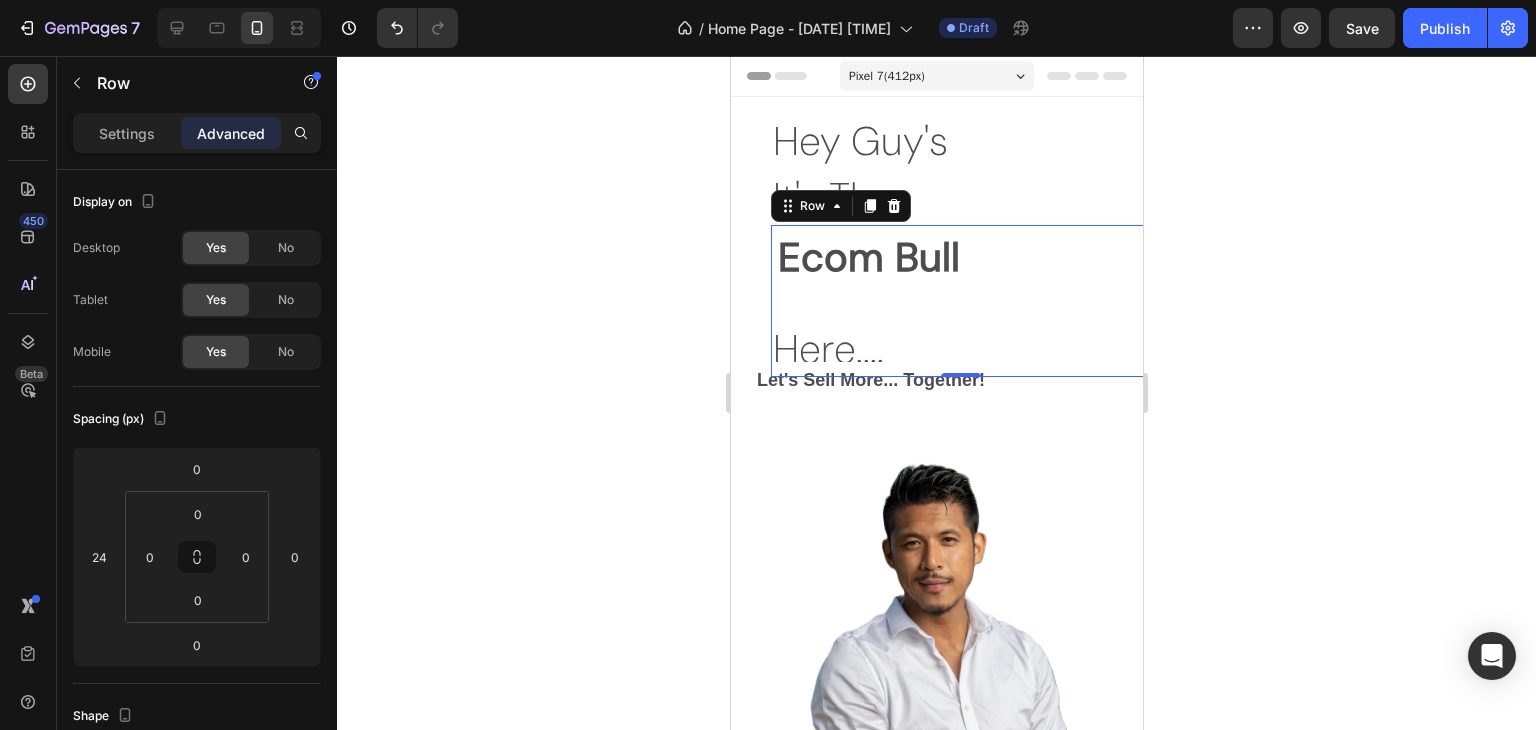 drag, startPoint x: 1277, startPoint y: 488, endPoint x: 1264, endPoint y: 491, distance: 13.341664 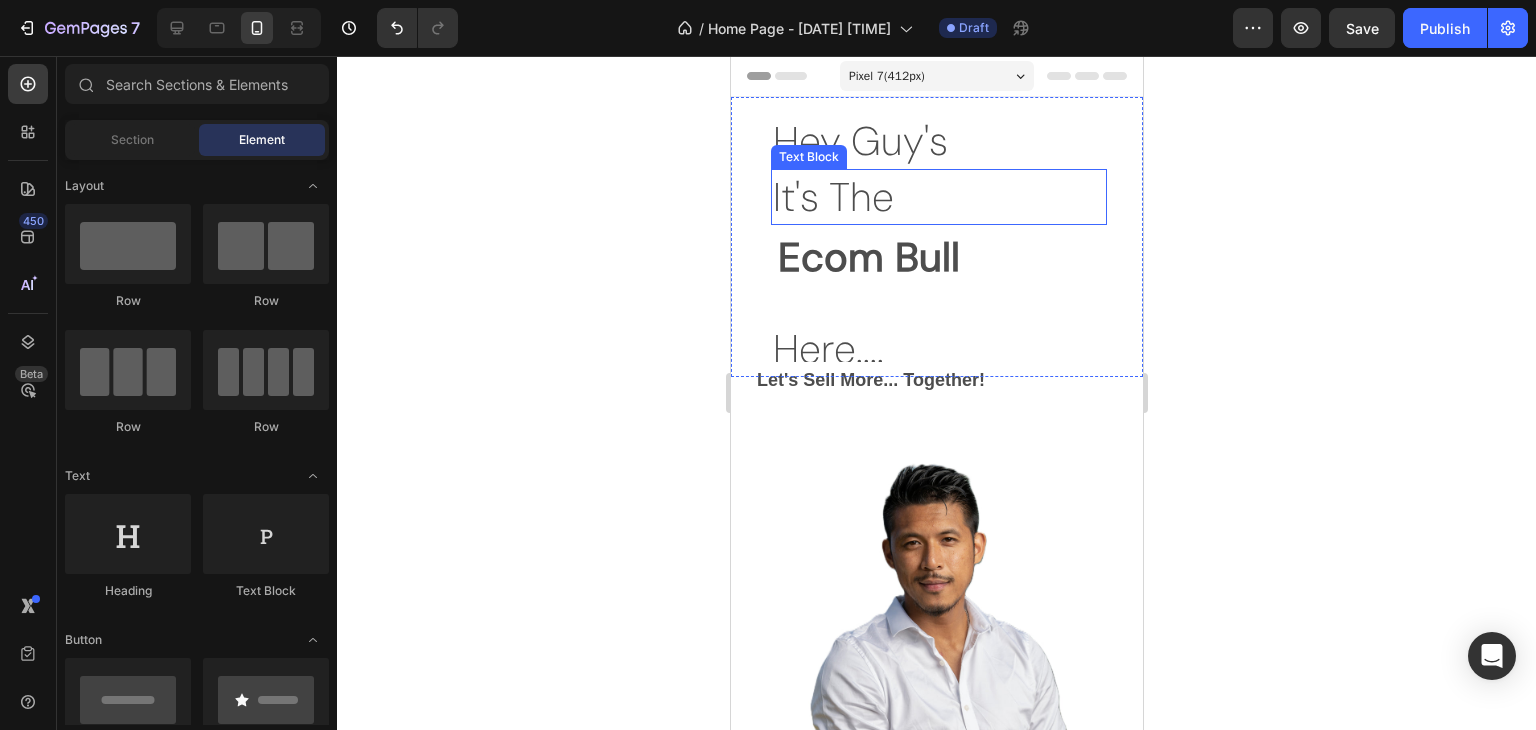 click on "It's The" at bounding box center [938, 197] 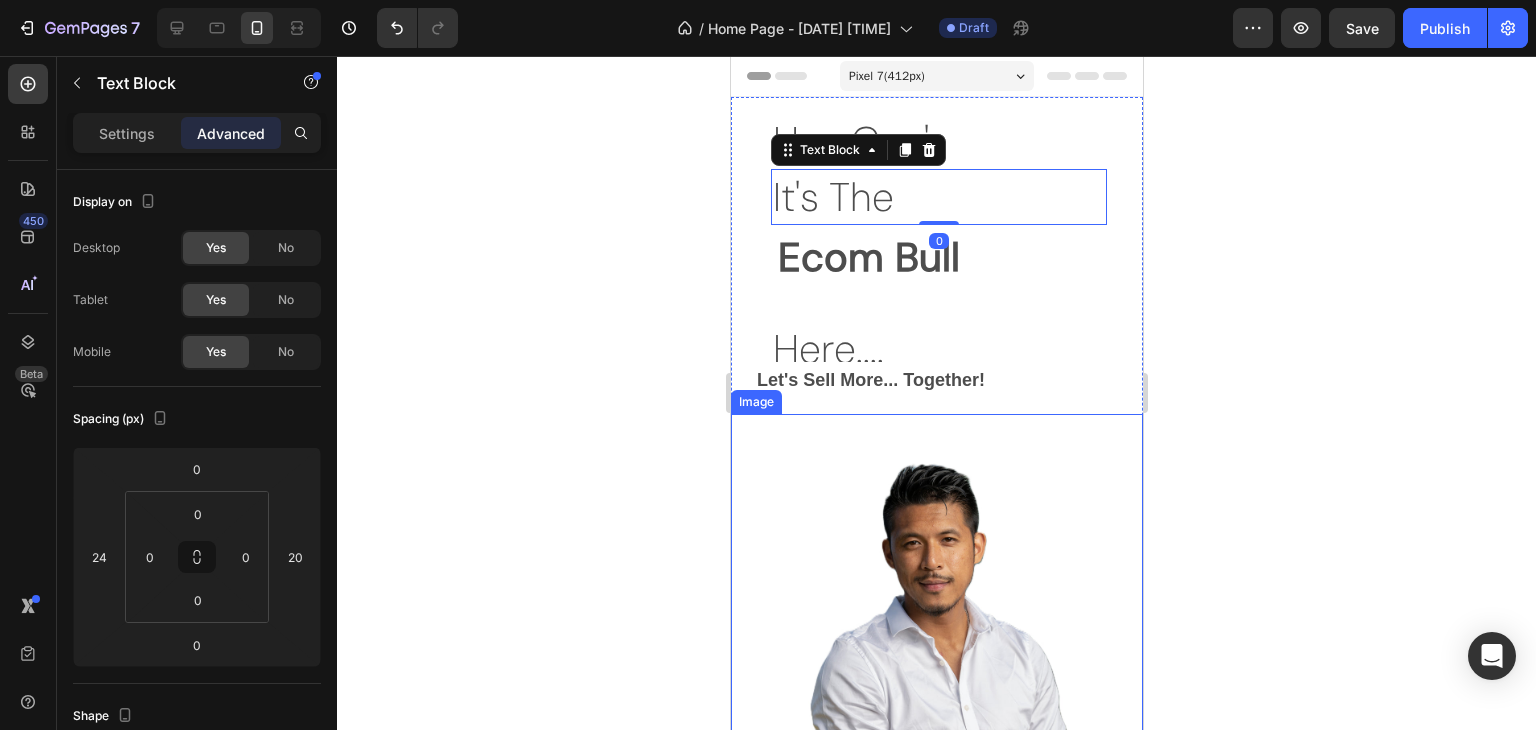 click at bounding box center (936, 723) 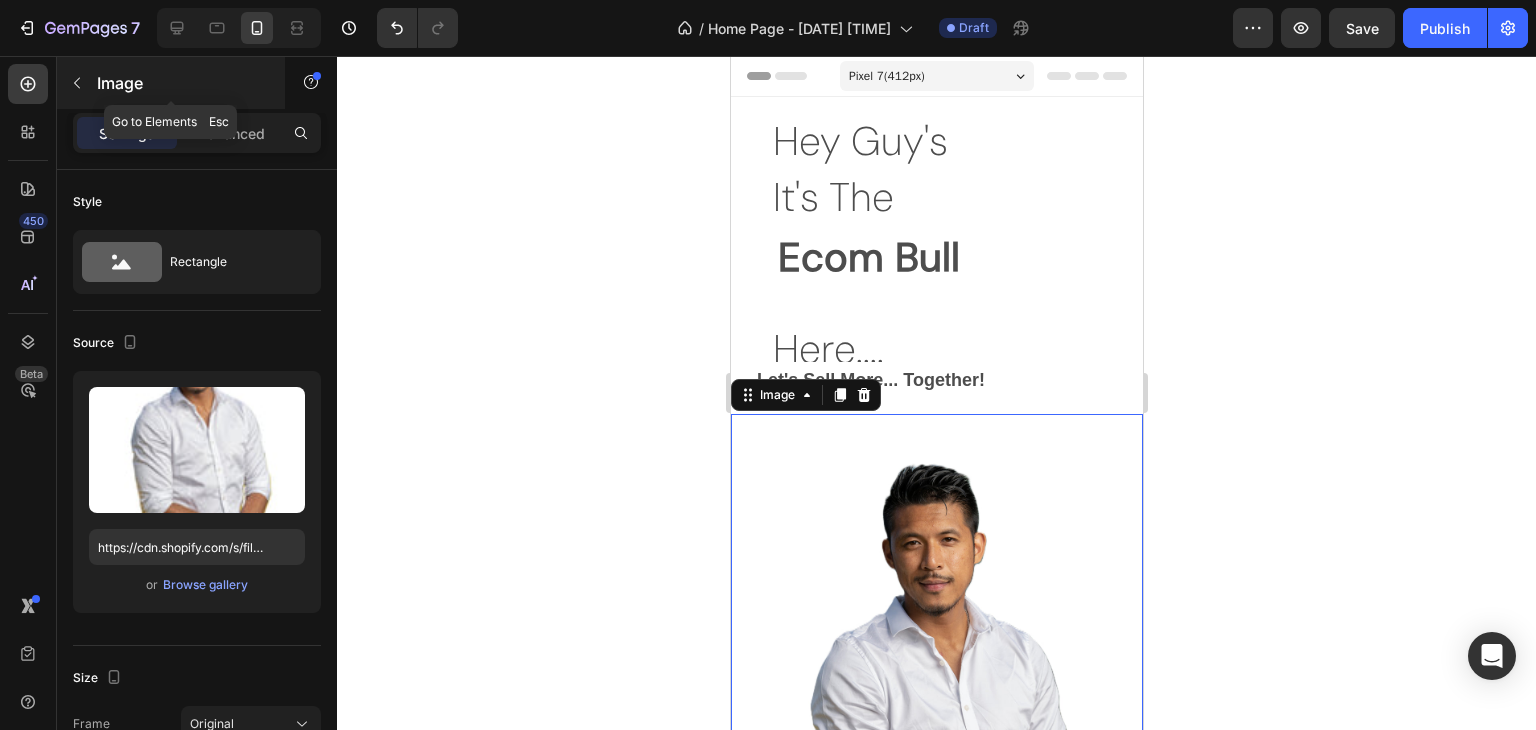 click at bounding box center [77, 83] 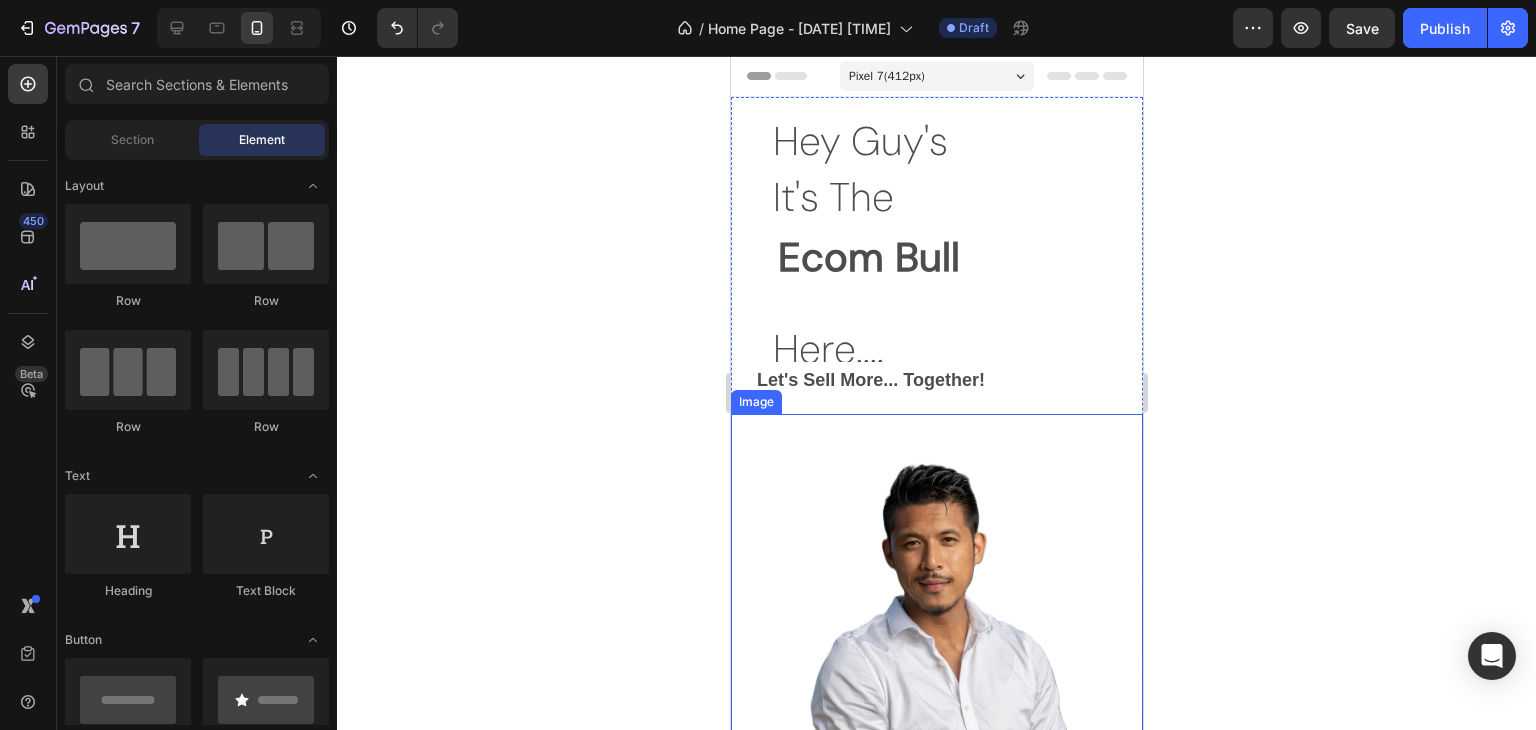 click at bounding box center [936, 723] 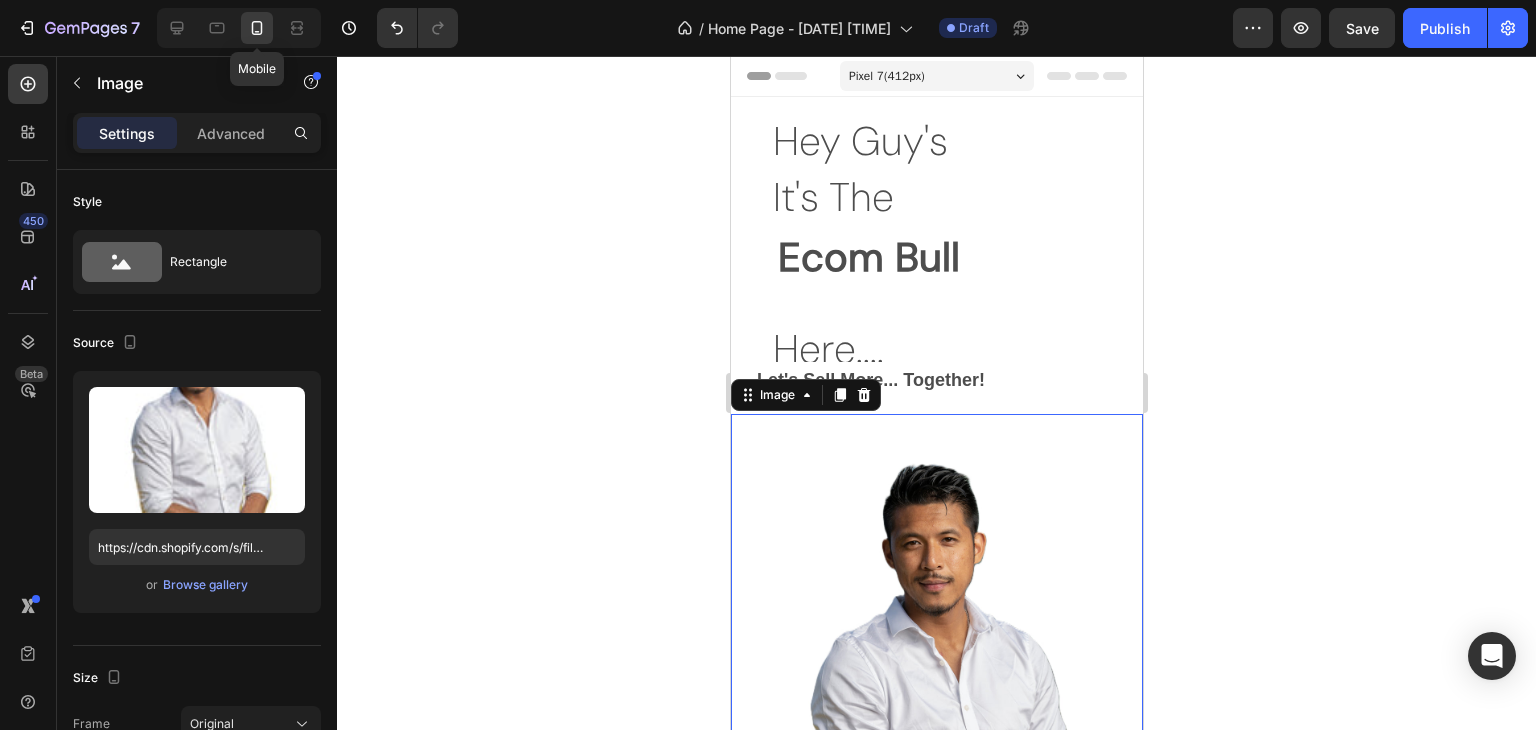 click 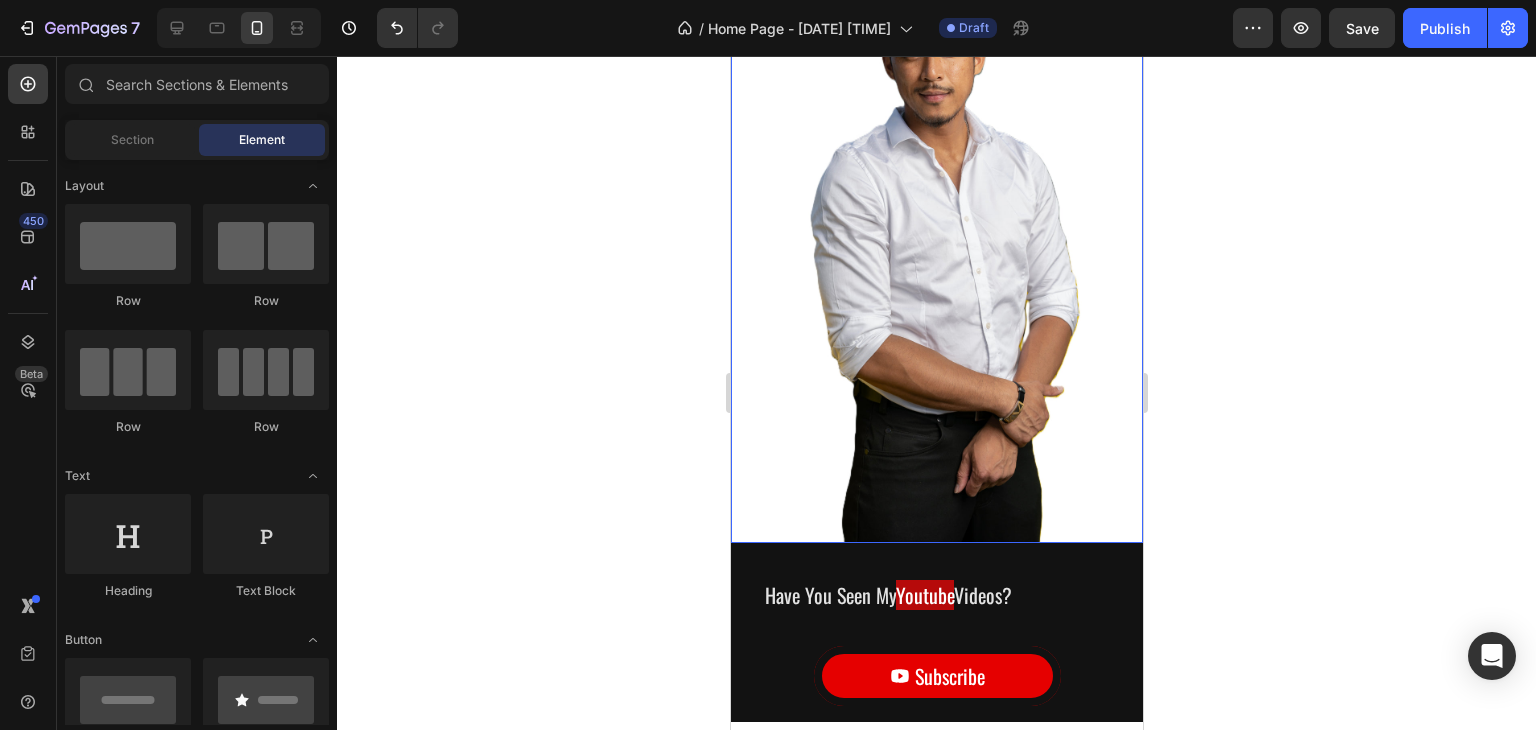 scroll, scrollTop: 488, scrollLeft: 0, axis: vertical 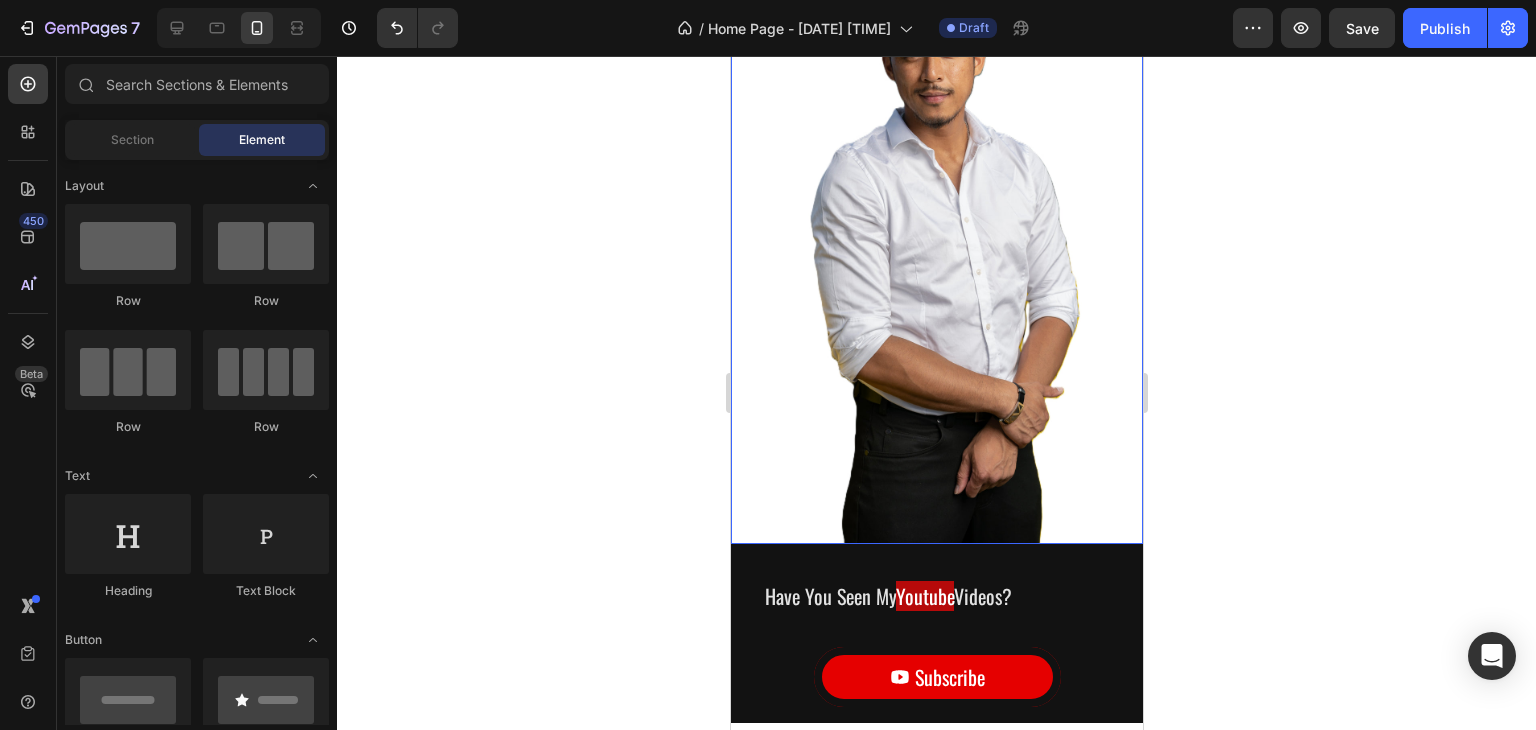 click at bounding box center (936, 235) 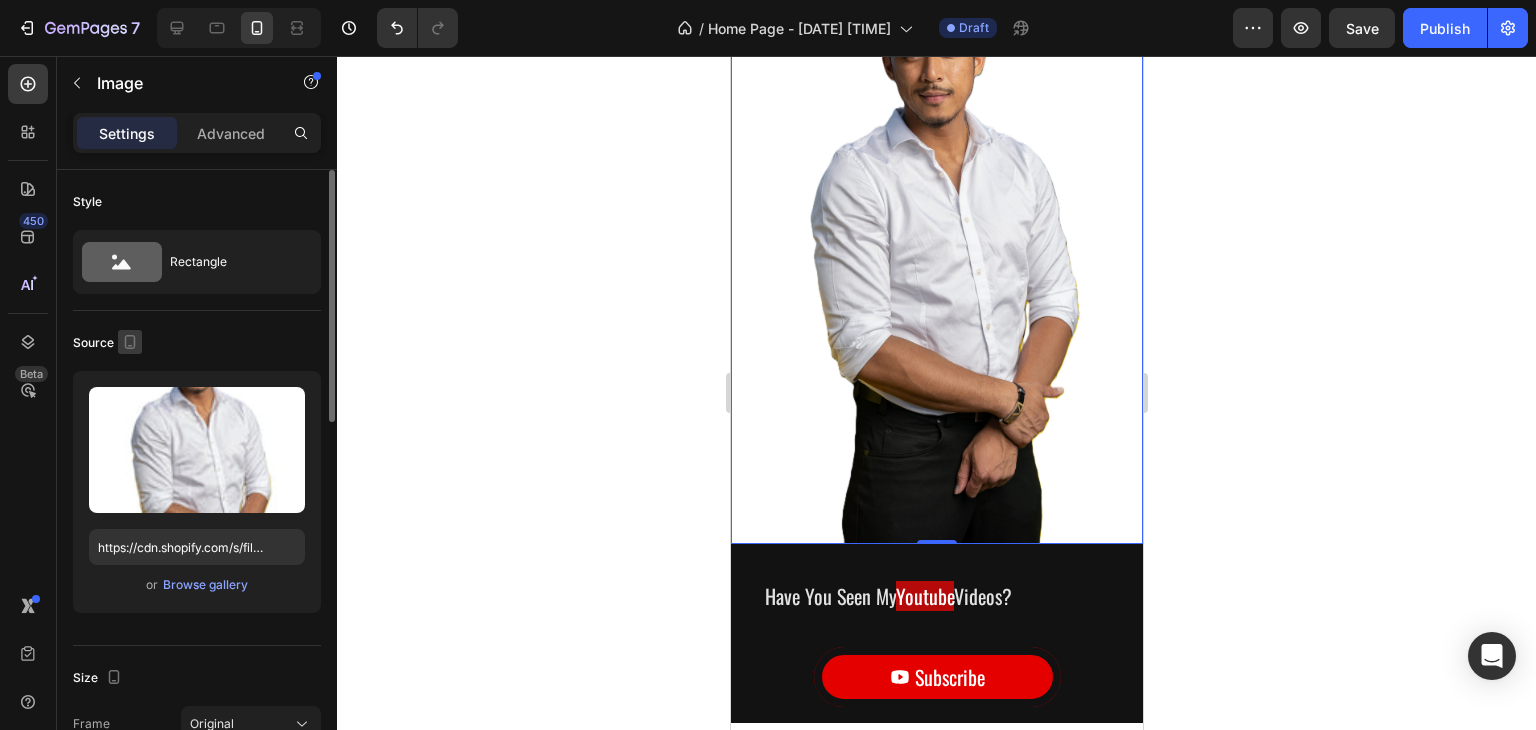 click 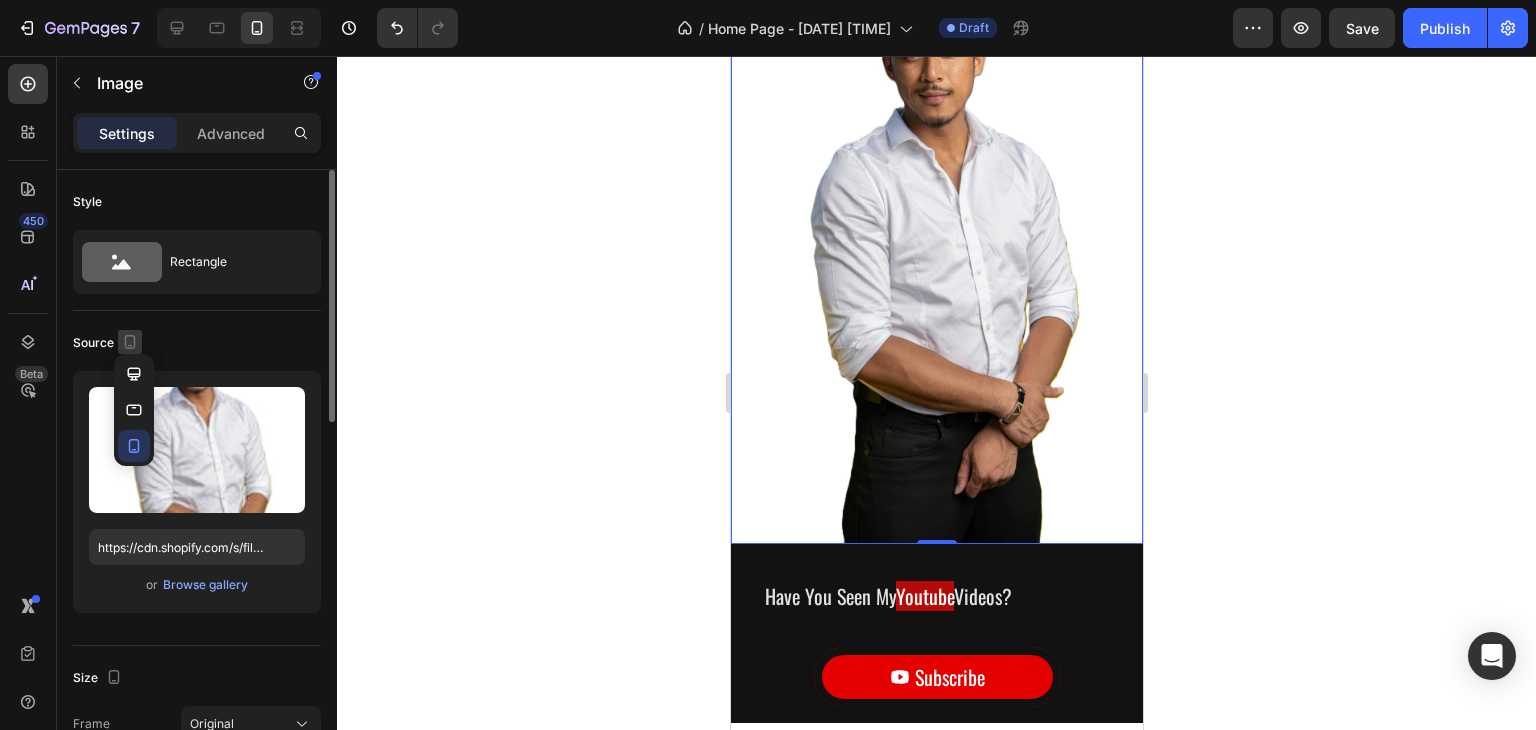 click 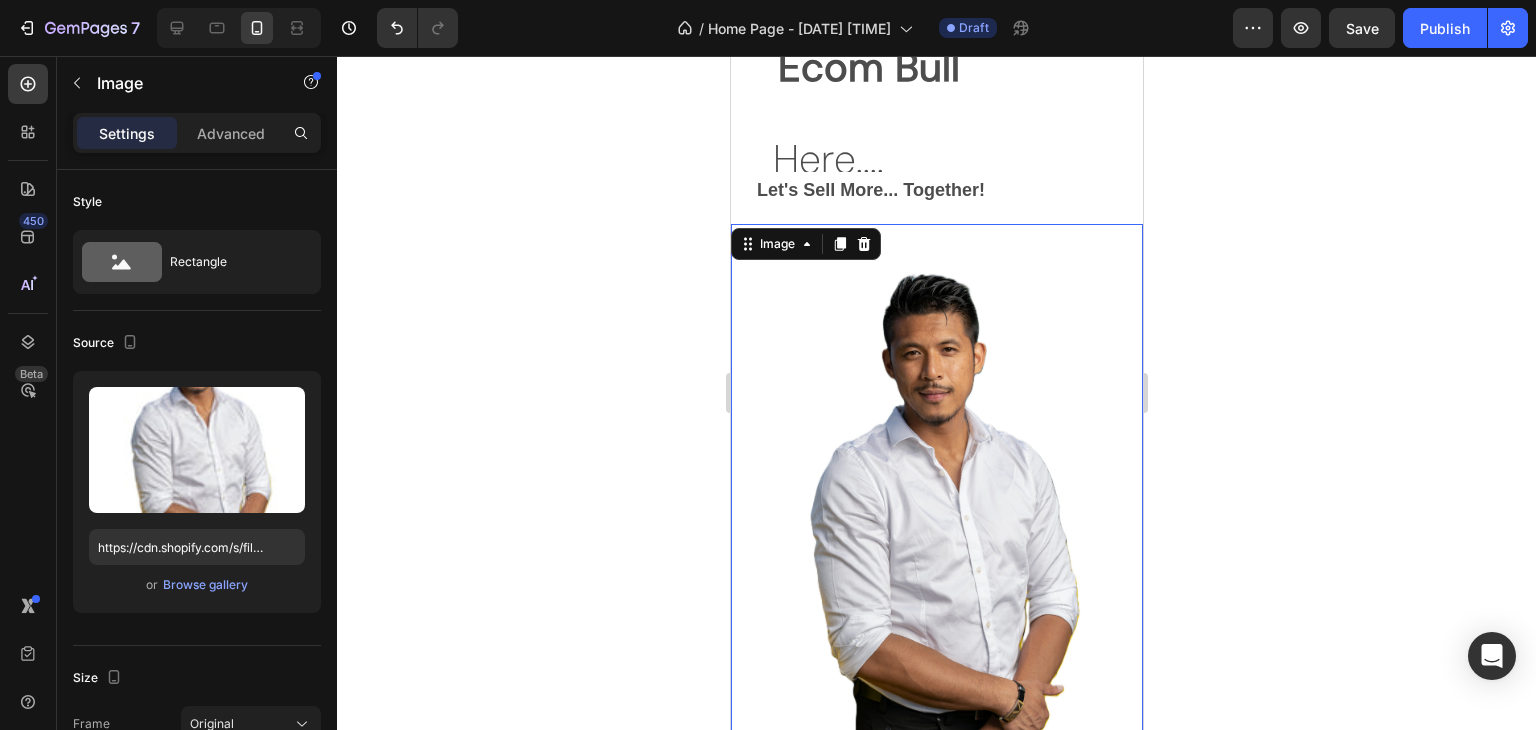 scroll, scrollTop: 188, scrollLeft: 0, axis: vertical 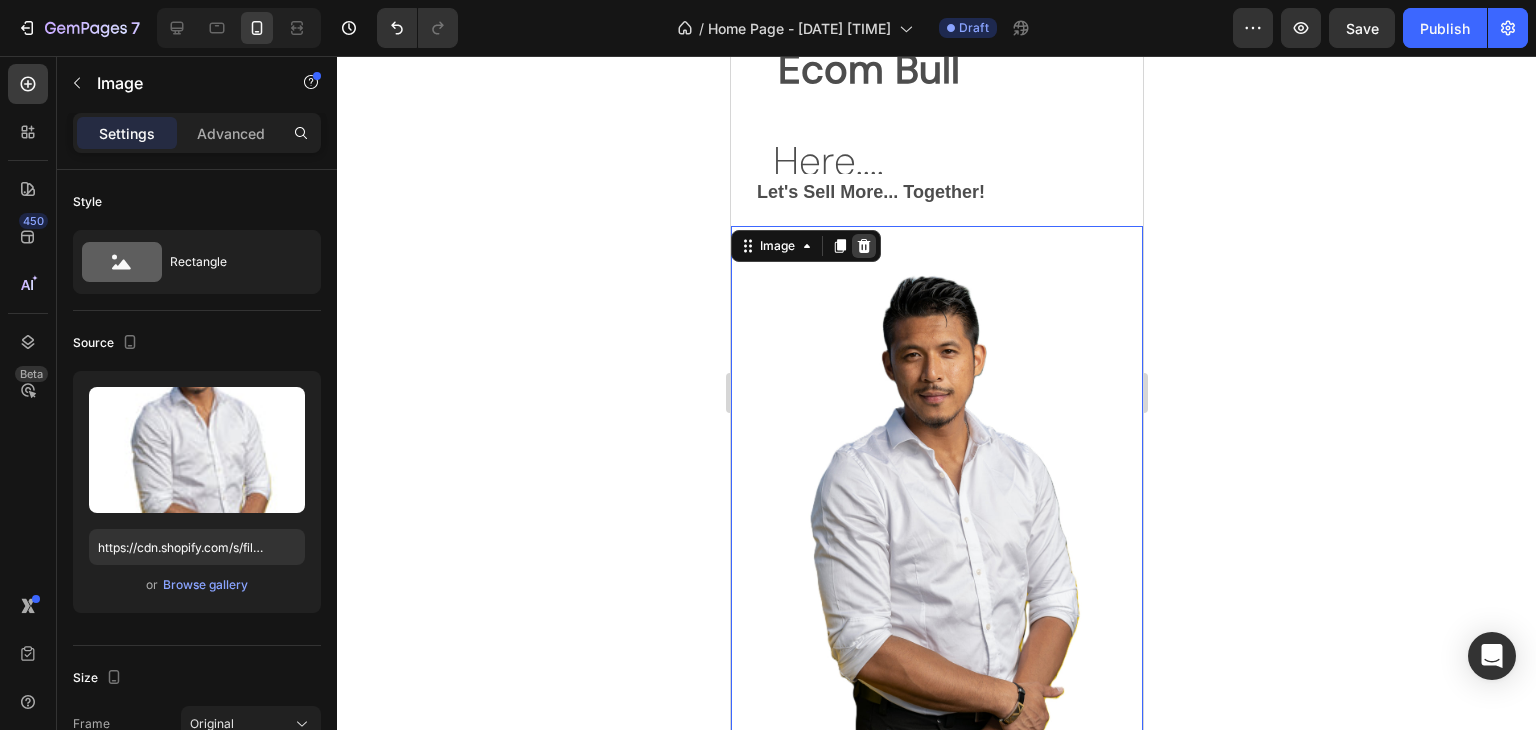 click 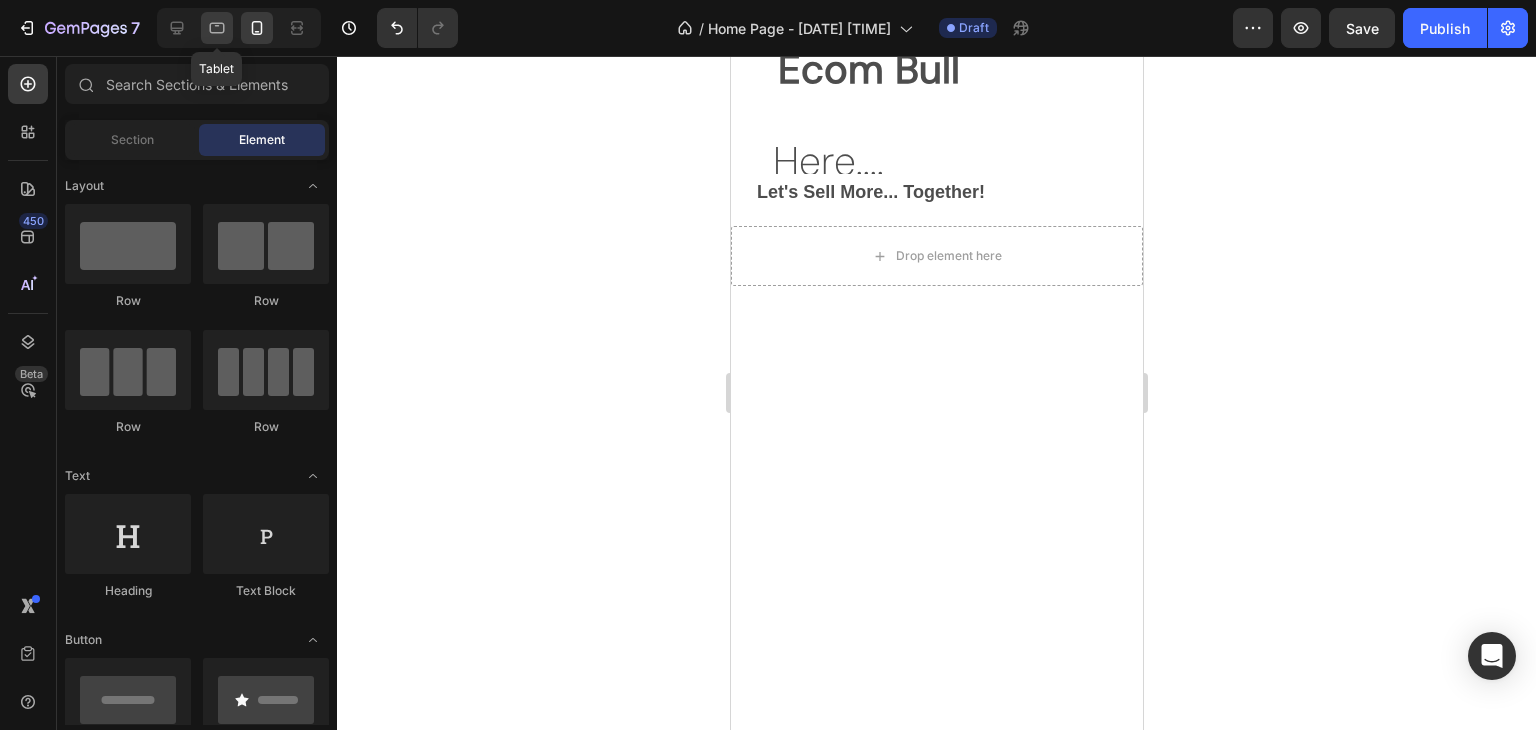 click 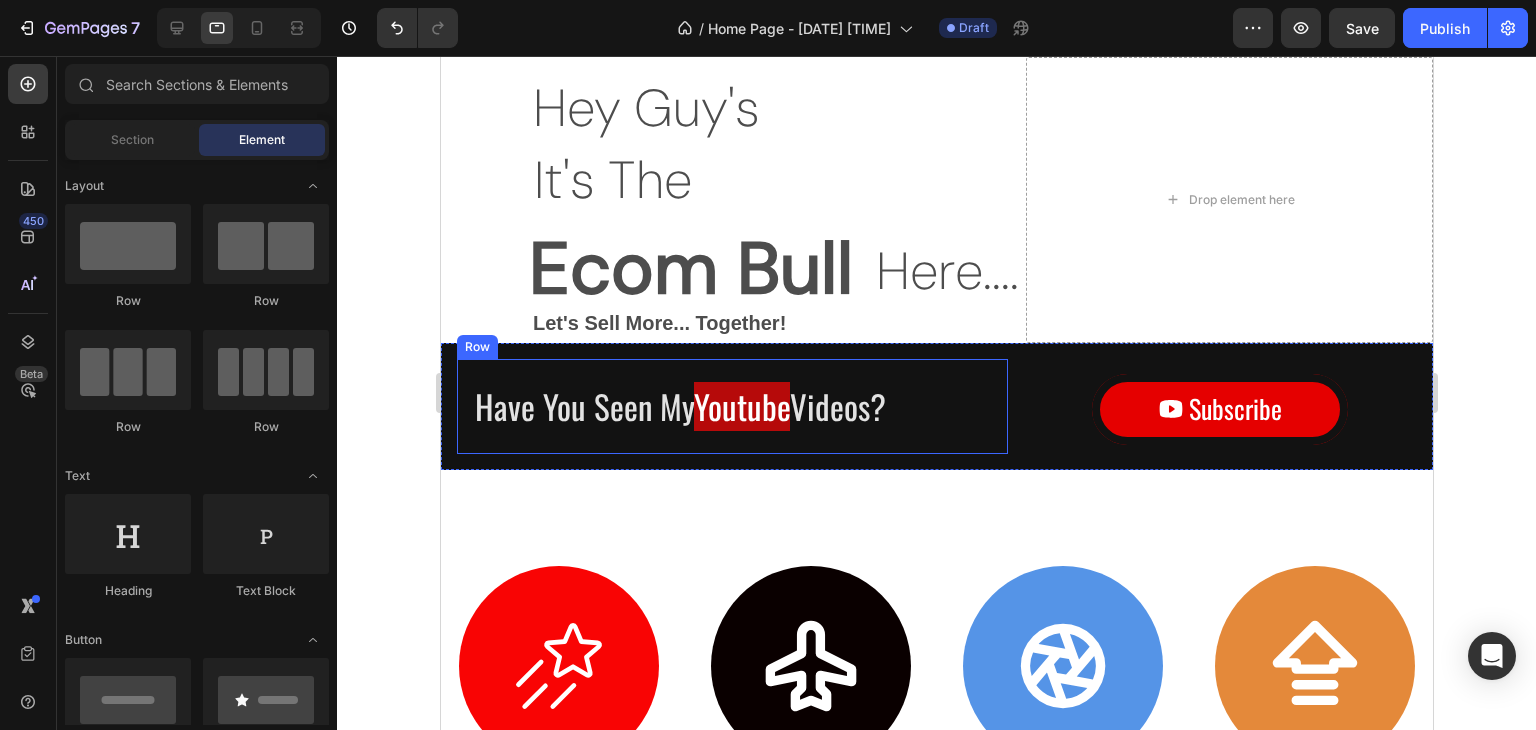 scroll, scrollTop: 0, scrollLeft: 0, axis: both 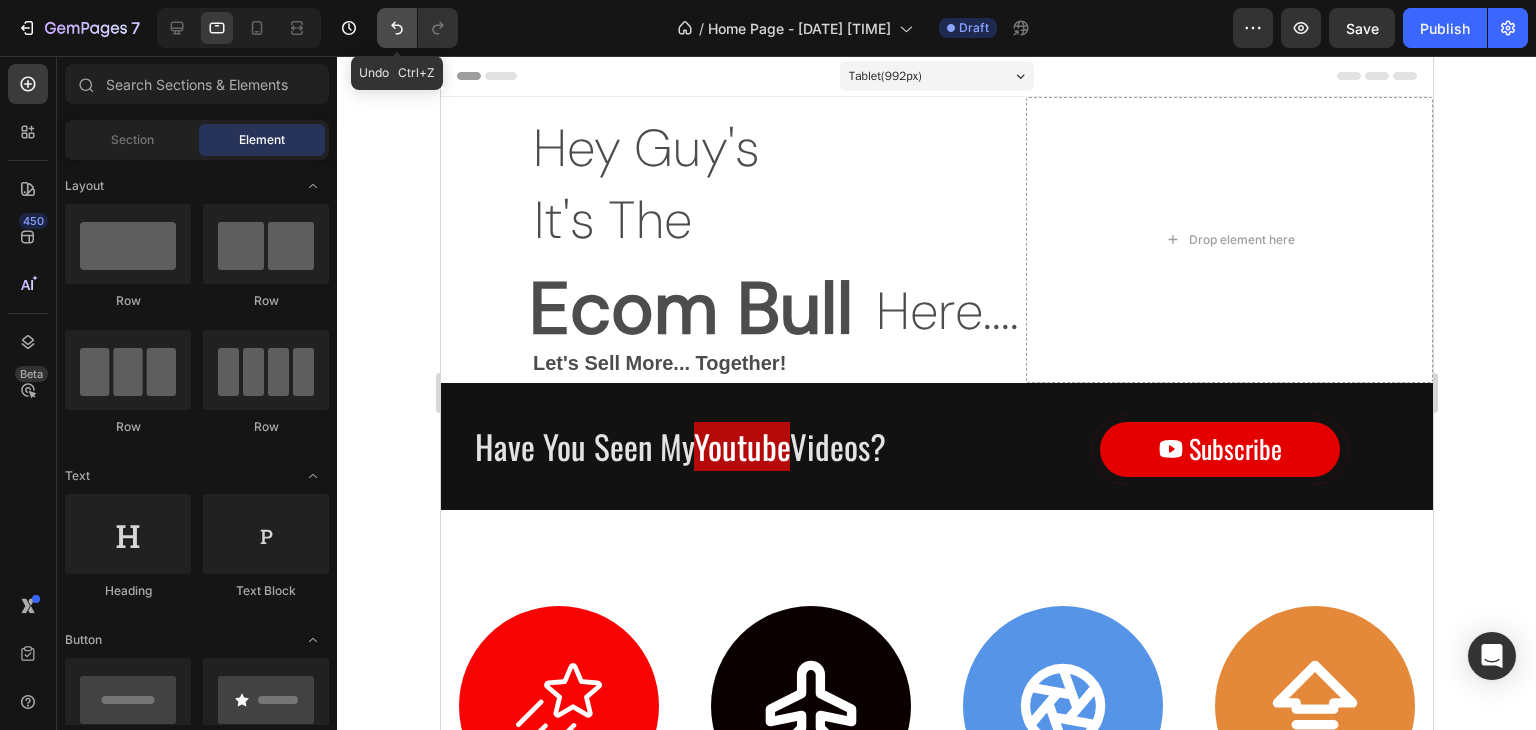 click 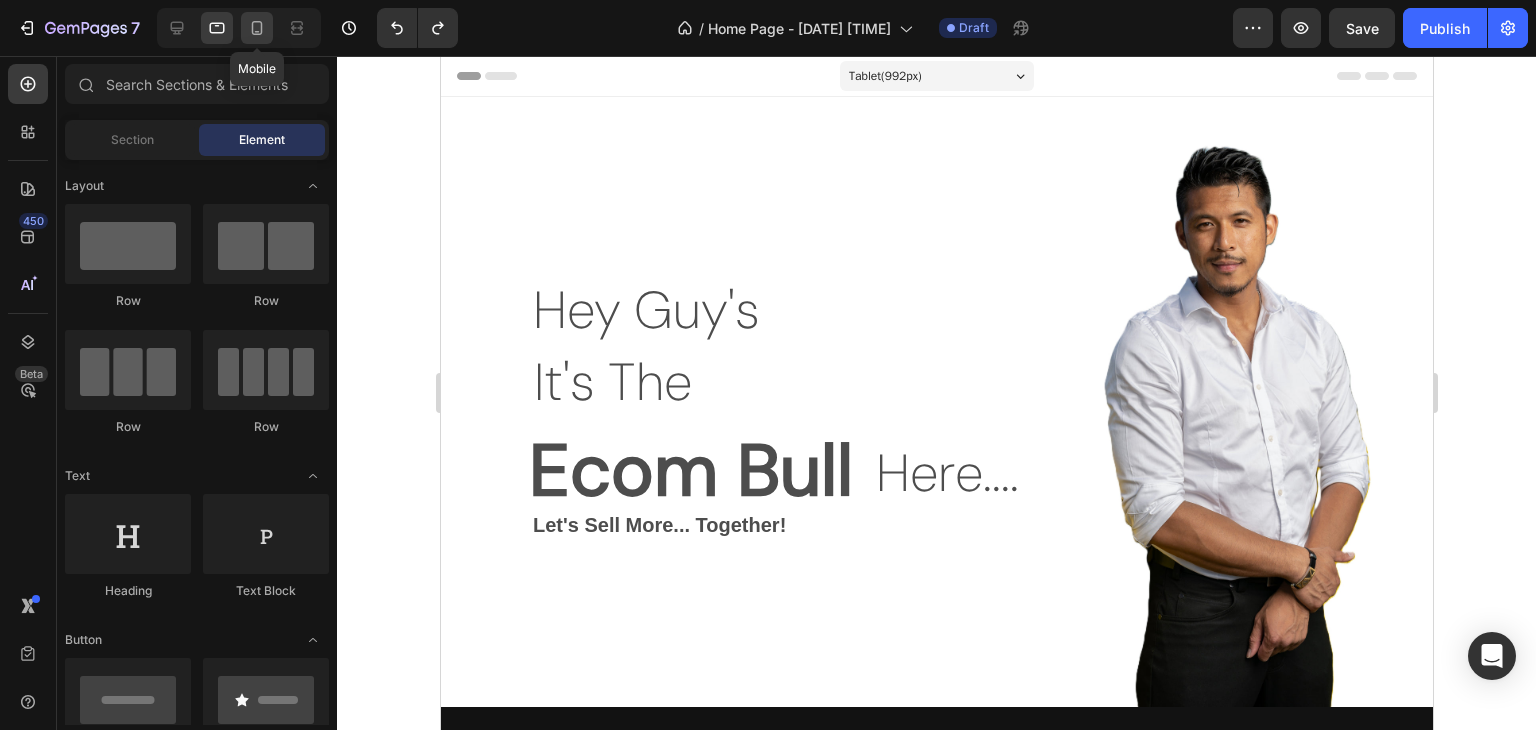 click 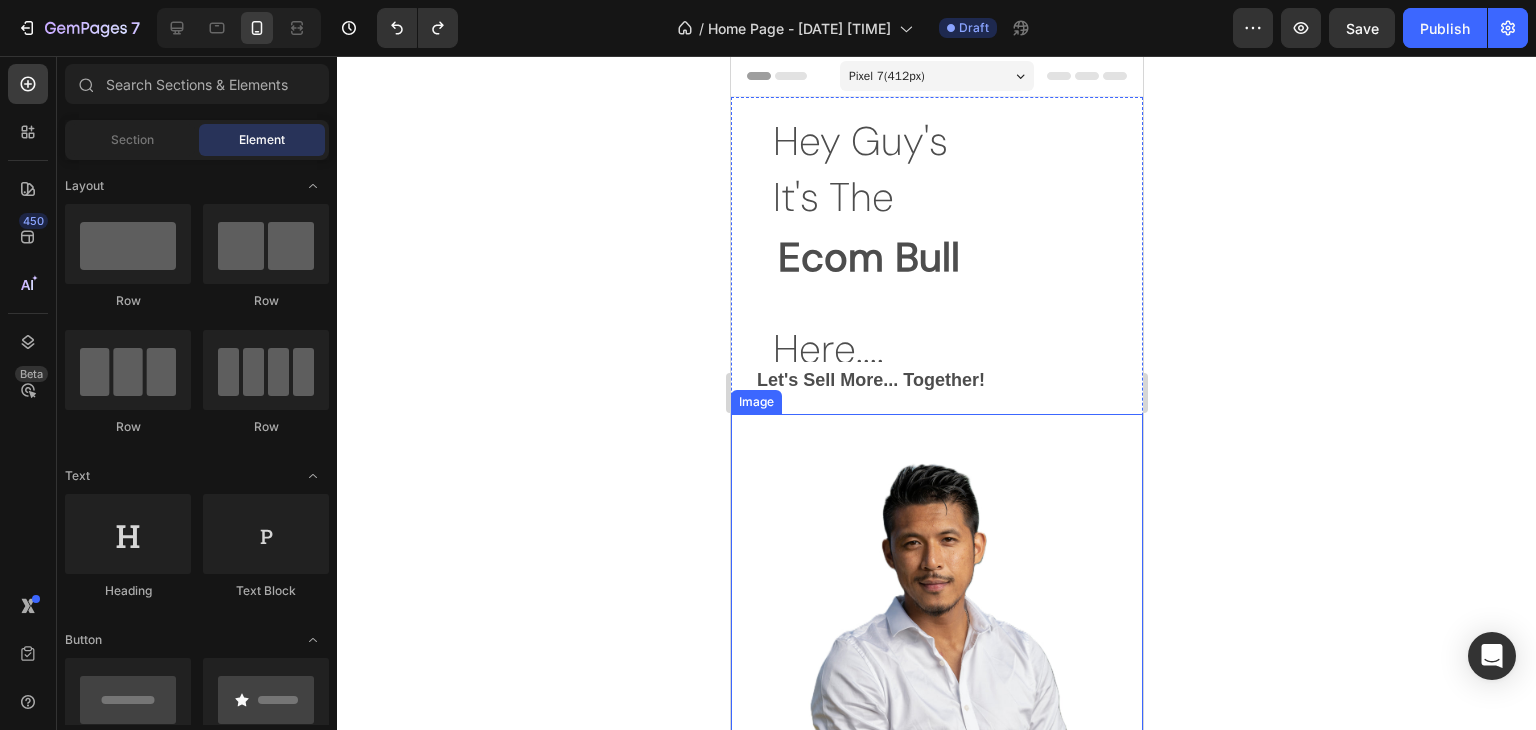 click at bounding box center [936, 723] 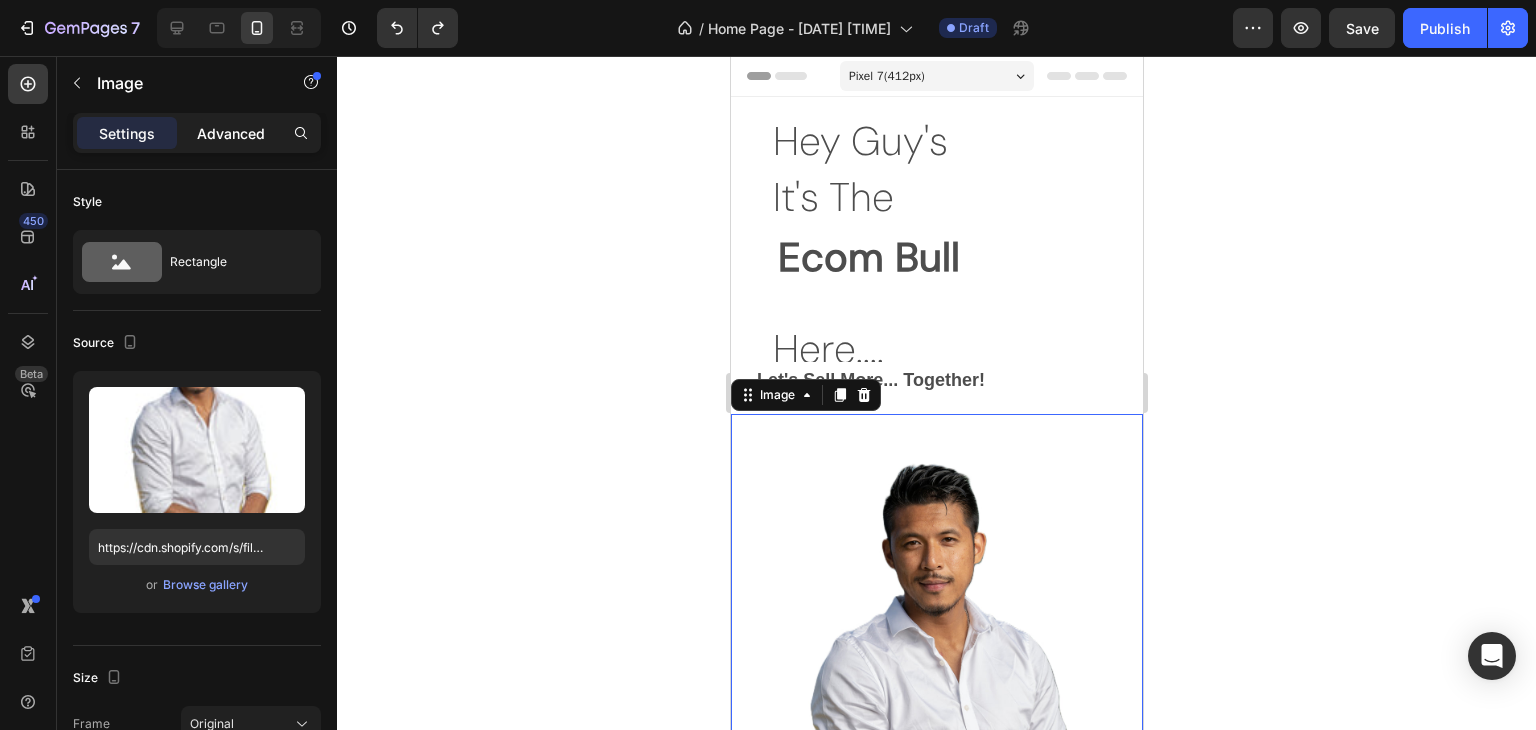 click on "Advanced" 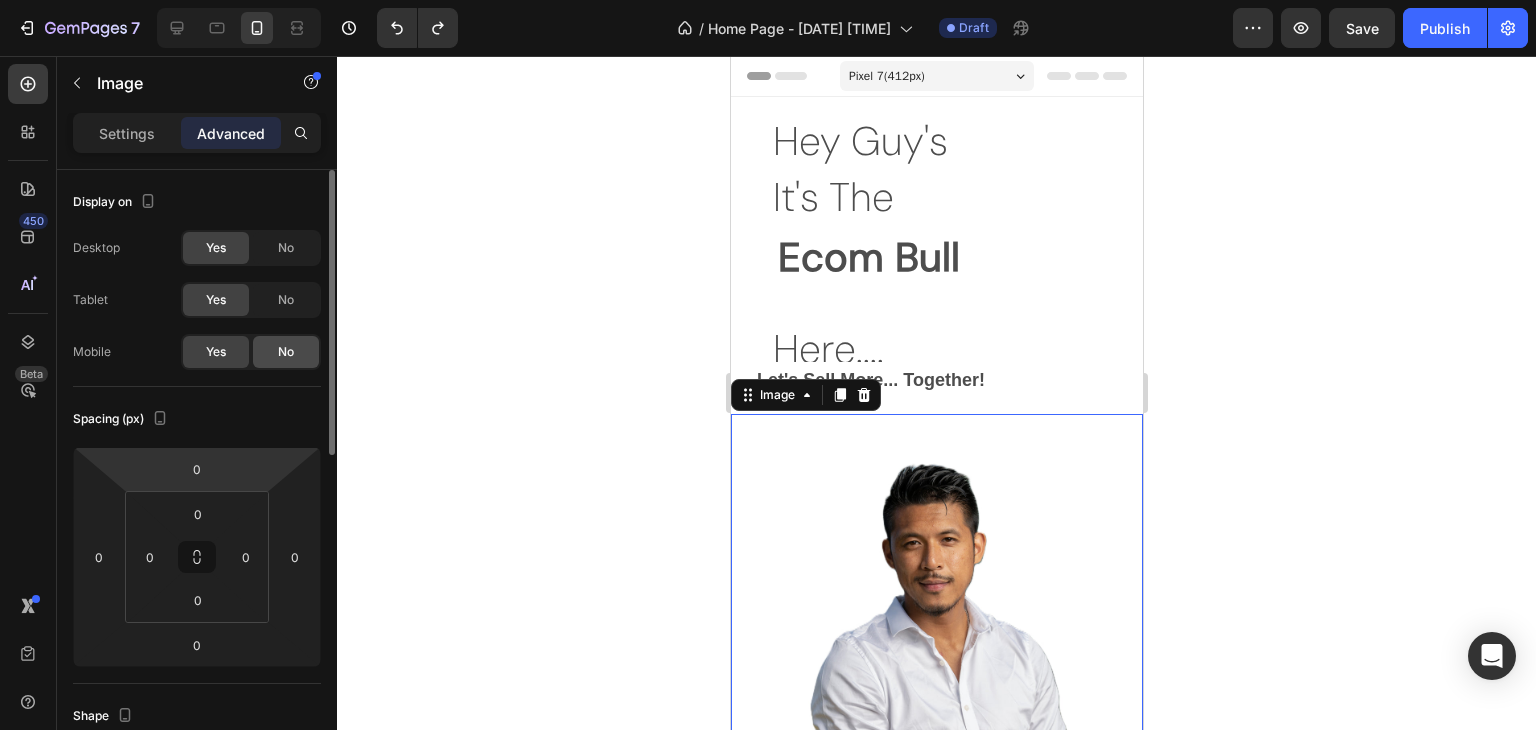 click on "No" 